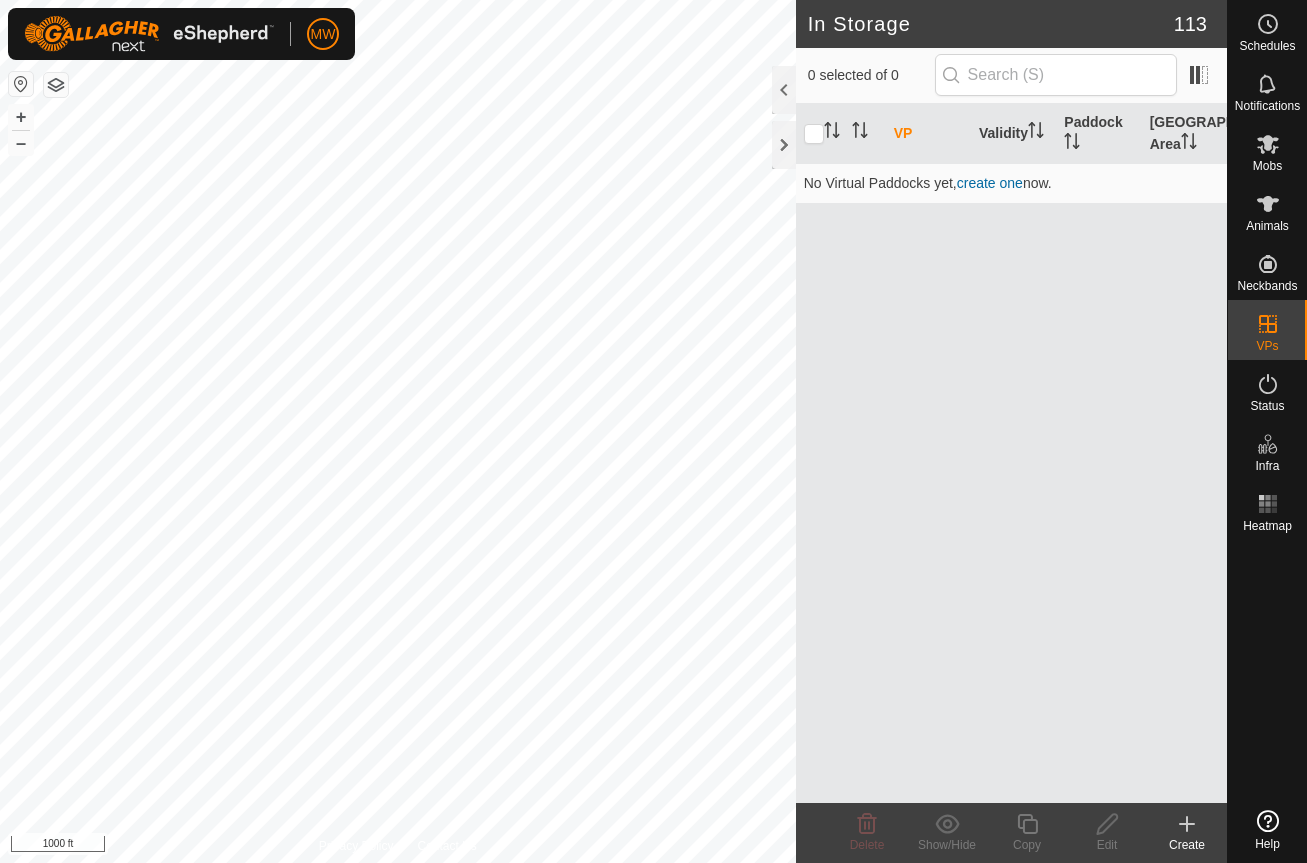 scroll, scrollTop: 0, scrollLeft: 0, axis: both 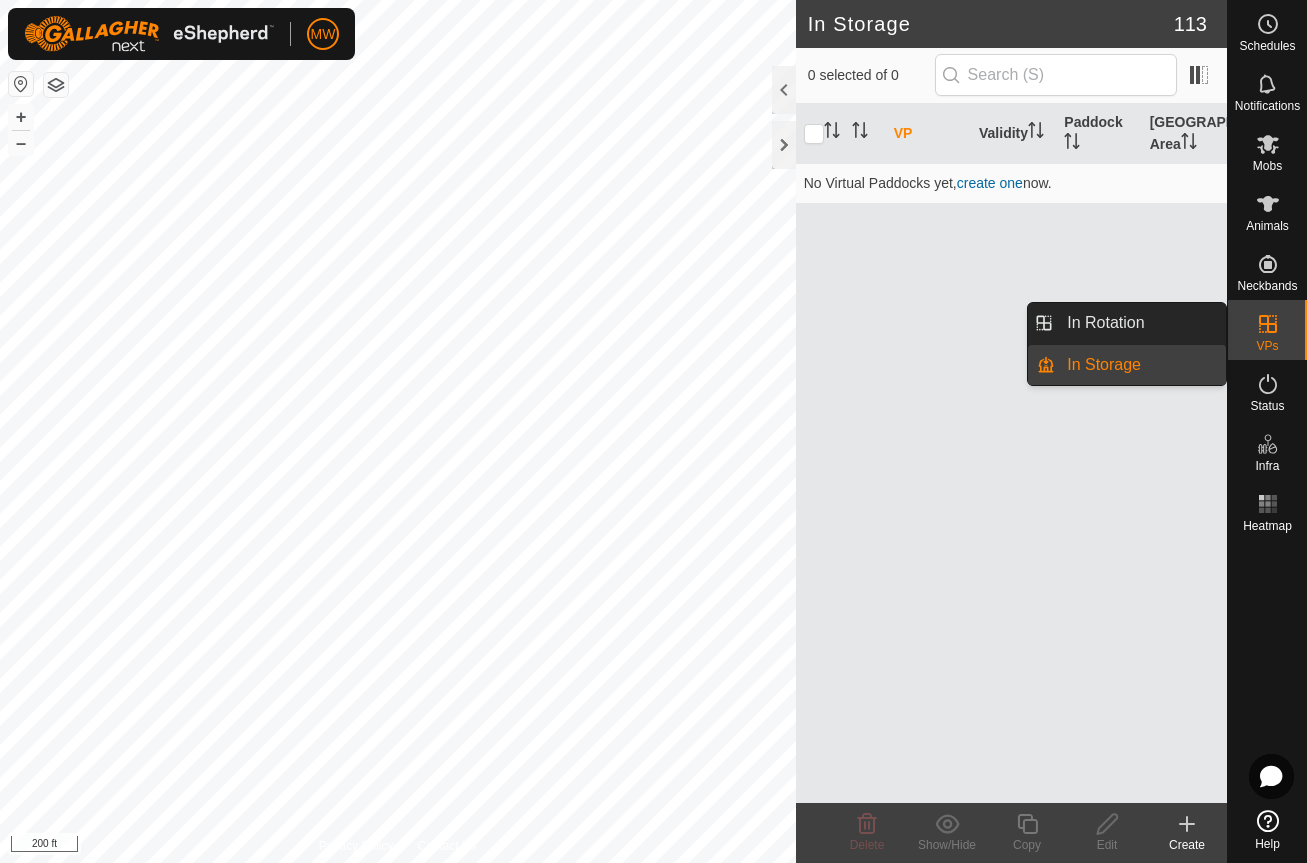 click 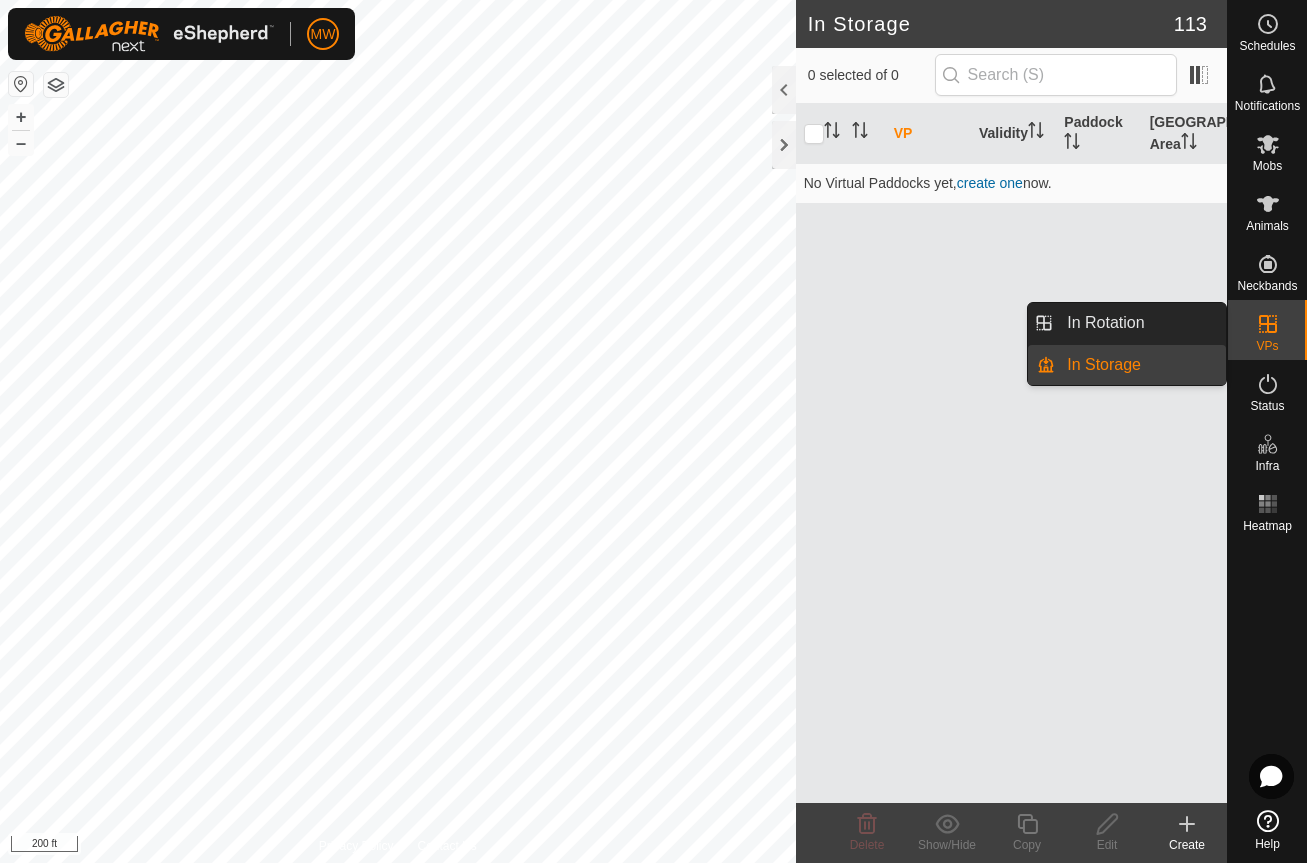 click on "In Rotation" at bounding box center [1140, 323] 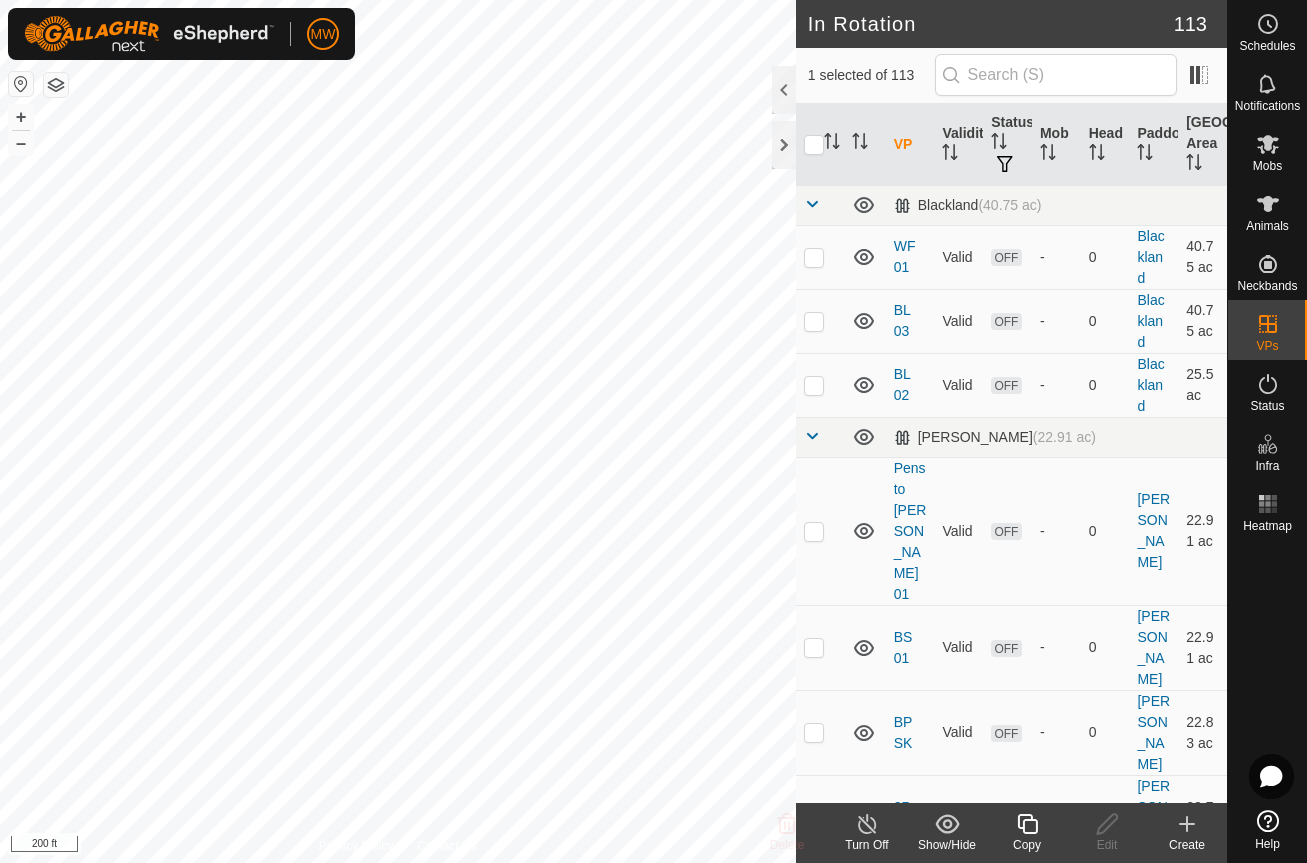 checkbox on "true" 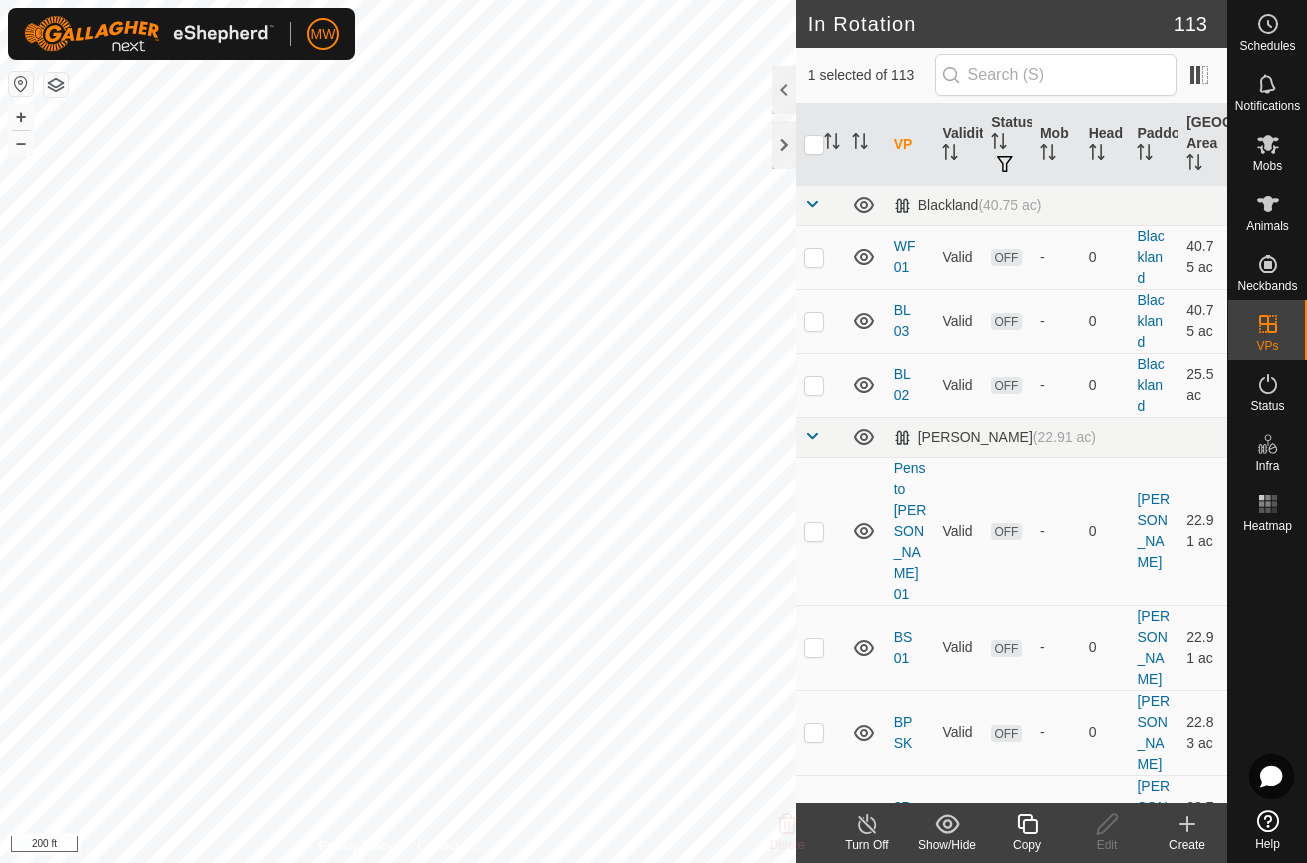 checkbox on "false" 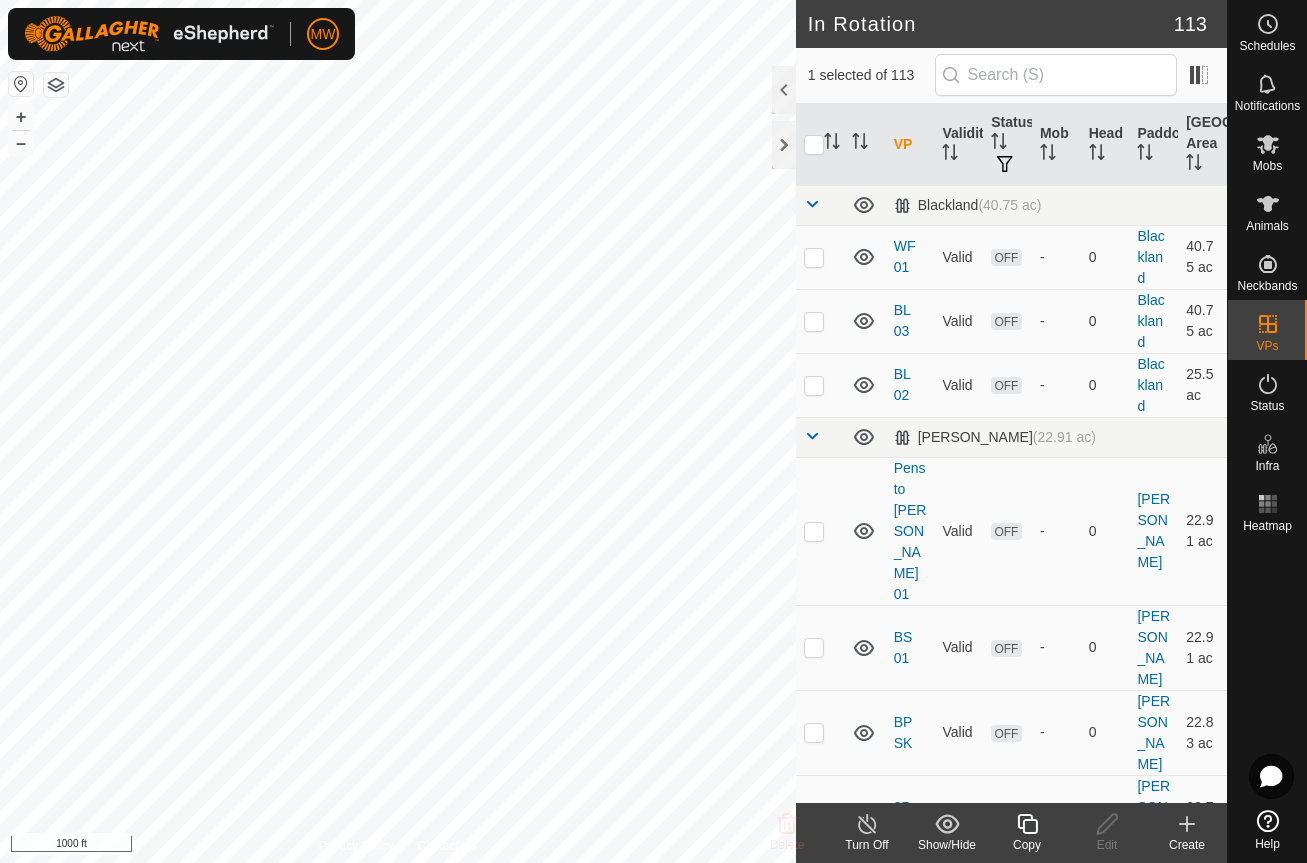 click 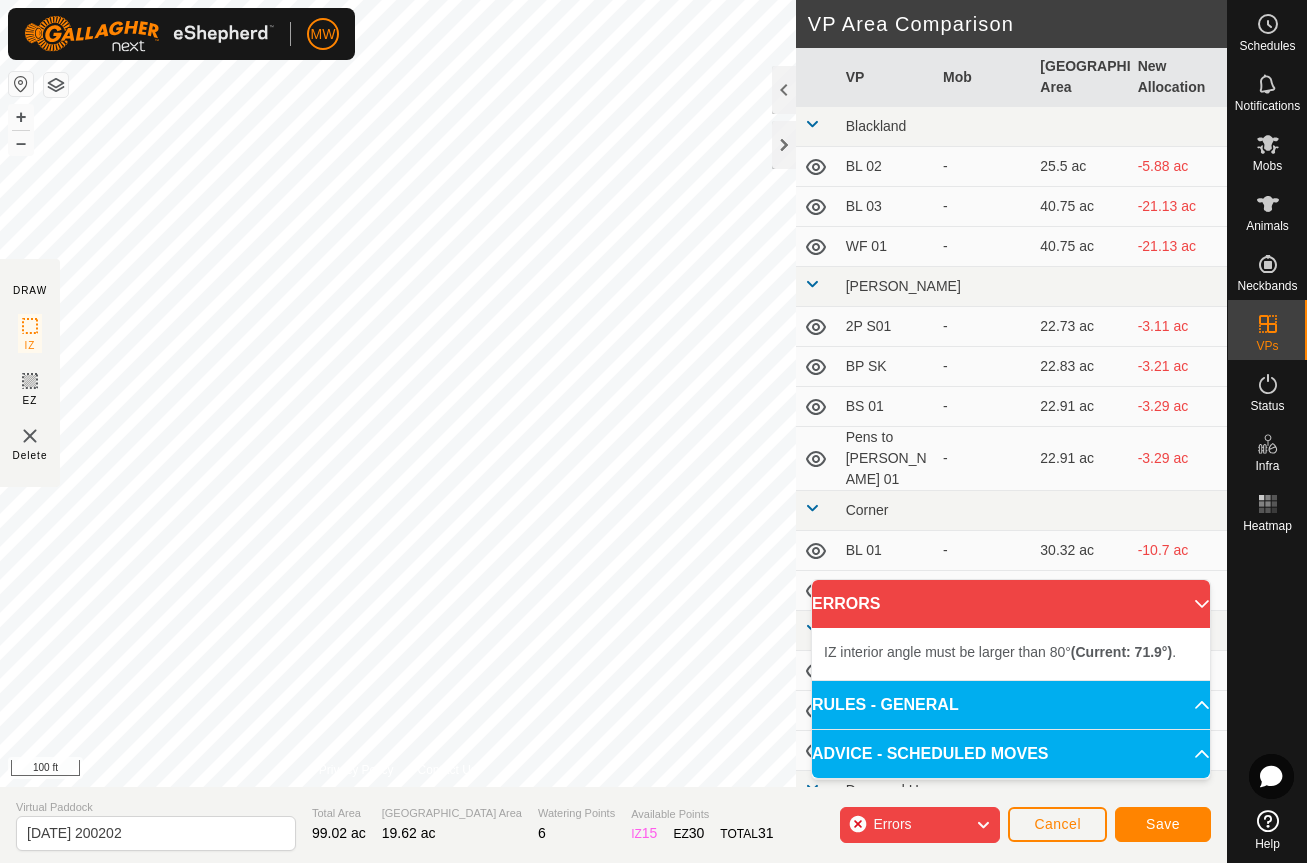 click on "IZ interior angle must be larger than 80°  (Current: 71.9°) . + – ⇧ i 100 ft" at bounding box center [398, 393] 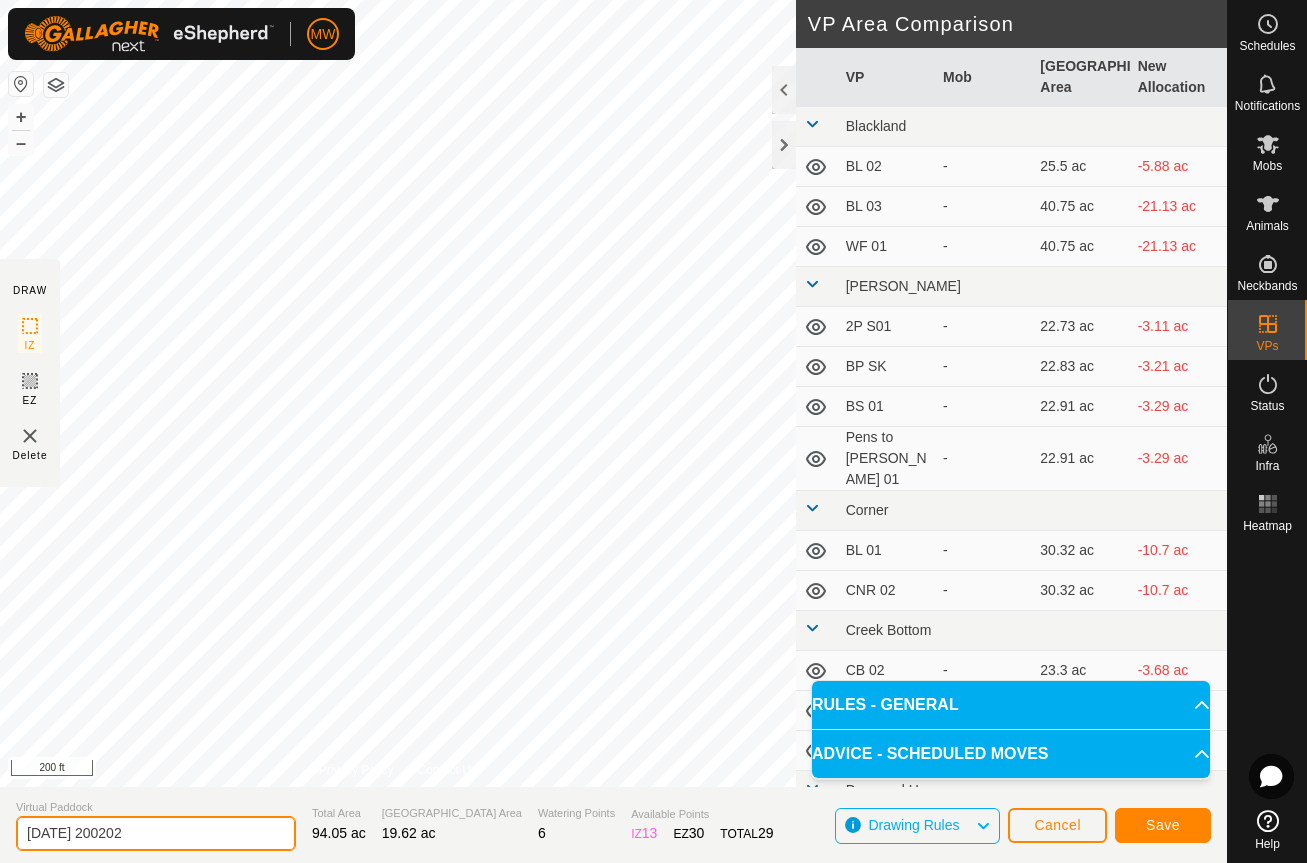 drag, startPoint x: 187, startPoint y: 843, endPoint x: -23, endPoint y: 833, distance: 210.23796 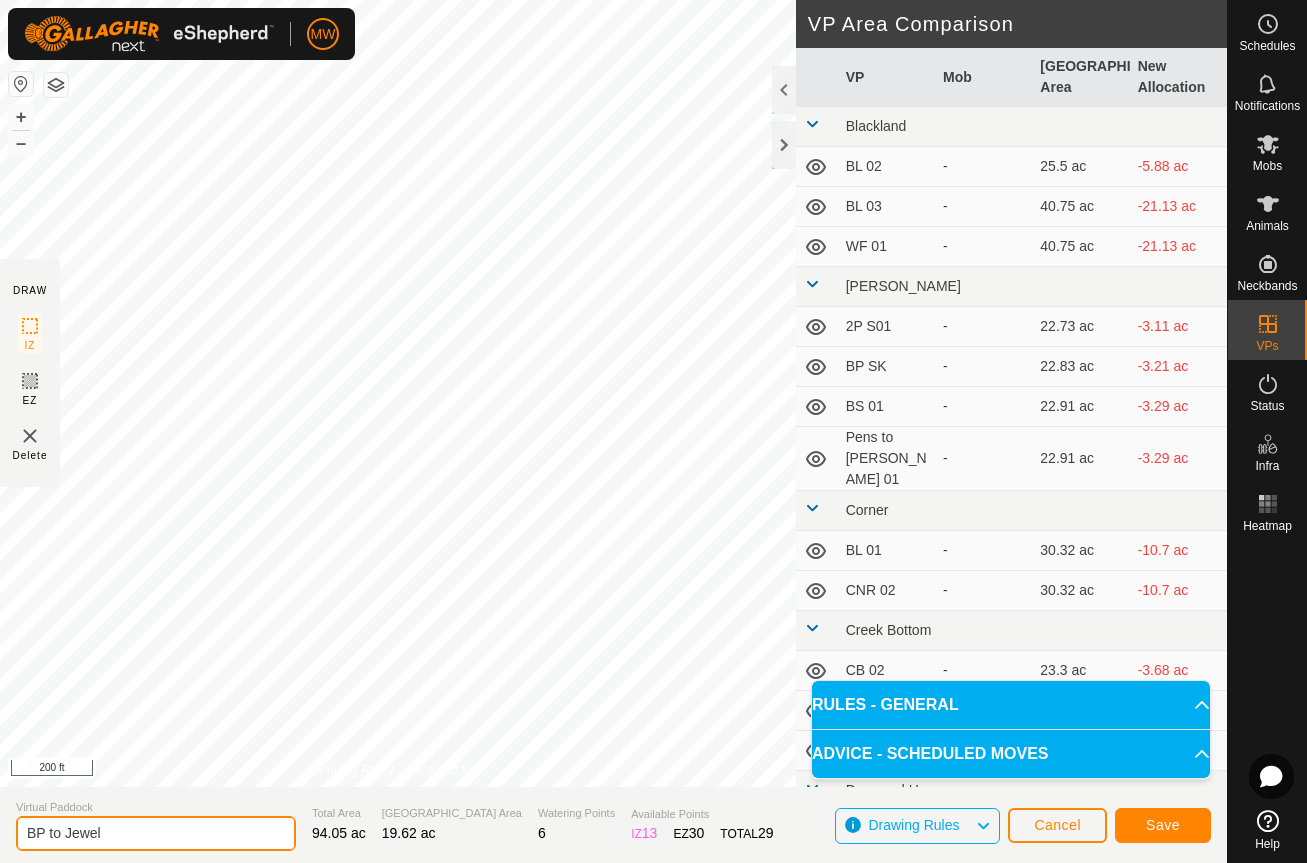 type on "BP to Jewel" 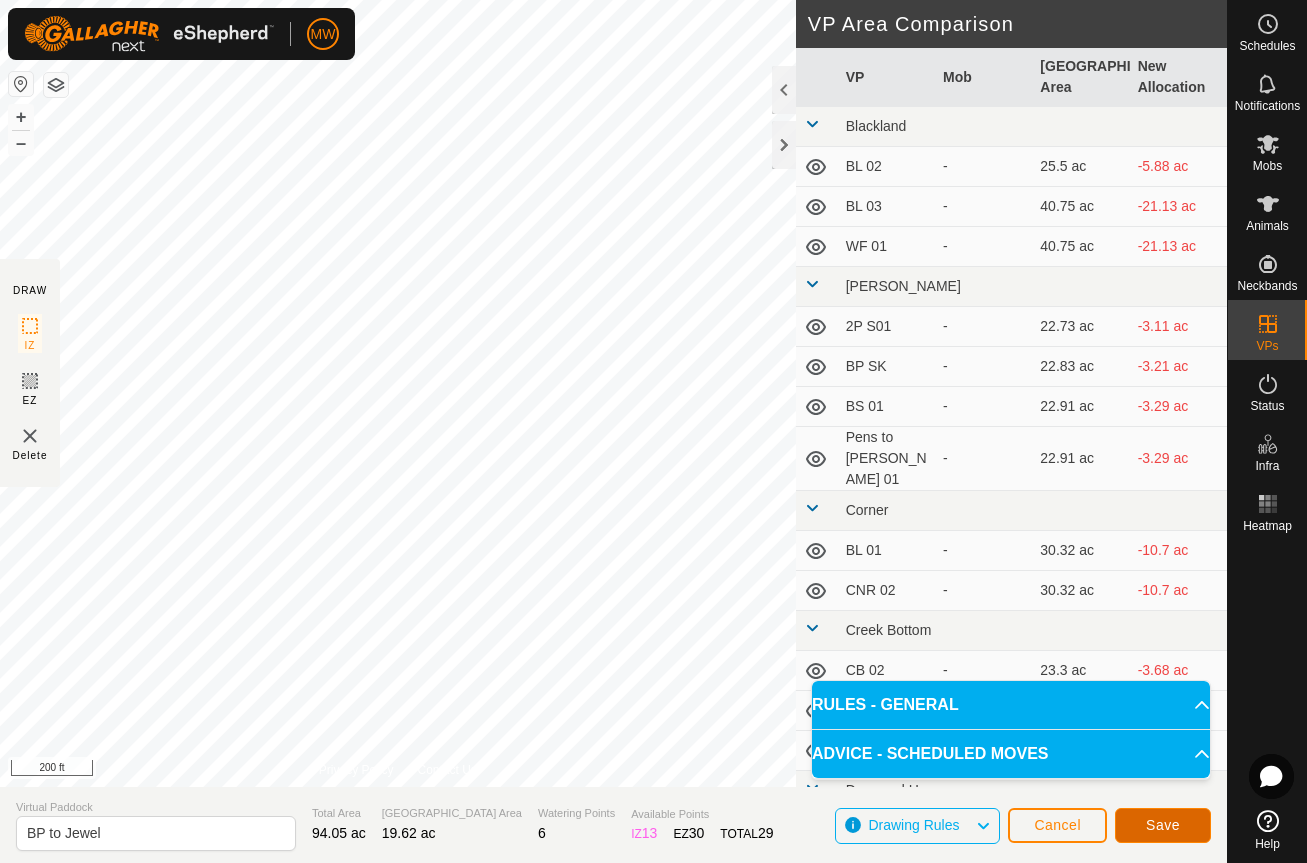 click on "Save" 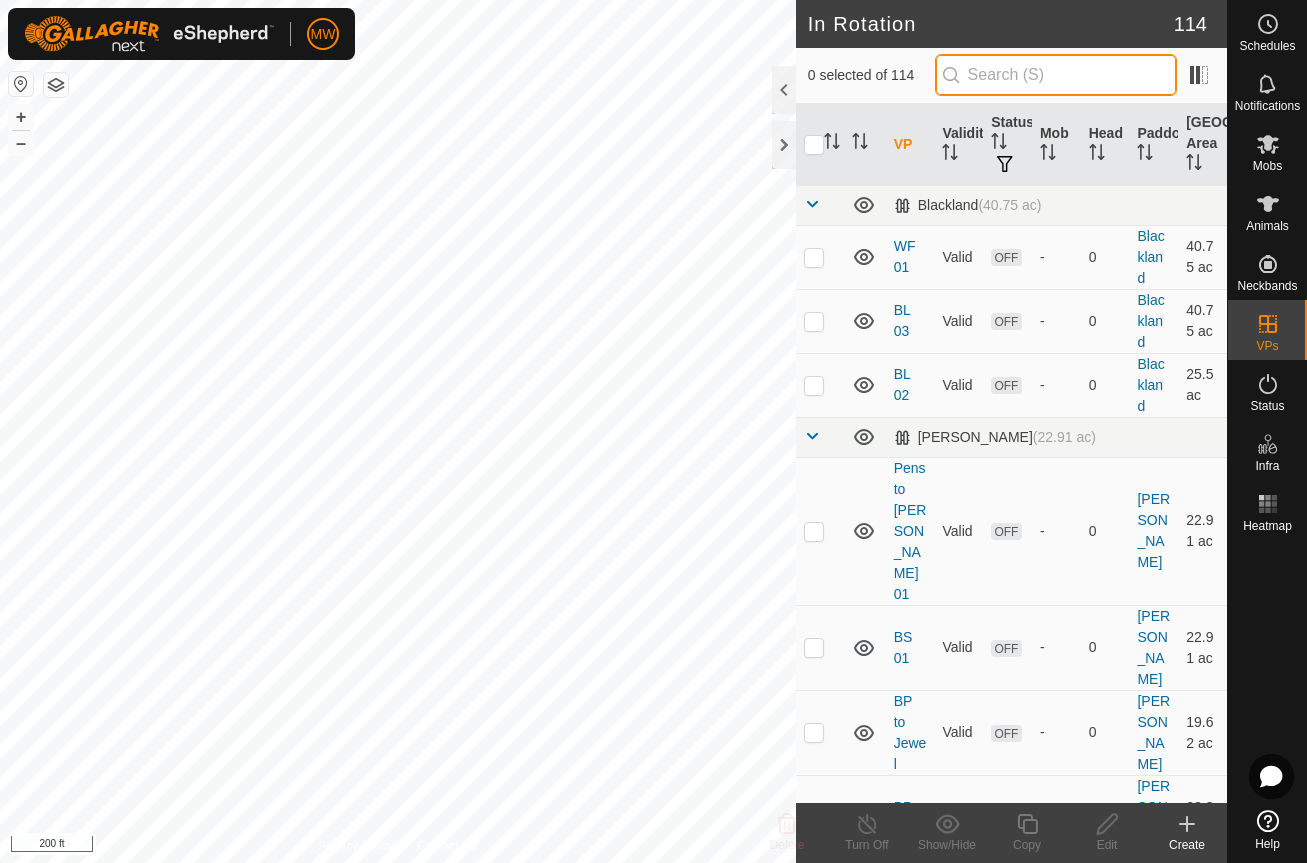 click at bounding box center [1056, 75] 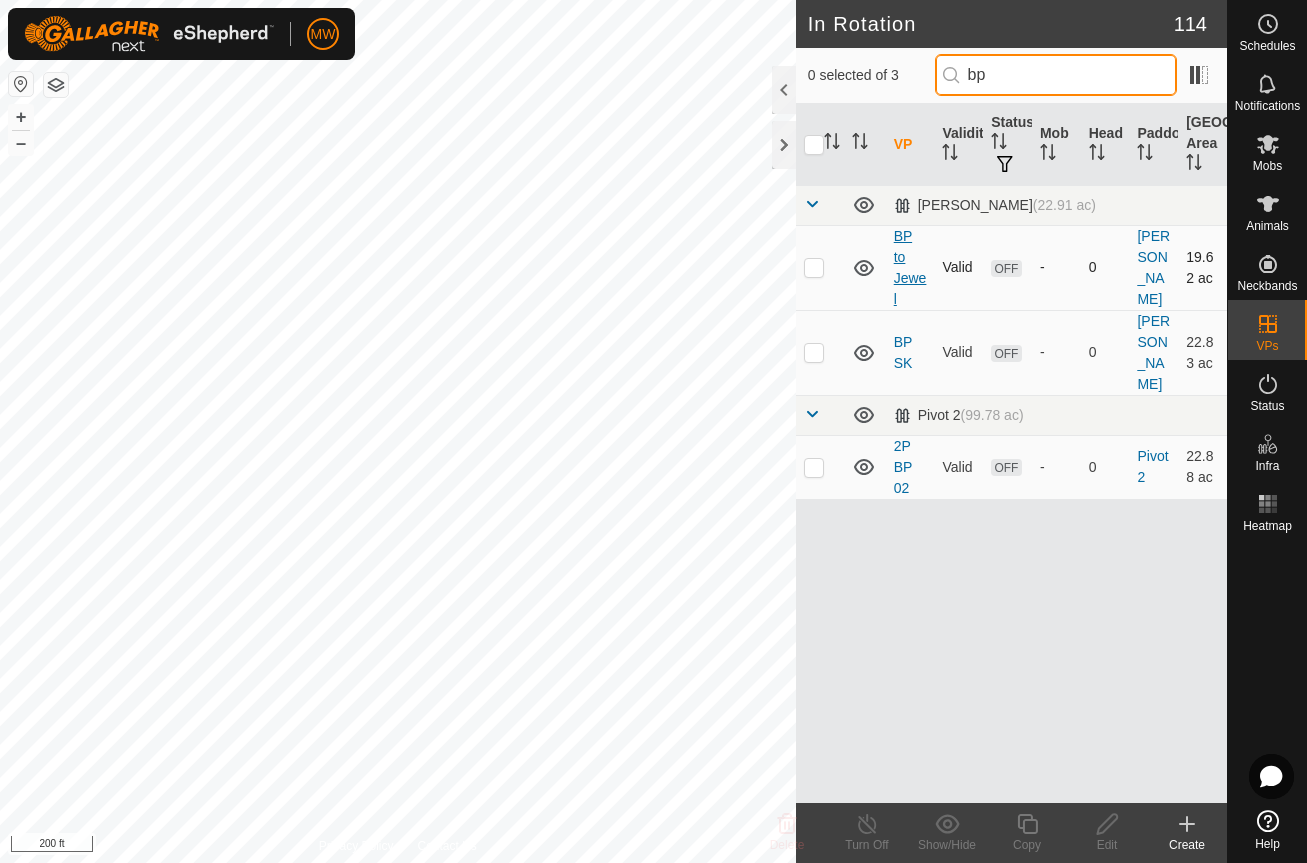 type on "bp" 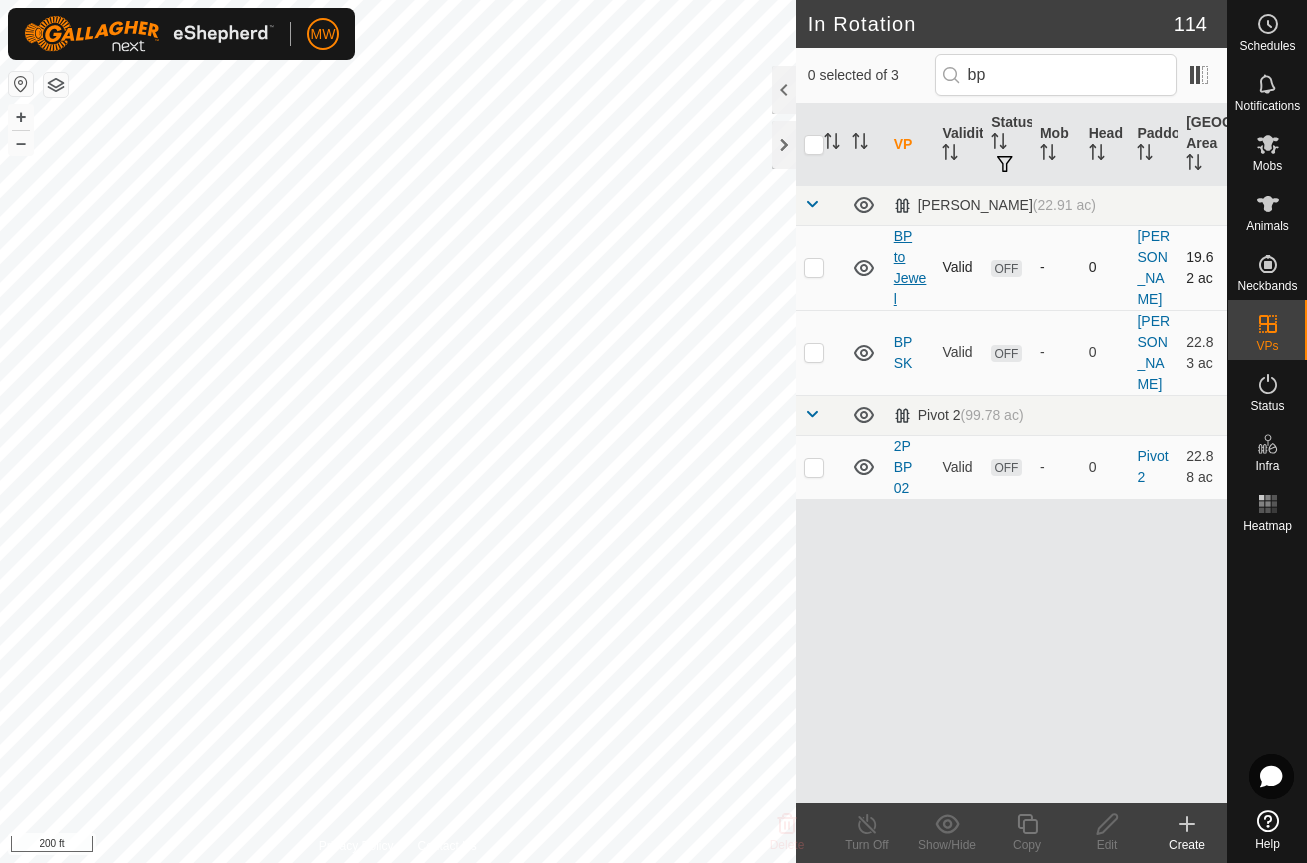 click on "BP to Jewel" at bounding box center [910, 267] 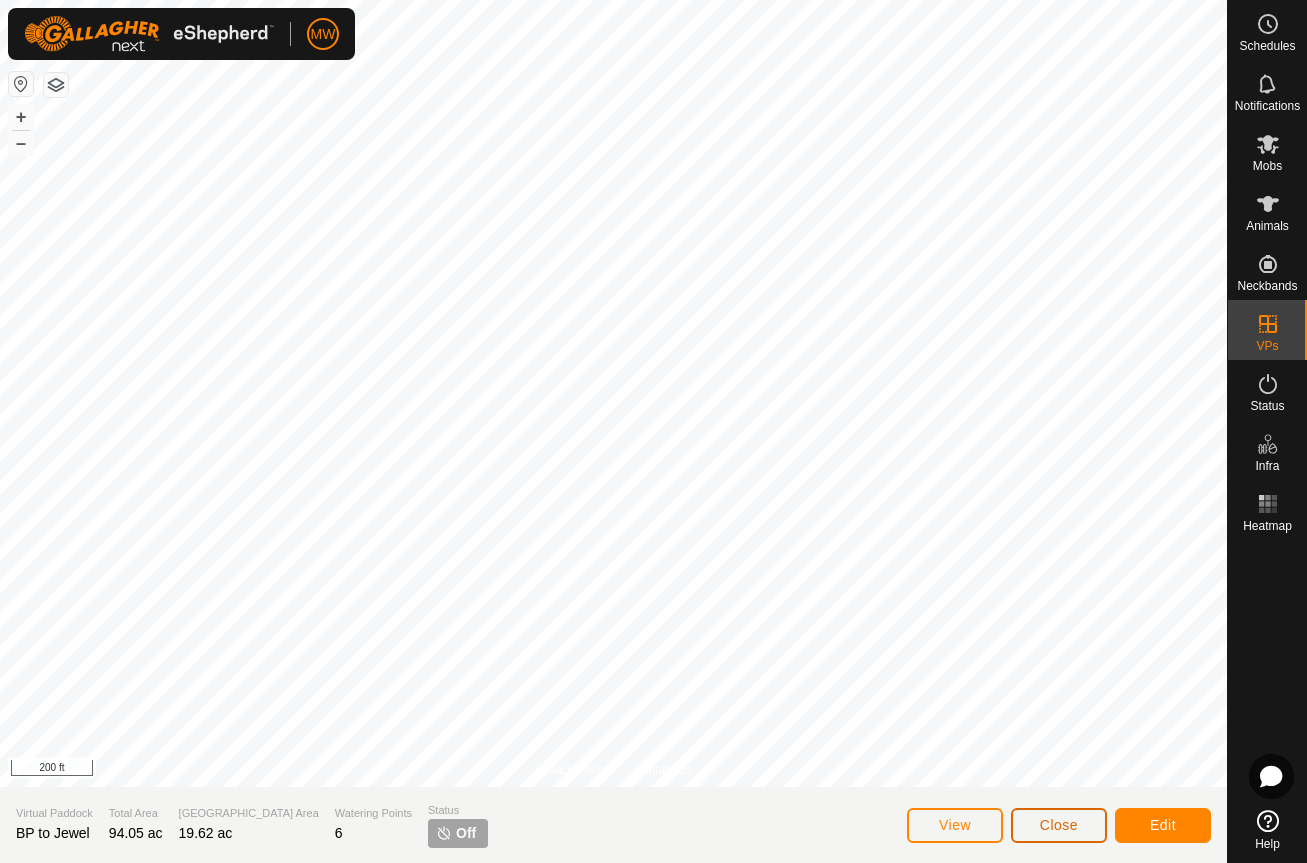 click on "Close" 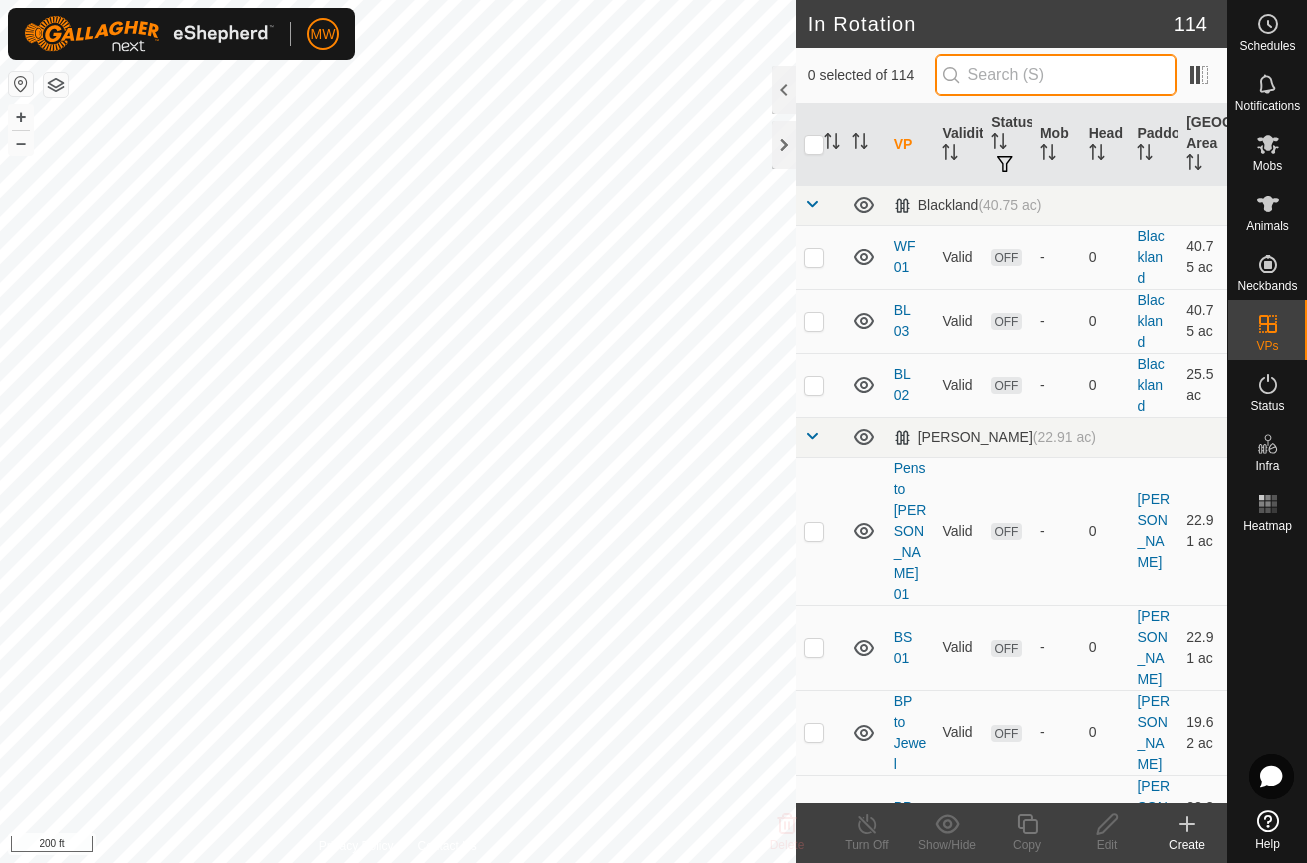 click at bounding box center [1056, 75] 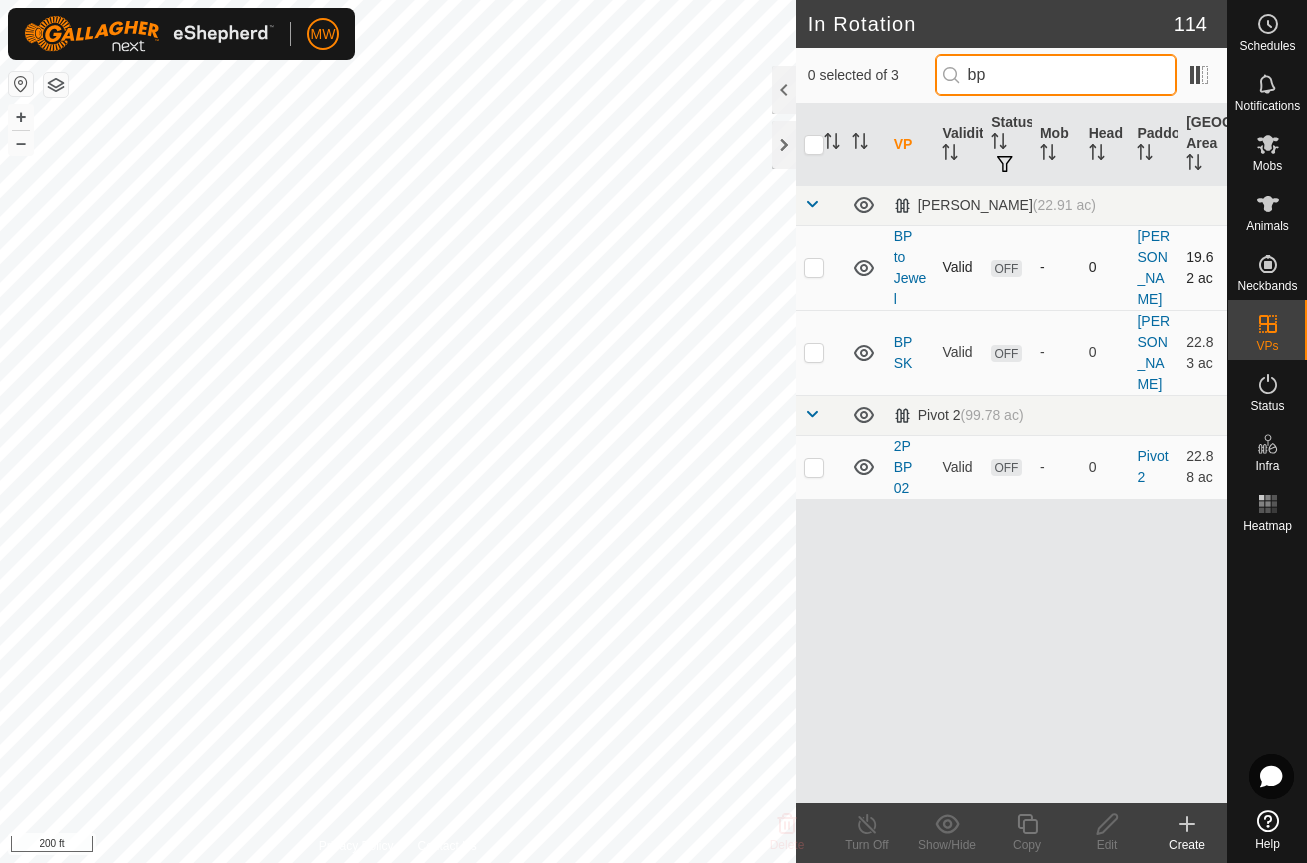 type on "bp" 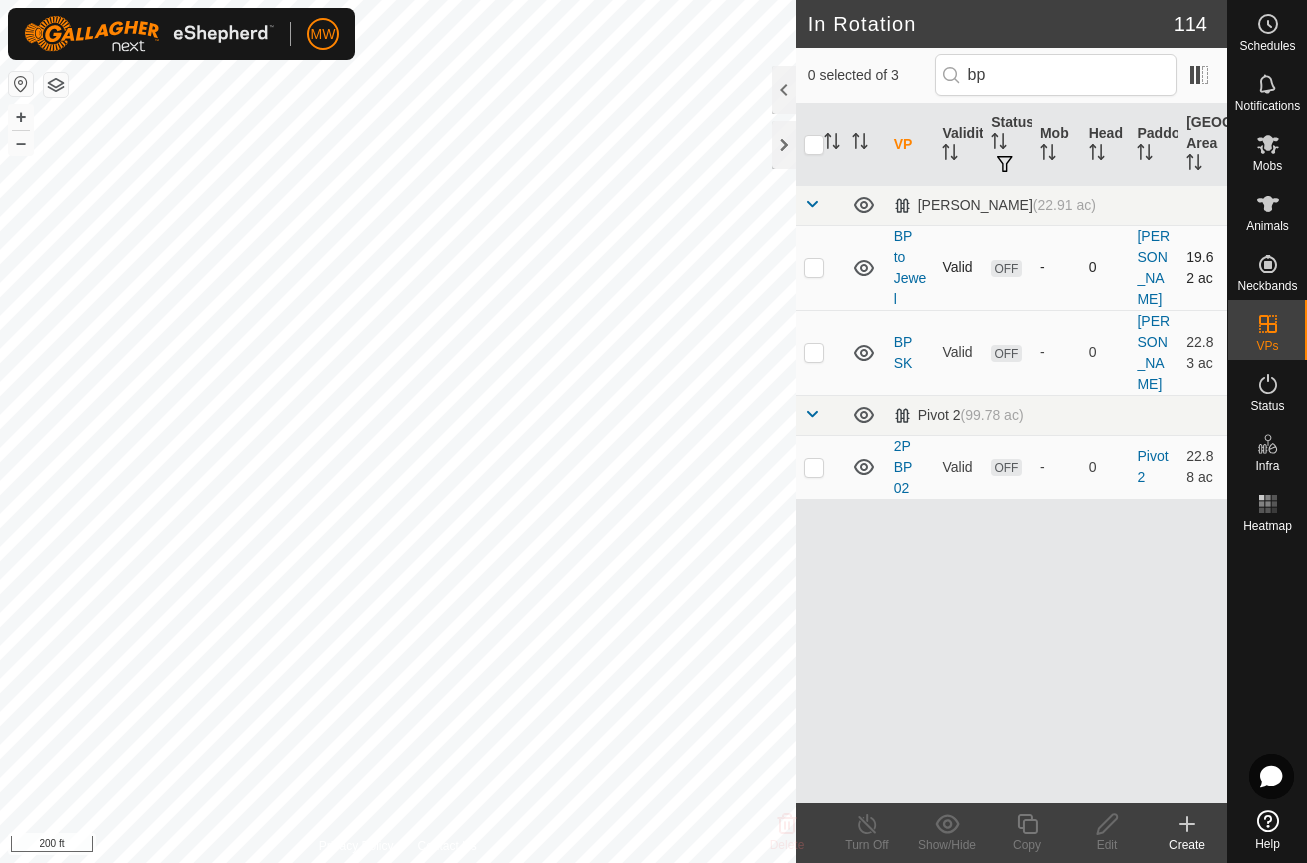 click at bounding box center (814, 267) 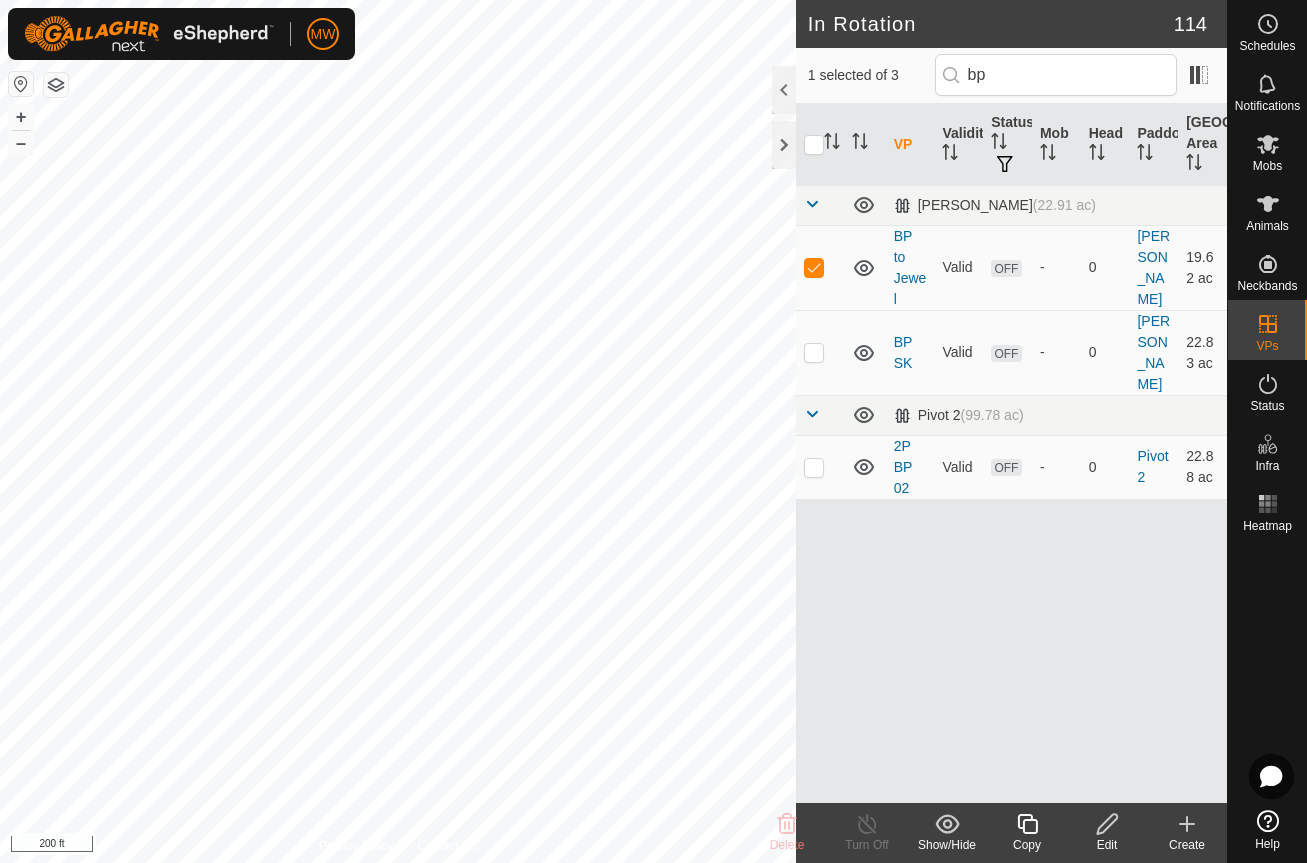 click 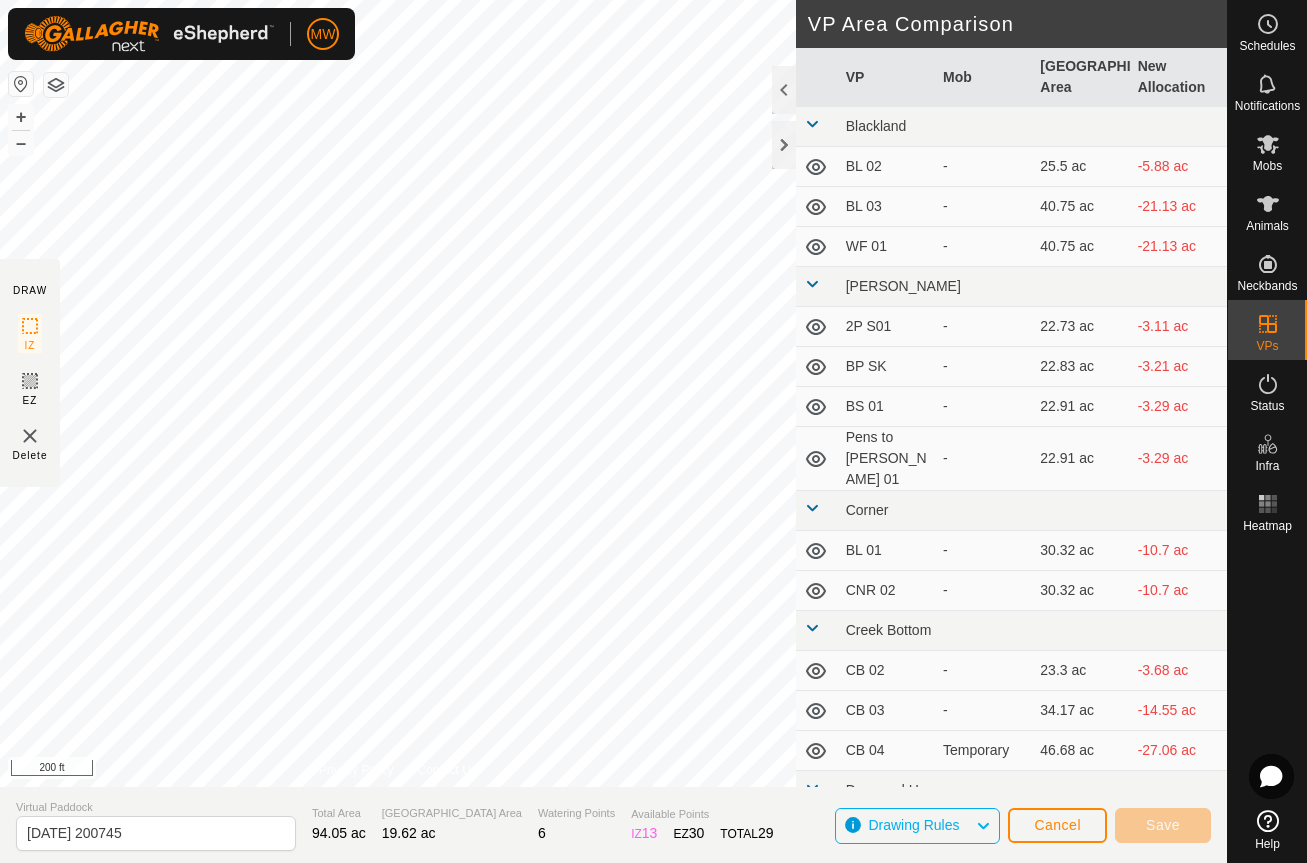 click on "DRAW IZ EZ Delete Privacy Policy Contact Us + – ⇧ i 200 ft VP Area Comparison     VP   Mob   Grazing Area   New Allocation  Blackland  BL 02  -  25.5 ac  -5.88 ac  BL 03  -  40.75 ac  -21.13 ac  WF 01  -  40.75 ac  -21.13 [PERSON_NAME]  2P S01  -  22.73 ac  -3.11 ac  BP SK  -  22.83 ac  -3.21 ac  BS 01  -  22.91 ac  -3.29 ac  Pens to [PERSON_NAME] 01  -  22.91 ac  -3.29 ac Corner  BL 01  -  30.32 ac  -10.7 ac  CNR 02  -  30.32 ac  -10.7 ac [GEOGRAPHIC_DATA] 02  -  23.3 ac  -3.68 ac  CB 03  -  34.17 ac  -14.55 ac  CB 04   Temporary   46.68 ac  -27.06 ac Dogwood Home  High Trap 01.07.12.25  -  13.44 ac  +6.18 ac  North Trap 02 [DATE]  -  7.73 ac  +11.89 ac  Square field 01.7.17.25   [PERSON_NAME]   13.62 ac  +6 [PERSON_NAME] Meadow  HM 03  -  25.72 ac  -6.1 ac  HM 04  -  23.05 ac  -3.43 ac Highline  HL 02  -  21.79 ac  -2.17 ac  JP 01  -  21.92 ac  -2.3 ac Jewel Pasture  HM 01  -  52.46 ac  -32.84 ac  HM 01 Bulls  -  28.32 ac  -8.7 ac  JP 02  -  36.97 ac  -17.35 ac  JP 03  -  58 ac  -38.38 ac  JP 04  -  78.65 ac  -59.03 ac - - - -" 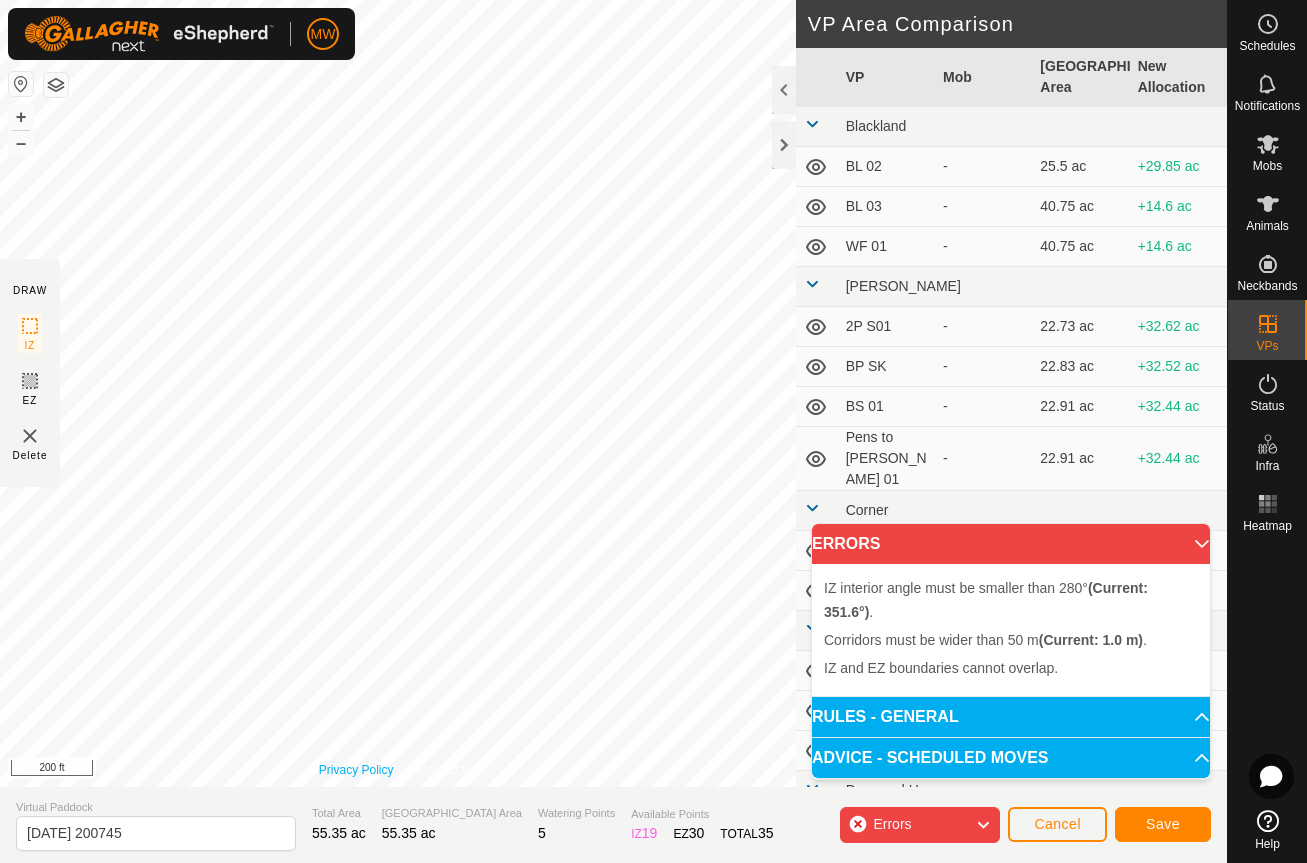 click on "Privacy Policy Contact Us IZ interior angle must be larger than 80°  (Current: 39.0°) . + – ⇧ i 200 ft" at bounding box center [398, 393] 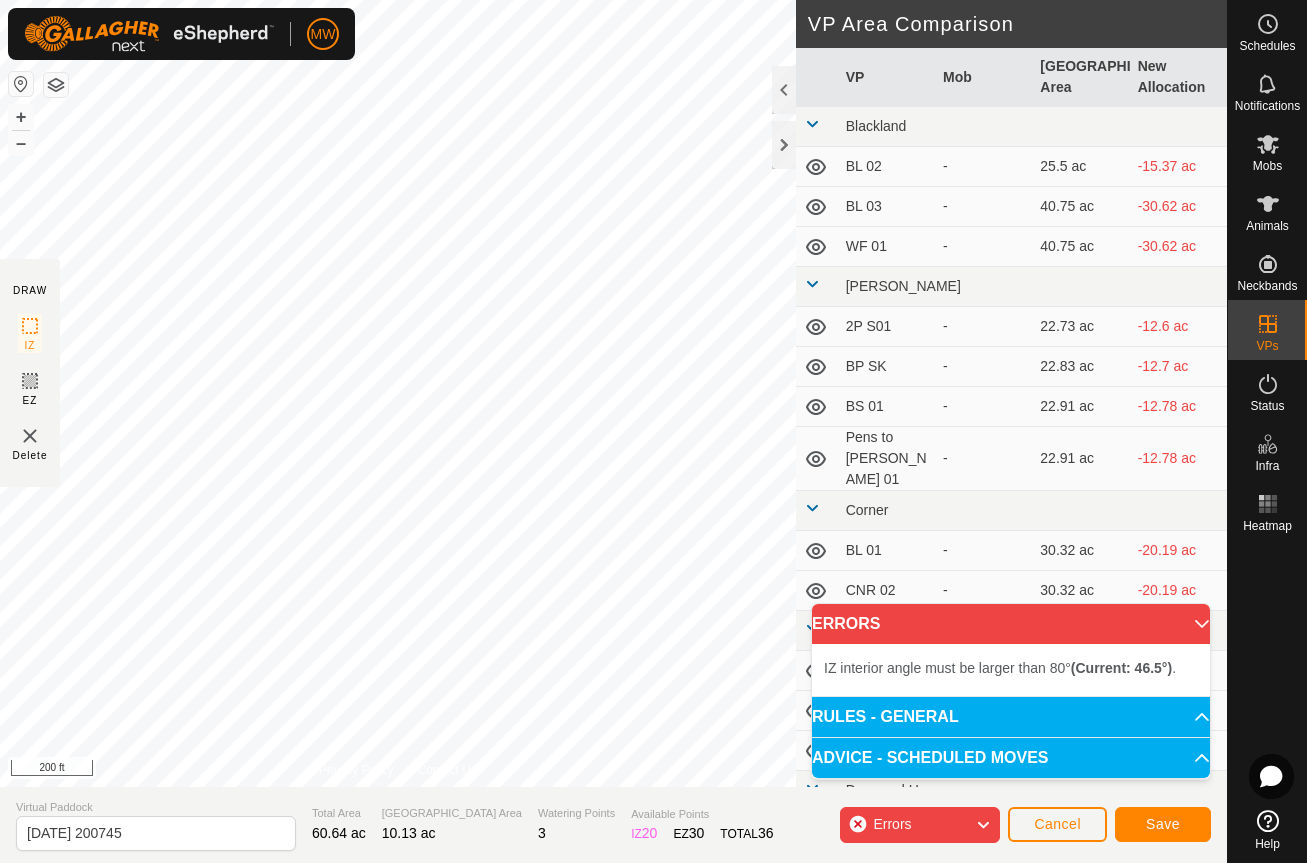 click on "DRAW IZ EZ Delete Privacy Policy Contact Us IZ interior angle must be larger than 80°  (Current: 46.5°) . + – ⇧ i 200 ft VP Area Comparison     VP   Mob   [GEOGRAPHIC_DATA] Area   New Allocation  Blackland  BL 02  -  25.5 ac  -15.37 ac  BL 03  -  40.75 ac  -30.62 ac  WF 01  -  40.75 ac  -30.62 [PERSON_NAME]  2P S01  -  22.73 ac  -12.6 ac  BP SK  -  22.83 ac  -12.7 ac  BS 01  -  22.91 ac  -12.78 ac  Pens to [PERSON_NAME] 01  -  22.91 ac  -12.78 ac Corner  BL 01  -  30.32 ac  -20.19 ac  CNR 02  -  30.32 ac  -20.19 ac [GEOGRAPHIC_DATA] 02  -  23.3 ac  -13.17 ac  CB 03  -  34.17 ac  -24.04 ac  CB 04   Temporary   46.68 ac  -36.55 ac Dogwood Home  High Trap 01.07.12.25  -  13.44 ac  -3.31 ac  North Trap 02 [DATE]  -  7.73 ac  +2.4 ac  Square field 01.7.17.25   [PERSON_NAME]   13.62 ac  -3.48 [PERSON_NAME] Meadow  HM 03  -  25.72 ac  -15.59 ac  HM 04  -  23.05 ac  -12.92 ac Highline  HL 02  -  21.79 ac  -11.66 ac  JP 01  -  21.92 ac  -11.79 ac Jewel Pasture  HM 01  -  52.46 ac  -42.33 ac  HM 01 Bulls  -  28.32 ac  -18.19 ac  JP 02  -  JP 03" 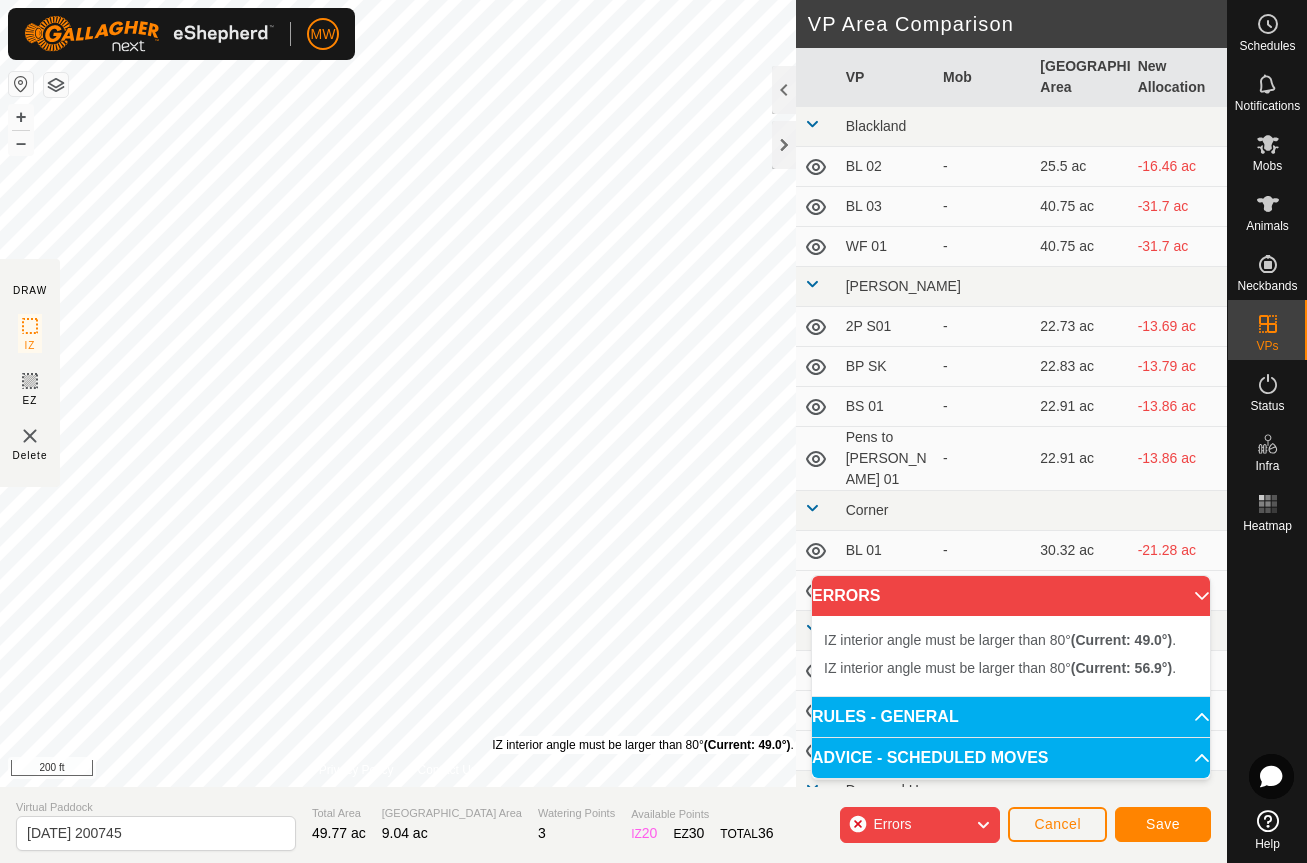 click on "IZ interior angle must be larger than 80°  (Current: 49.0°) ." at bounding box center [643, 745] 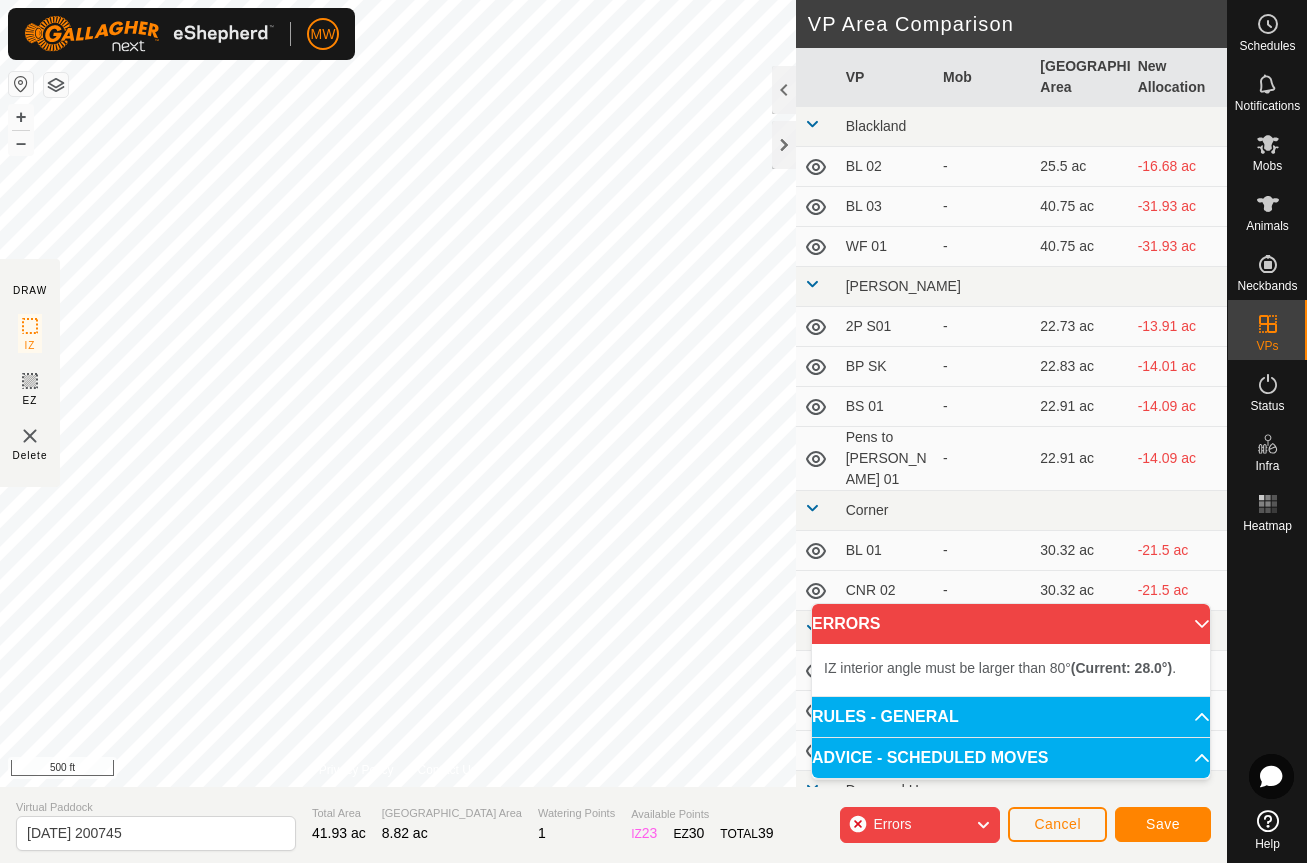 click on "DRAW IZ EZ Delete Privacy Policy Contact Us IZ interior angle must be larger than 80°  (Current: 49.0°) . + – ⇧ i 500 ft VP Area Comparison     VP   Mob   [GEOGRAPHIC_DATA] Area   New Allocation  Blackland  BL 02  -  25.5 ac  -16.68 ac  BL 03  -  40.75 ac  -31.93 ac  WF 01  -  40.75 ac  -31.93 [PERSON_NAME]  2P S01  -  22.73 ac  -13.91 ac  BP SK  -  22.83 ac  -14.01 ac  BS 01  -  22.91 ac  -14.09 ac  Pens to [PERSON_NAME] 01  -  22.91 ac  -14.09 ac Corner  BL 01  -  30.32 ac  -21.5 ac  CNR 02  -  30.32 ac  -21.5 ac [GEOGRAPHIC_DATA] 02  -  23.3 ac  -14.48 ac  CB 03  -  34.17 ac  -25.35 ac  CB 04   Temporary   46.68 ac  -37.86 ac Dogwood Home  High Trap 01.07.12.25  -  13.44 ac  -4.62 ac  North Trap 02 [DATE]  -  7.73 ac  +1.09 ac  Square field 01.7.17.25   [PERSON_NAME]   13.62 ac  -4.79 [PERSON_NAME] Meadow  HM 03  -  25.72 ac  -16.9 ac  HM 04  -  23.05 ac  -14.23 ac Highline  HL 02  -  21.79 ac  -12.97 ac  JP 01  -  21.92 ac  -13.1 ac Jewel Pasture  HM 01  -  52.46 ac  -43.64 ac  HM 01 Bulls  -  28.32 ac  -19.5 ac  JP 02  -  36.97 ac" 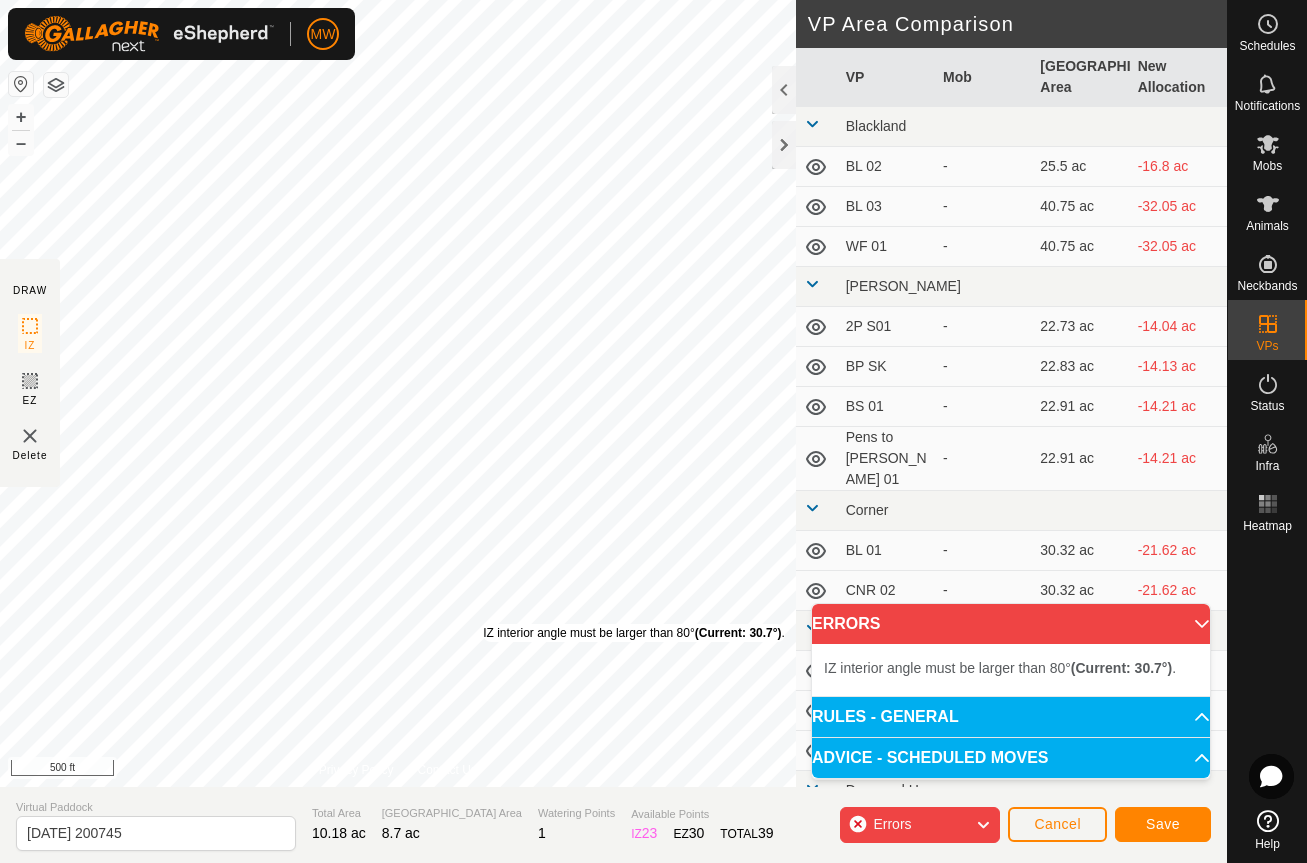 click on "IZ interior angle must be larger than 80°  (Current: 30.7°) ." at bounding box center (634, 633) 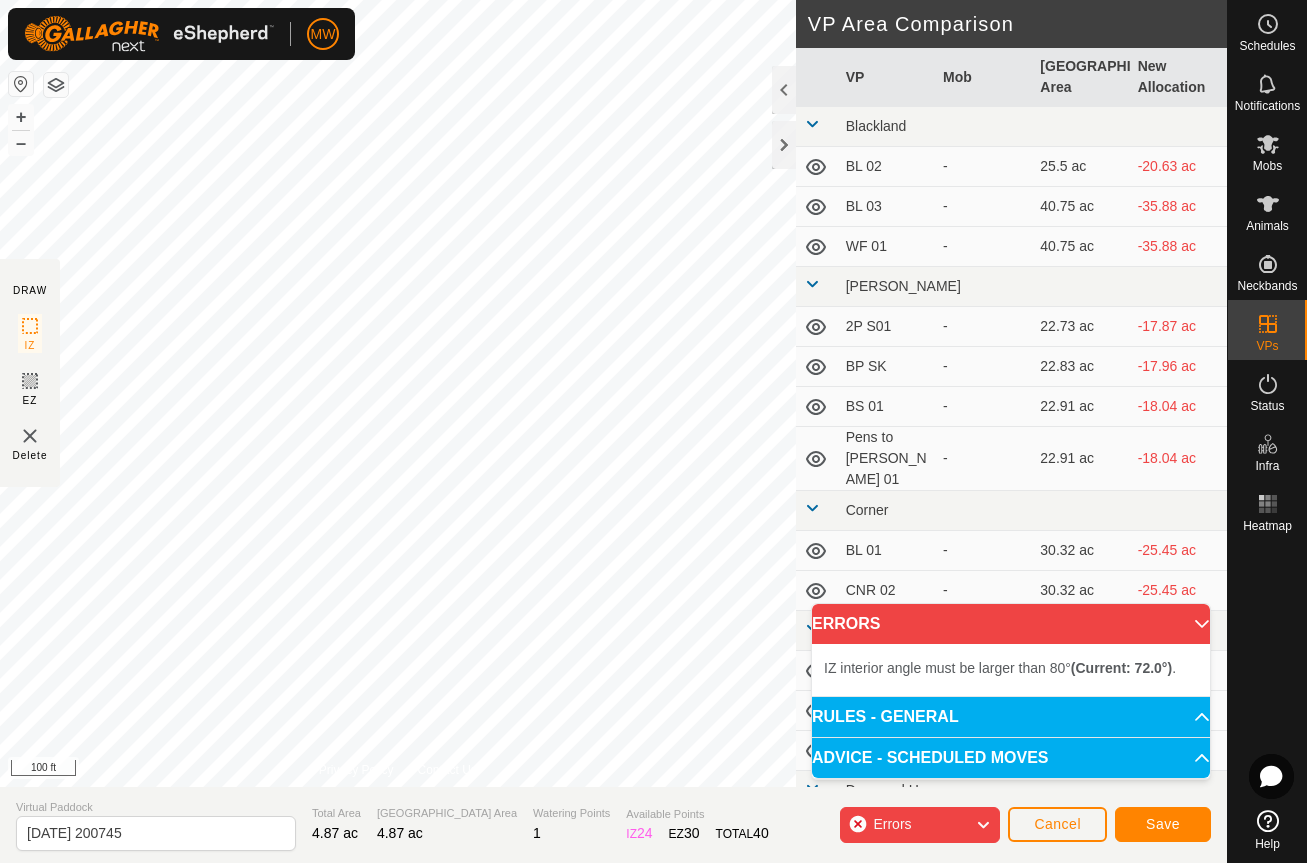click on "IZ interior angle must be larger than 80°  (Current: 72.0°) . + – ⇧ i 100 ft" at bounding box center [398, 393] 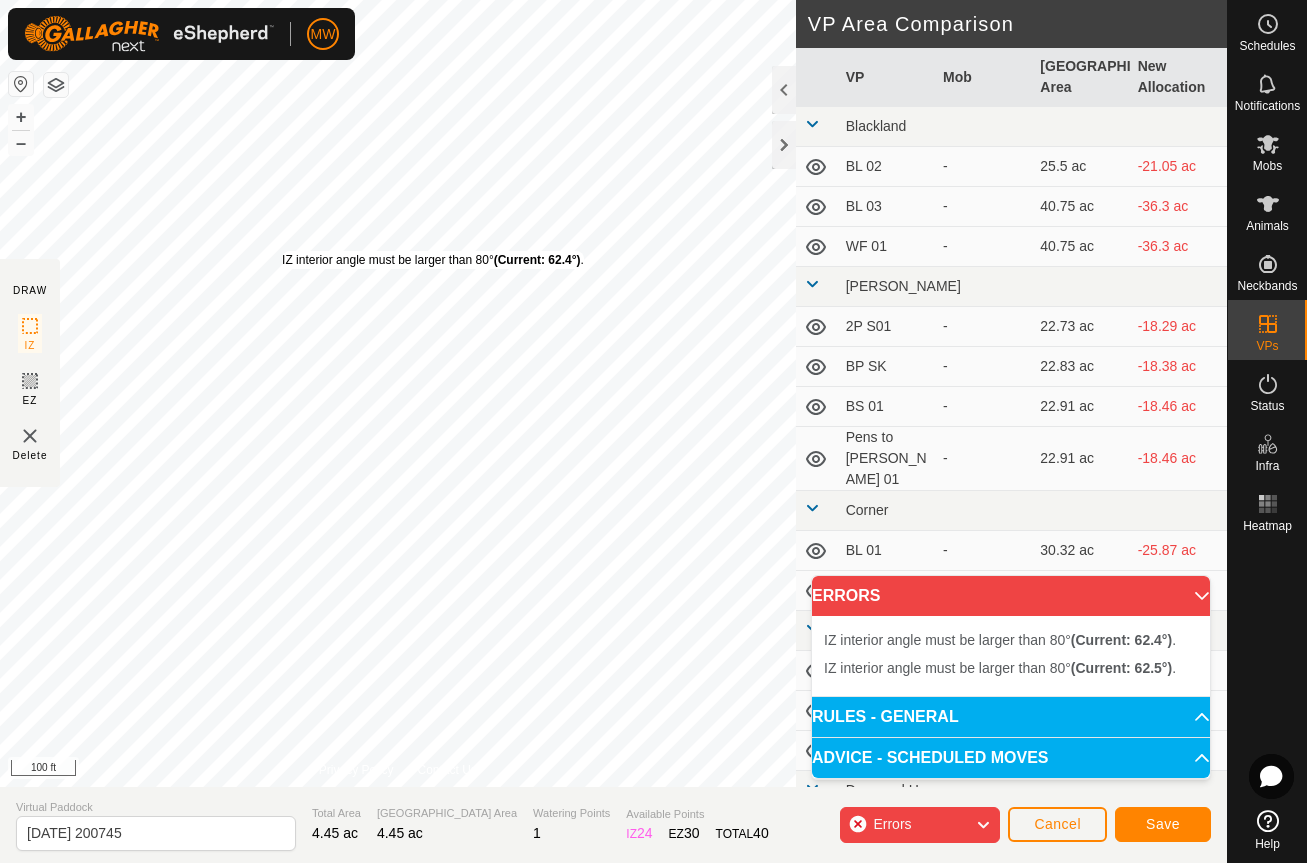 click on "IZ interior angle must be larger than 80°  (Current: 62.4°) . + – ⇧ i 100 ft" at bounding box center (398, 393) 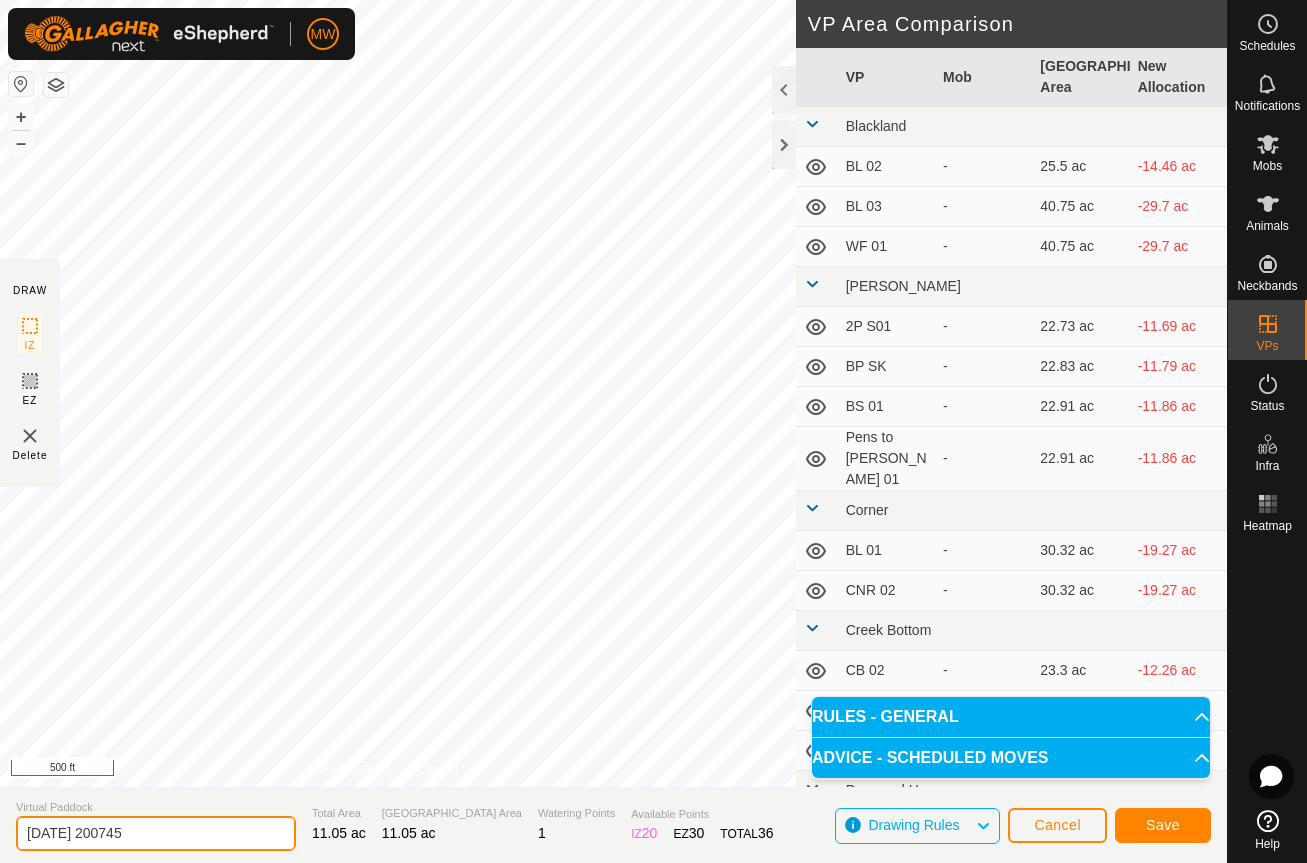 drag, startPoint x: 176, startPoint y: 837, endPoint x: -81, endPoint y: 847, distance: 257.1945 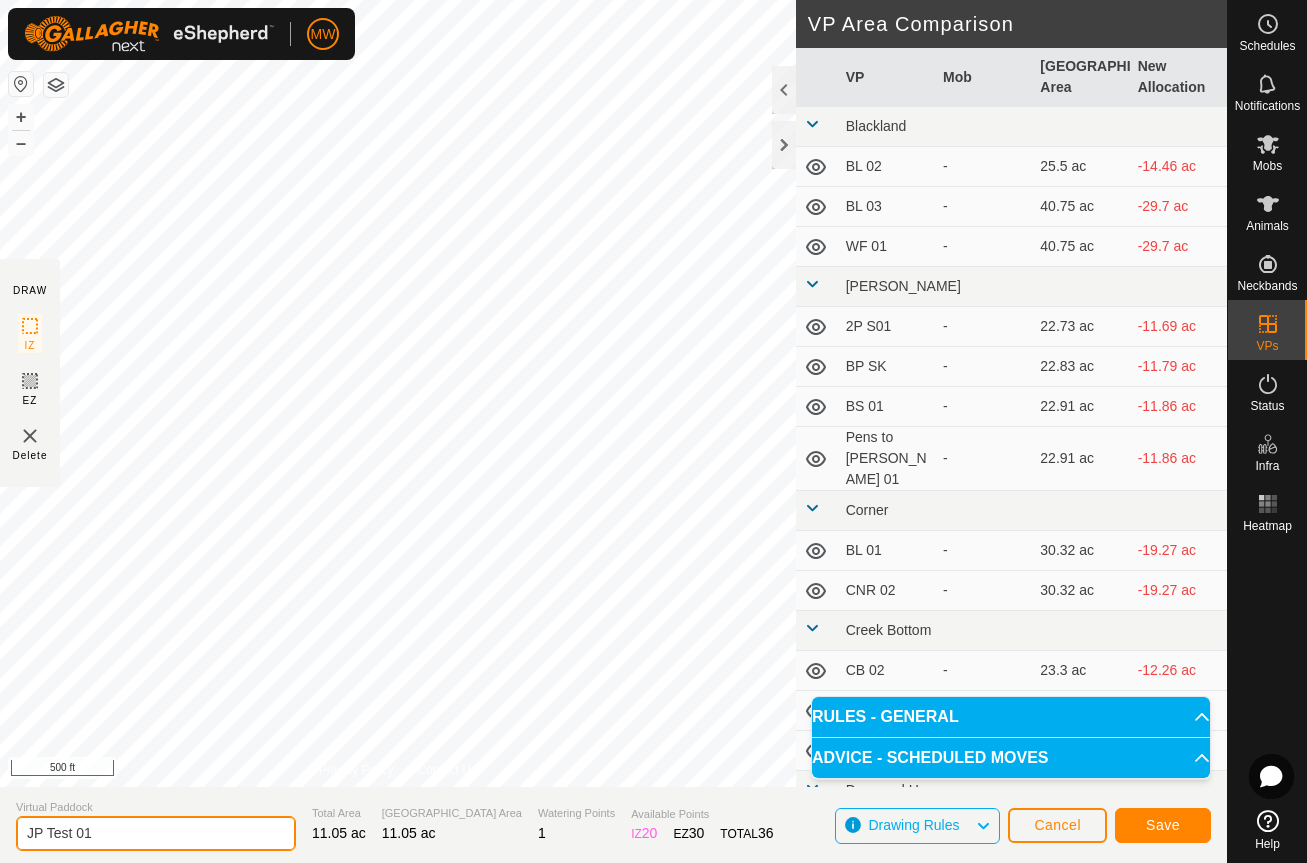 type on "JP Test 01" 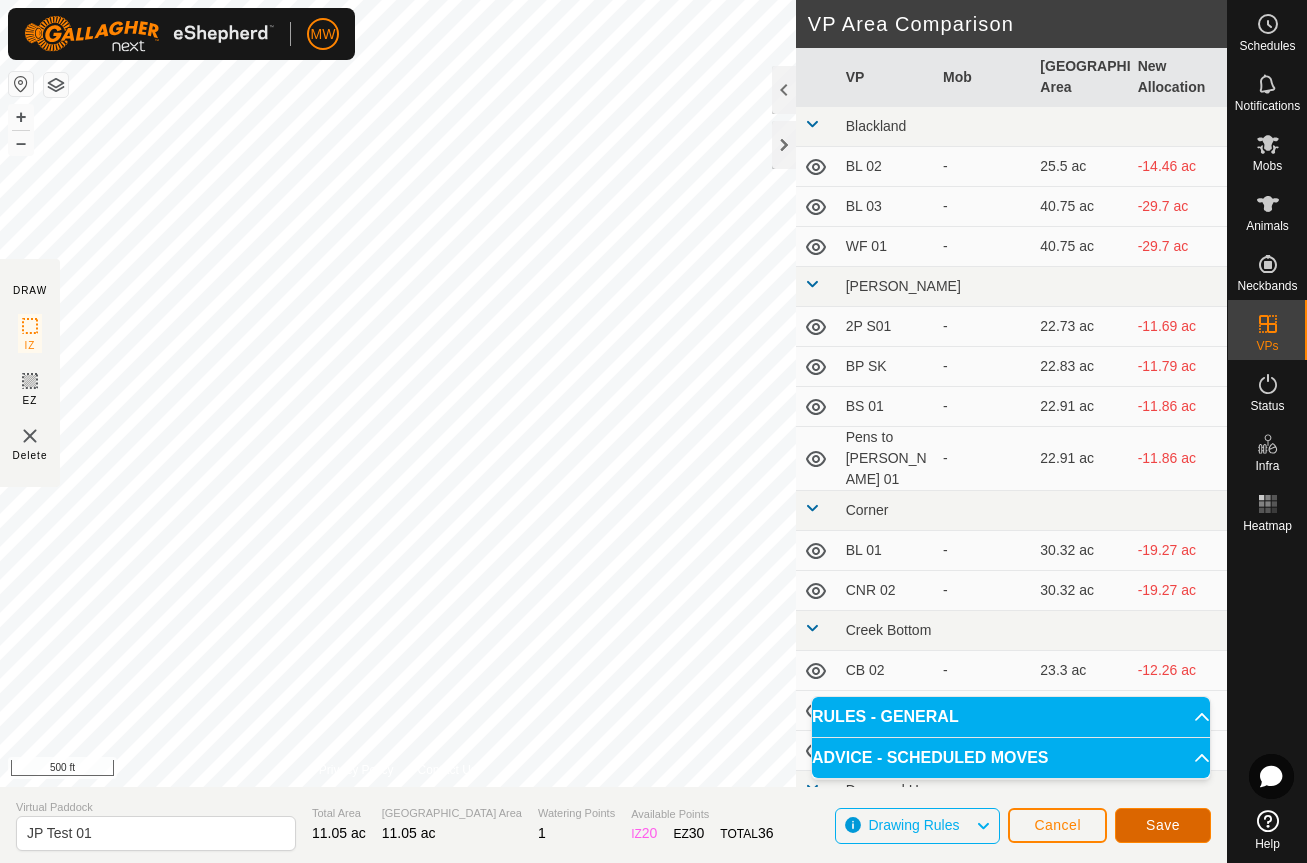 click on "Save" 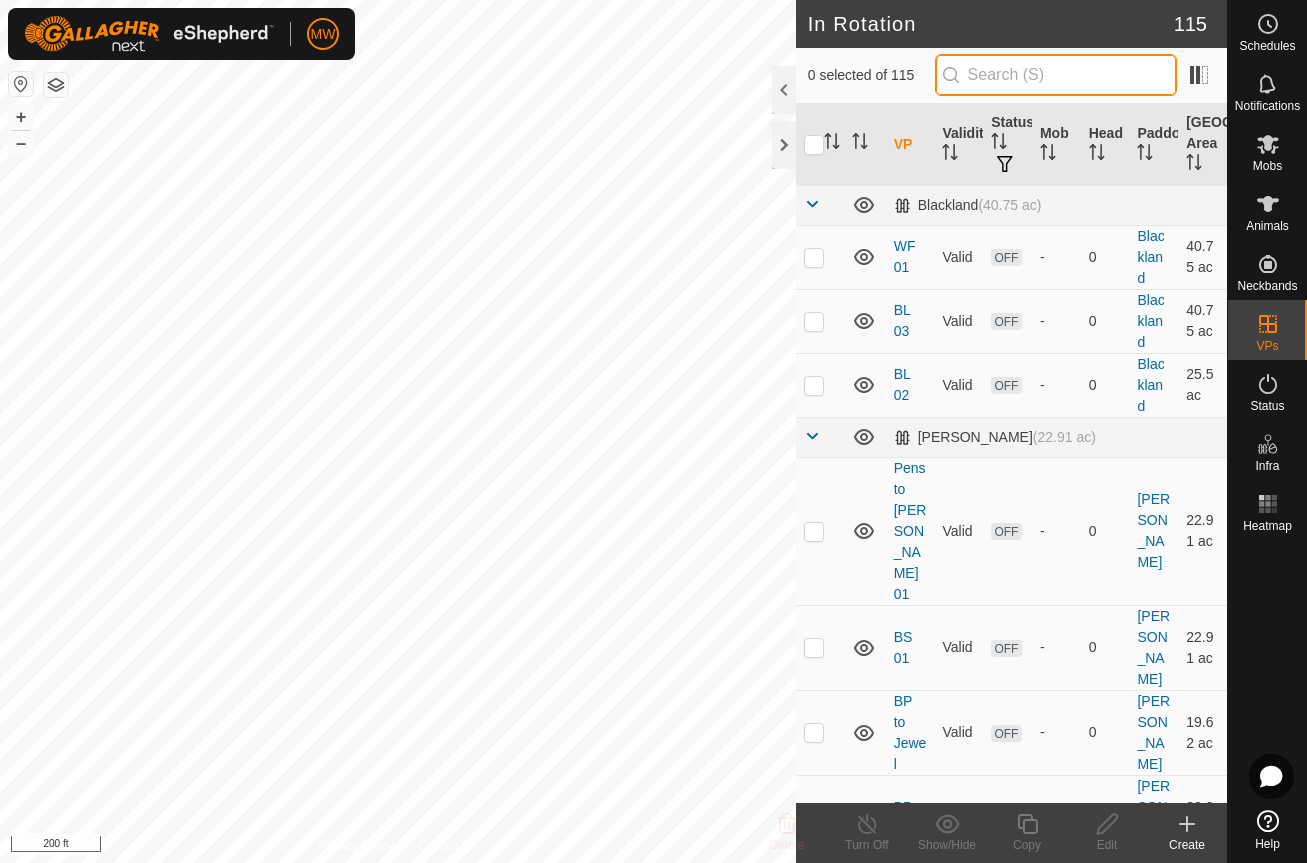 click at bounding box center (1056, 75) 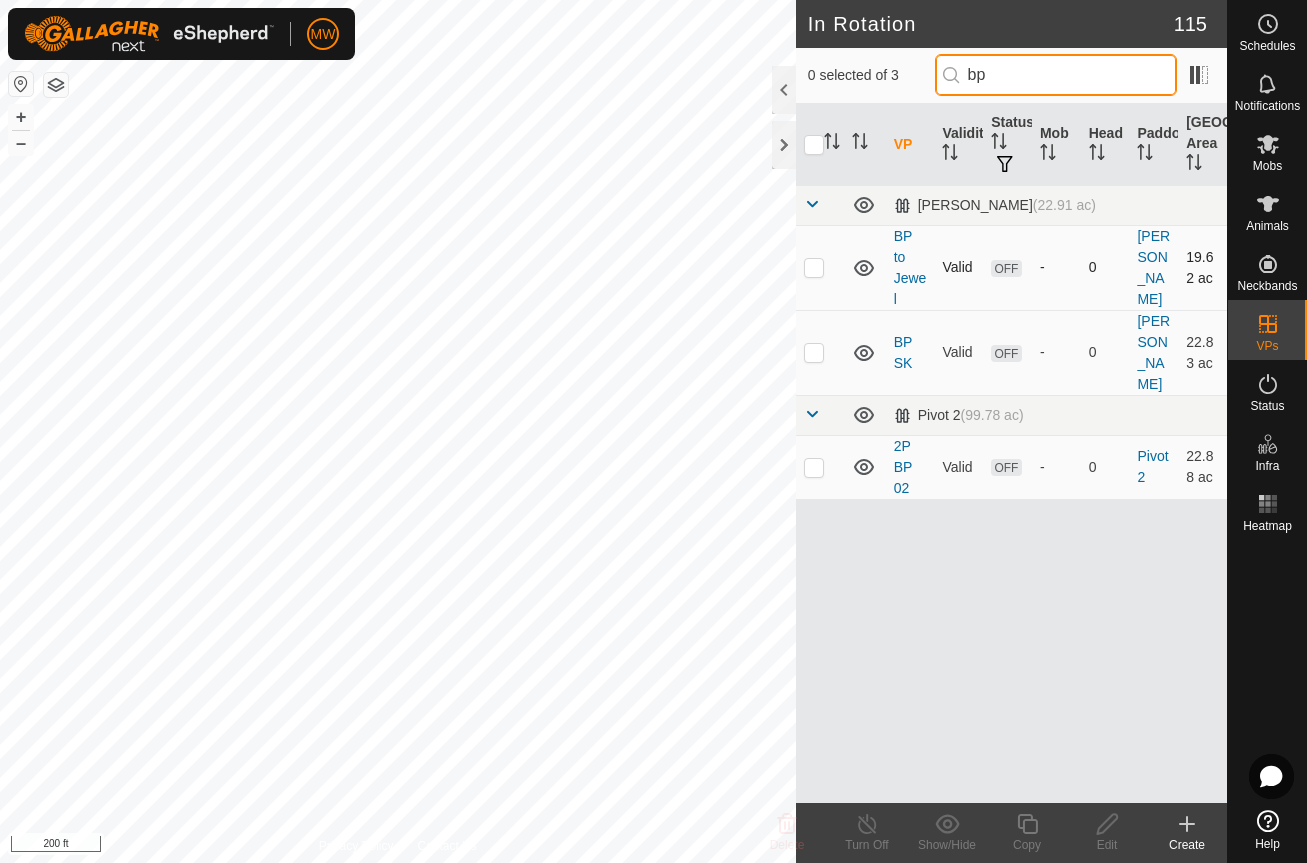 type on "bp" 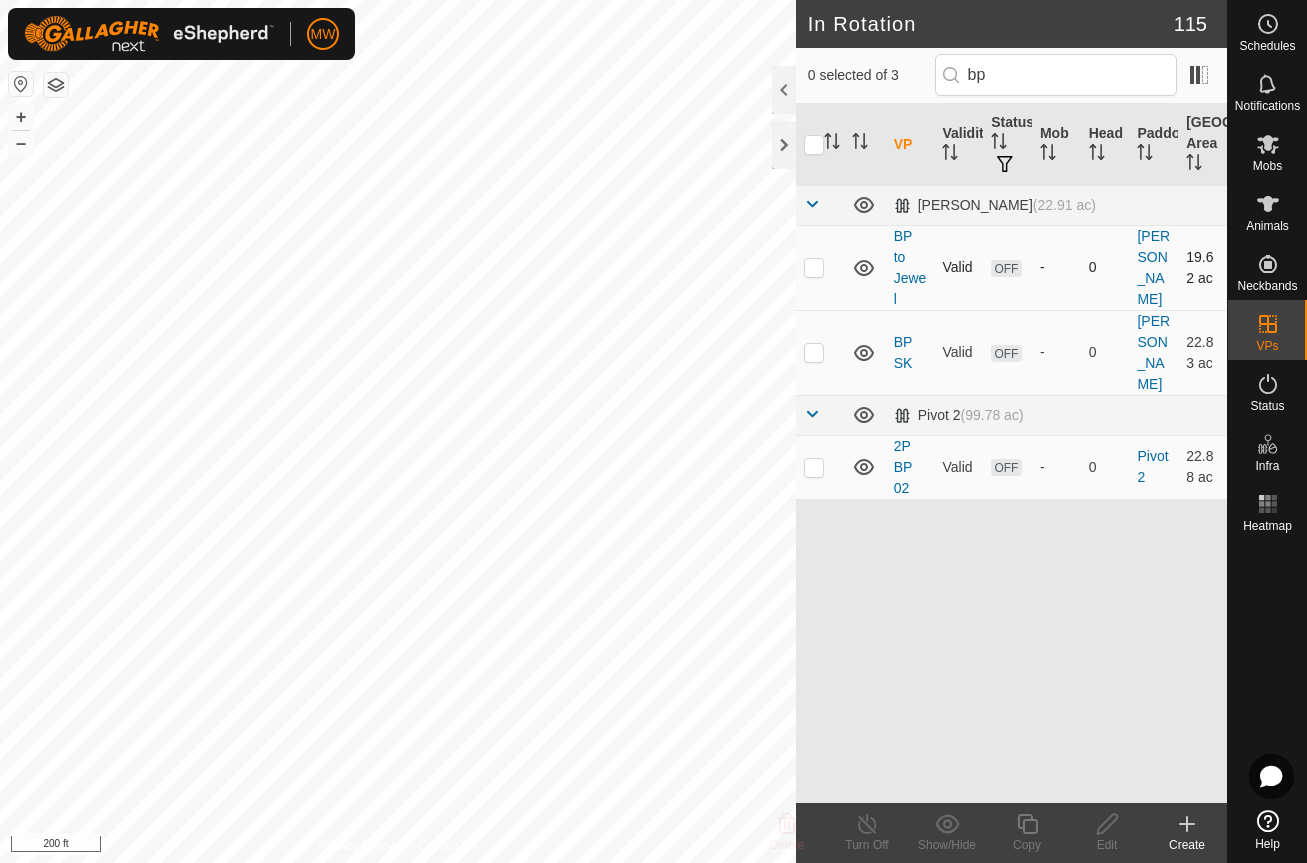 click at bounding box center [814, 267] 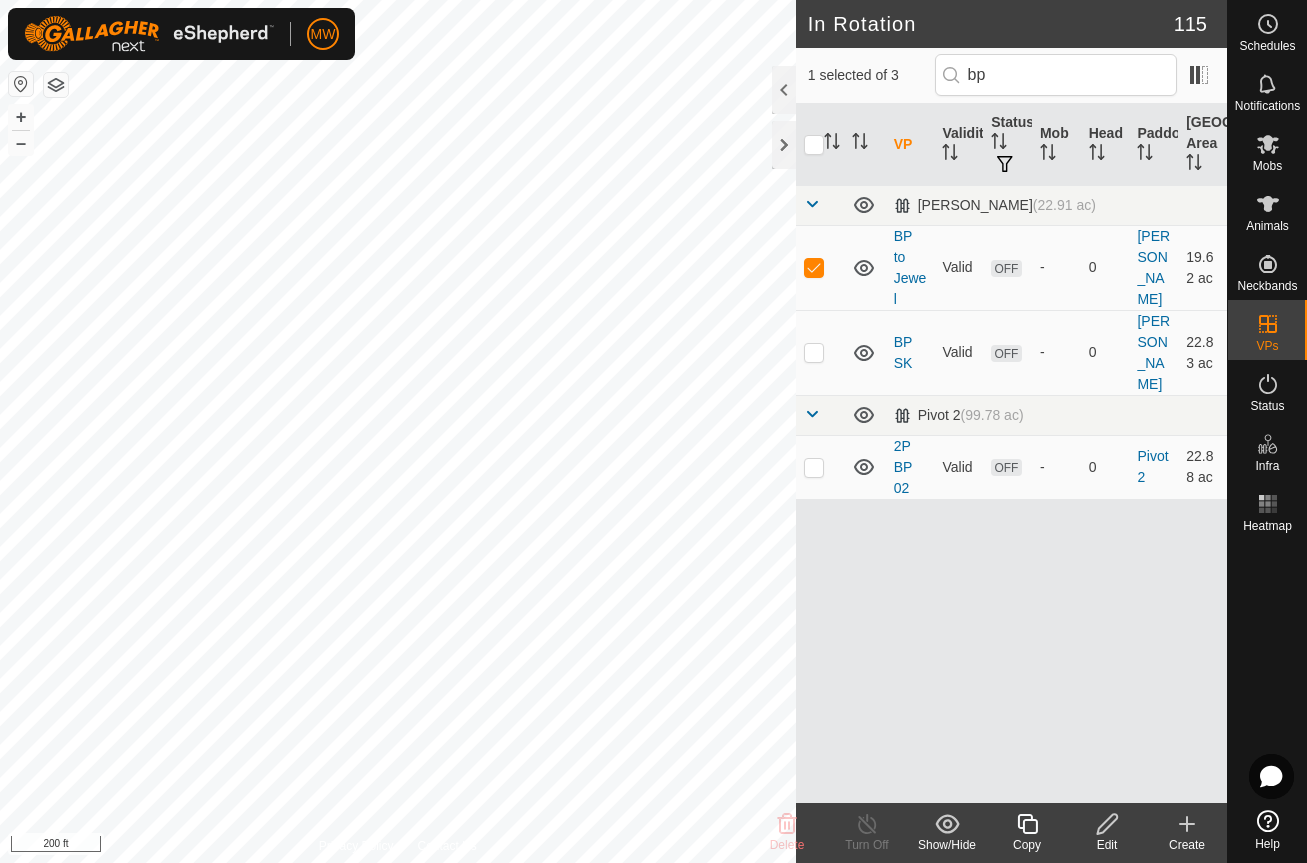 click 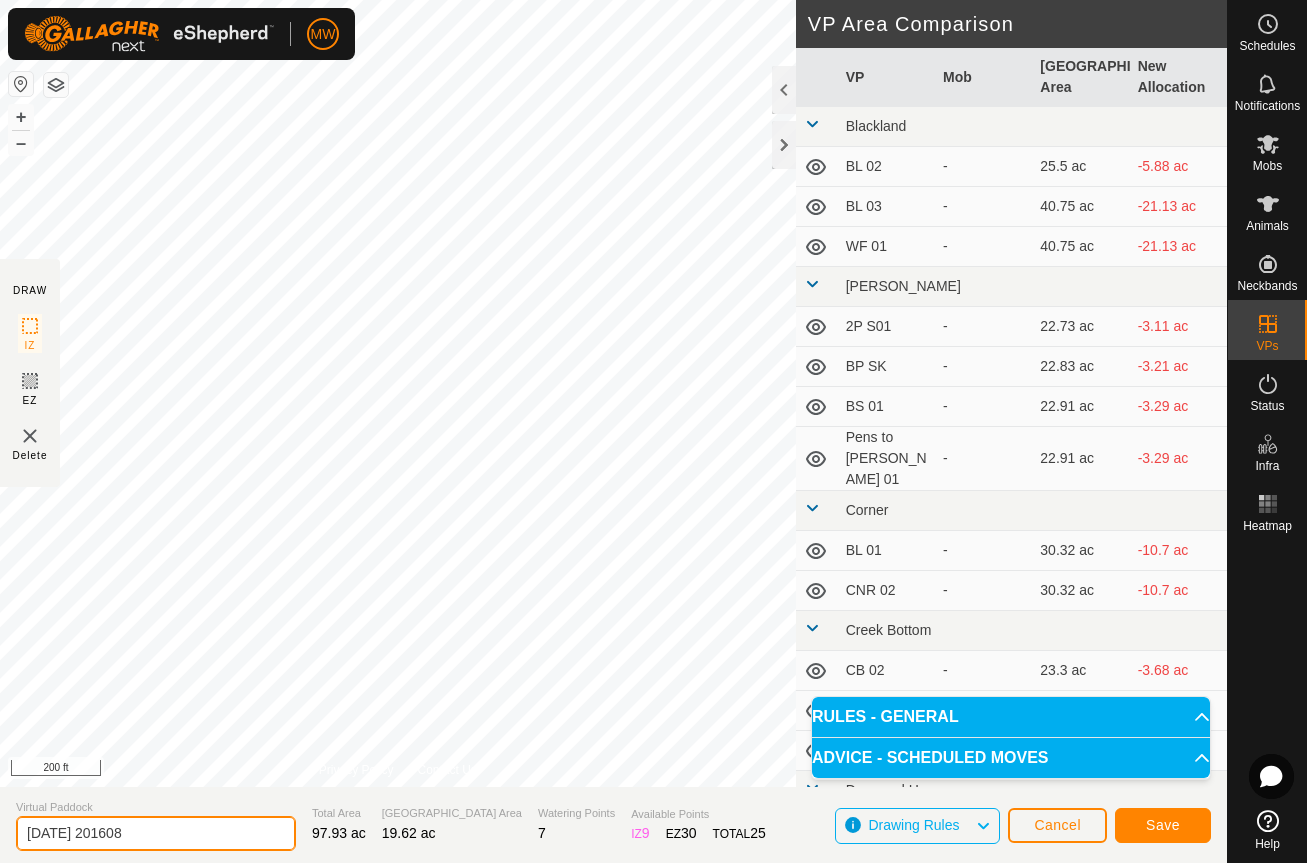 drag, startPoint x: 177, startPoint y: 841, endPoint x: -82, endPoint y: 836, distance: 259.04825 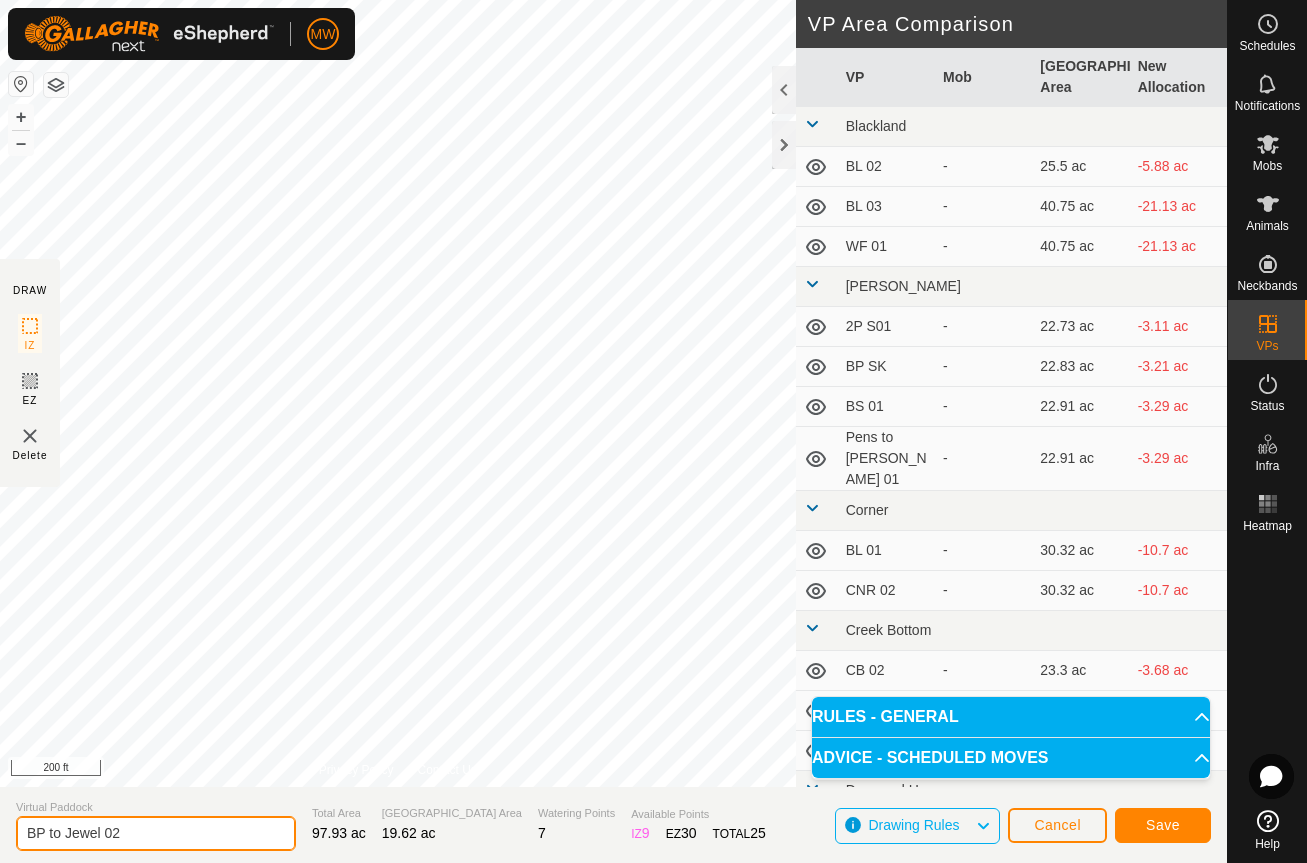 type on "BP to Jewel 02" 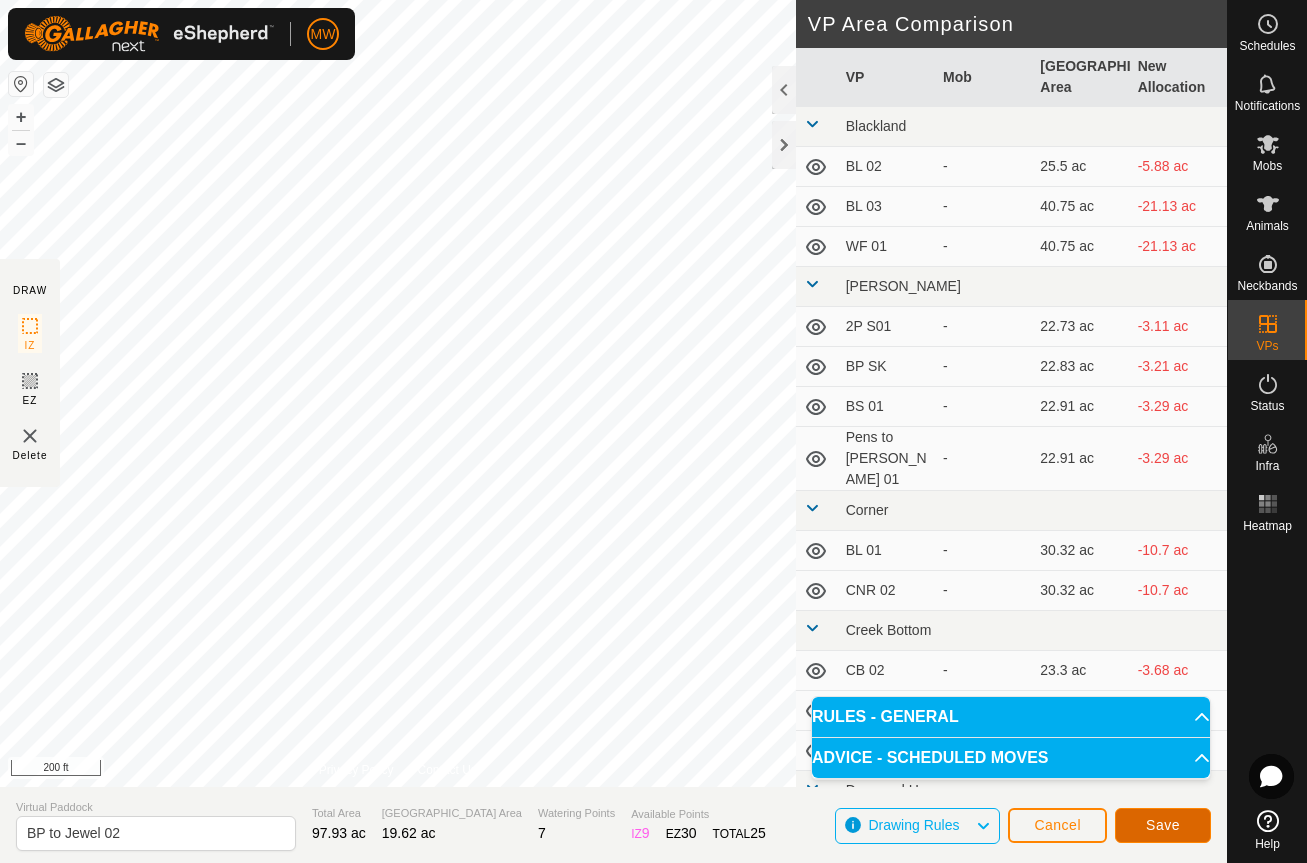 click on "Save" 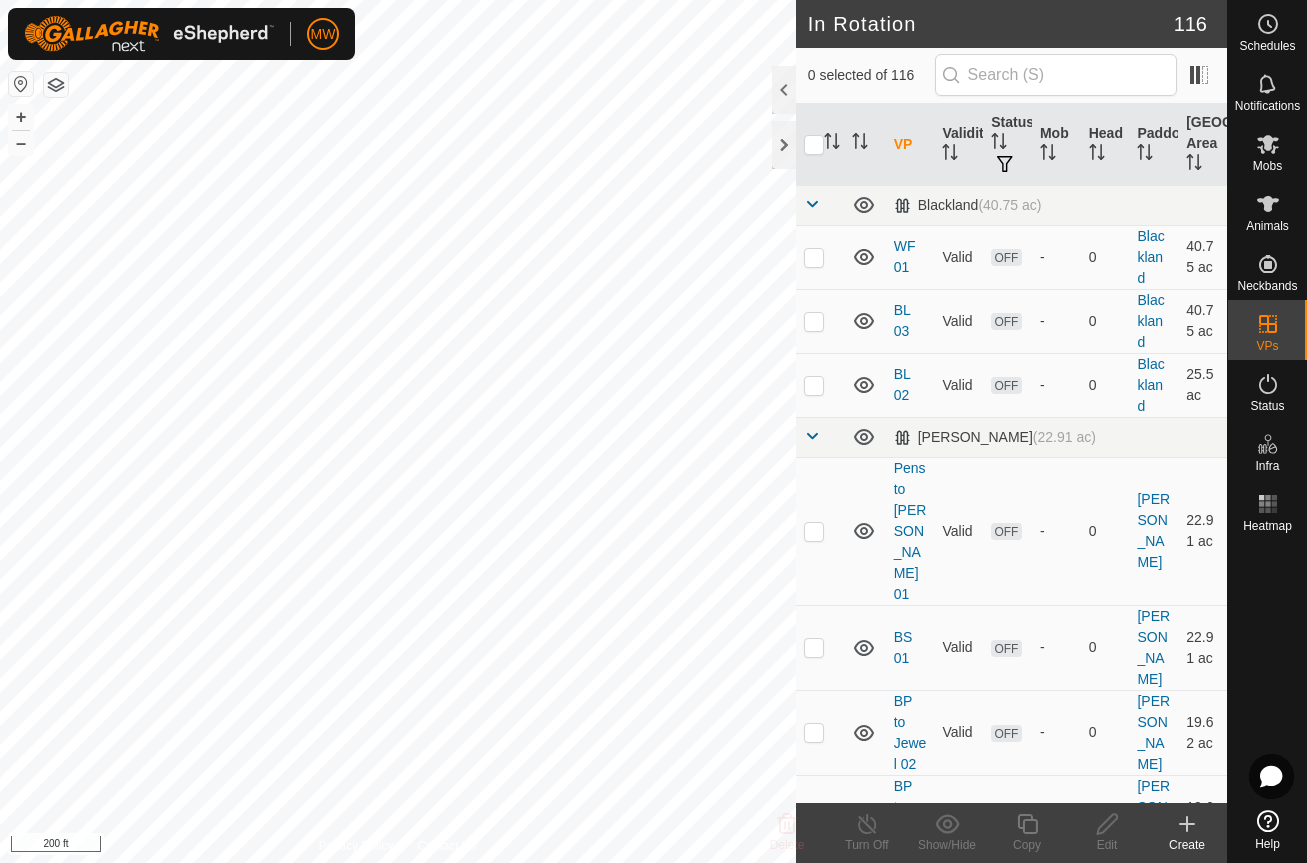 checkbox on "true" 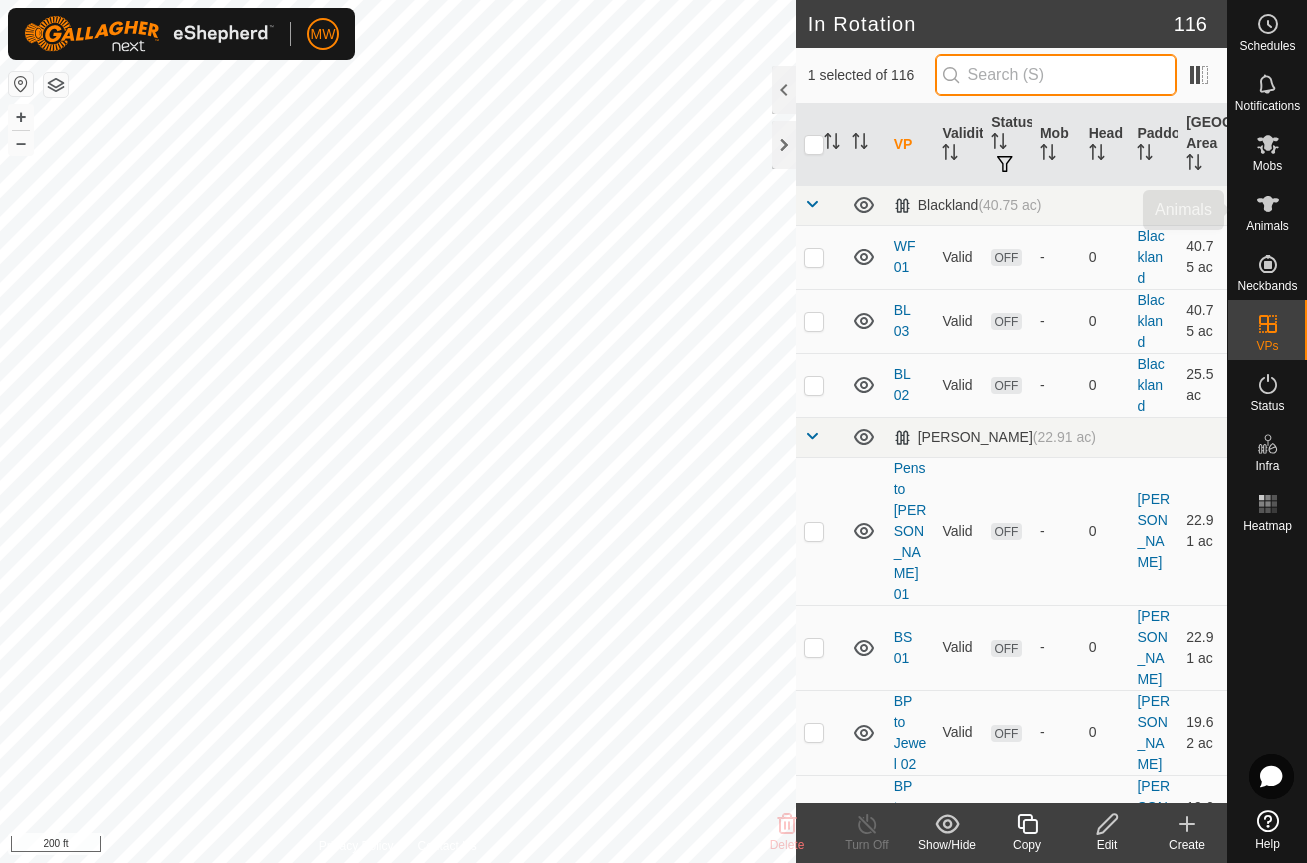click at bounding box center [1056, 75] 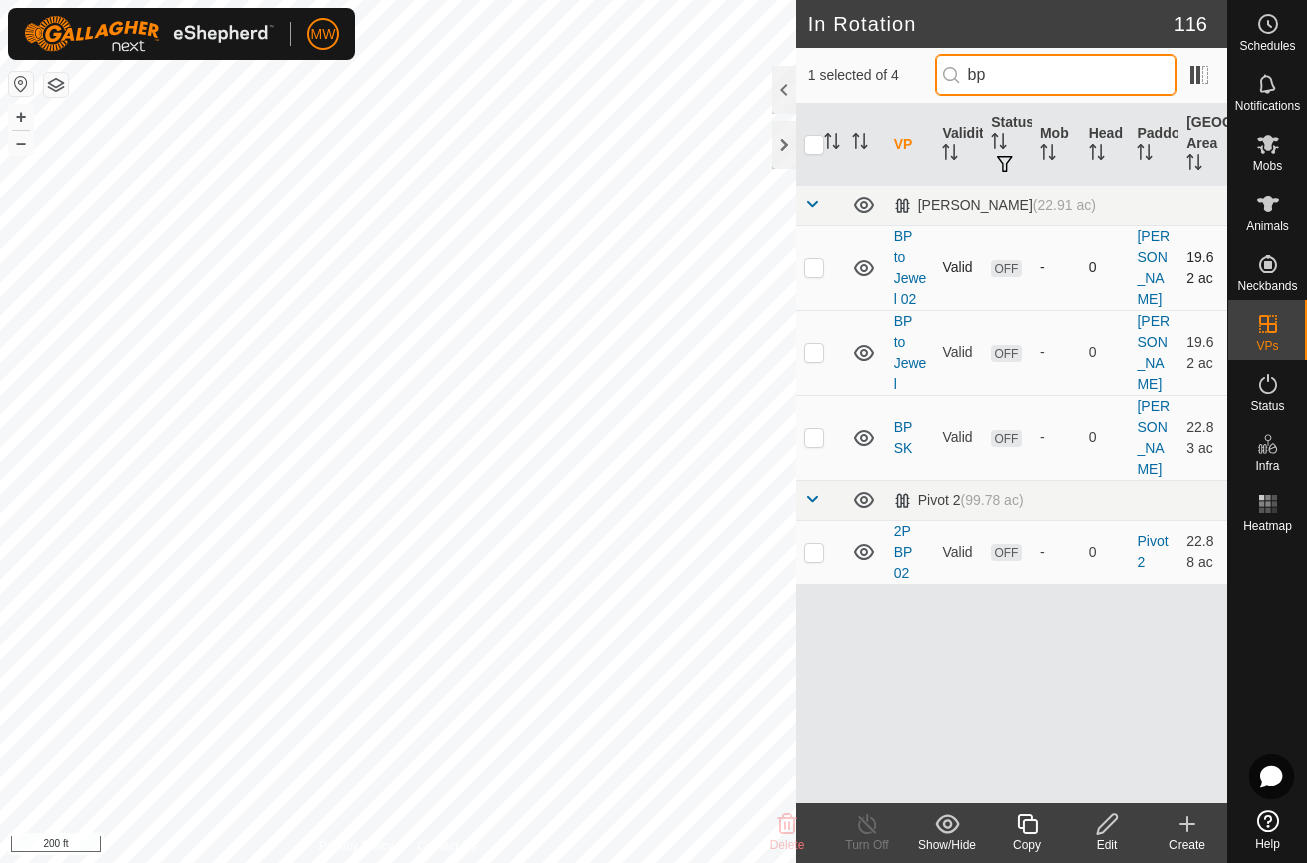 type on "bp" 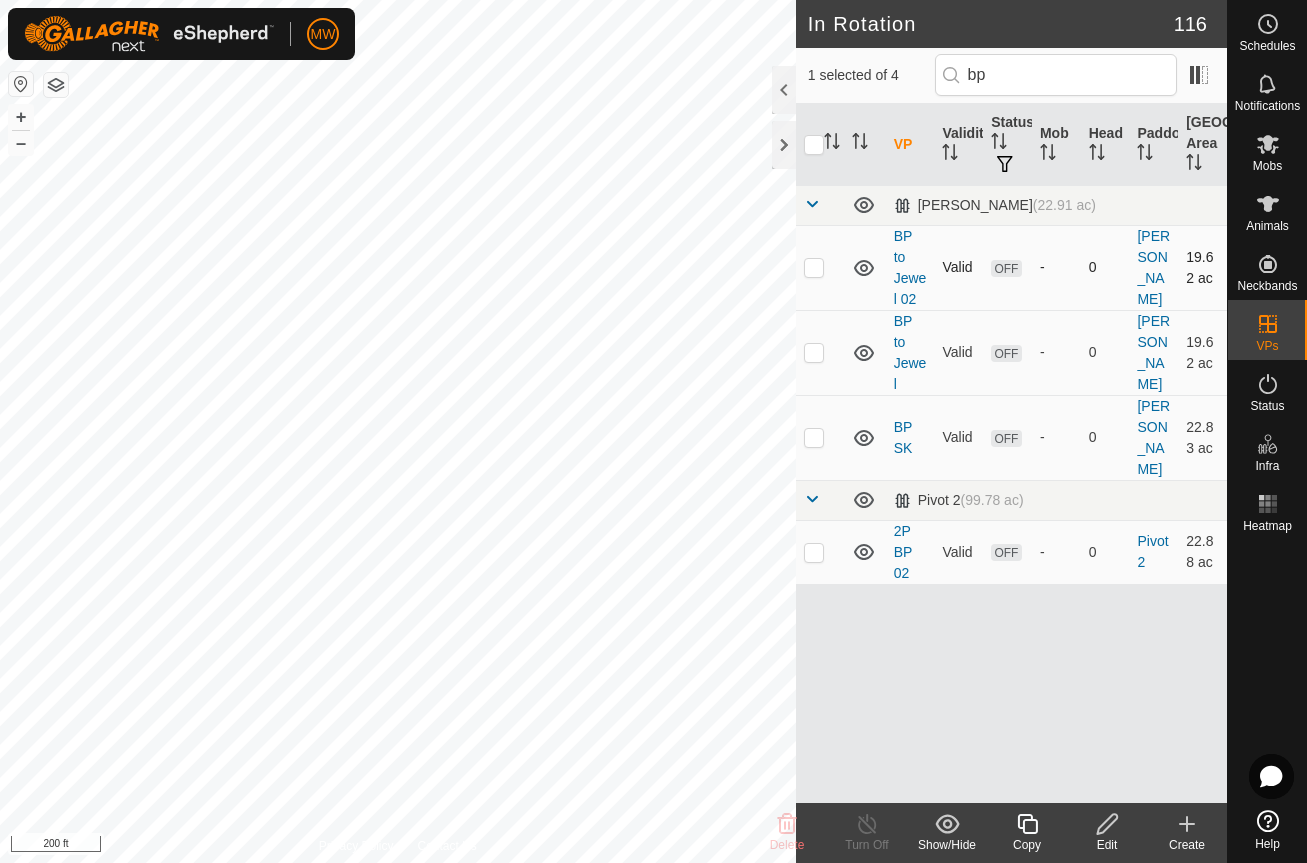 click at bounding box center (814, 267) 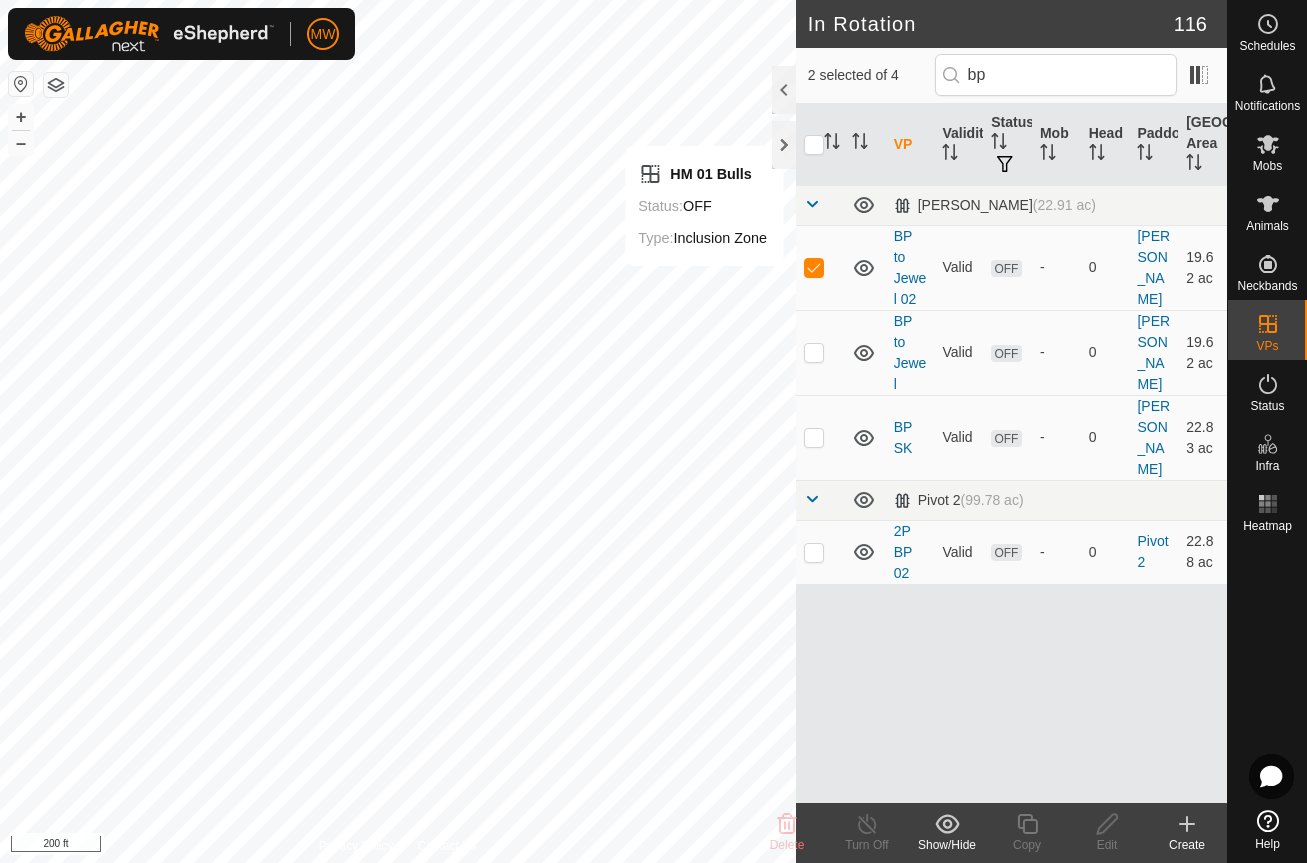 checkbox on "false" 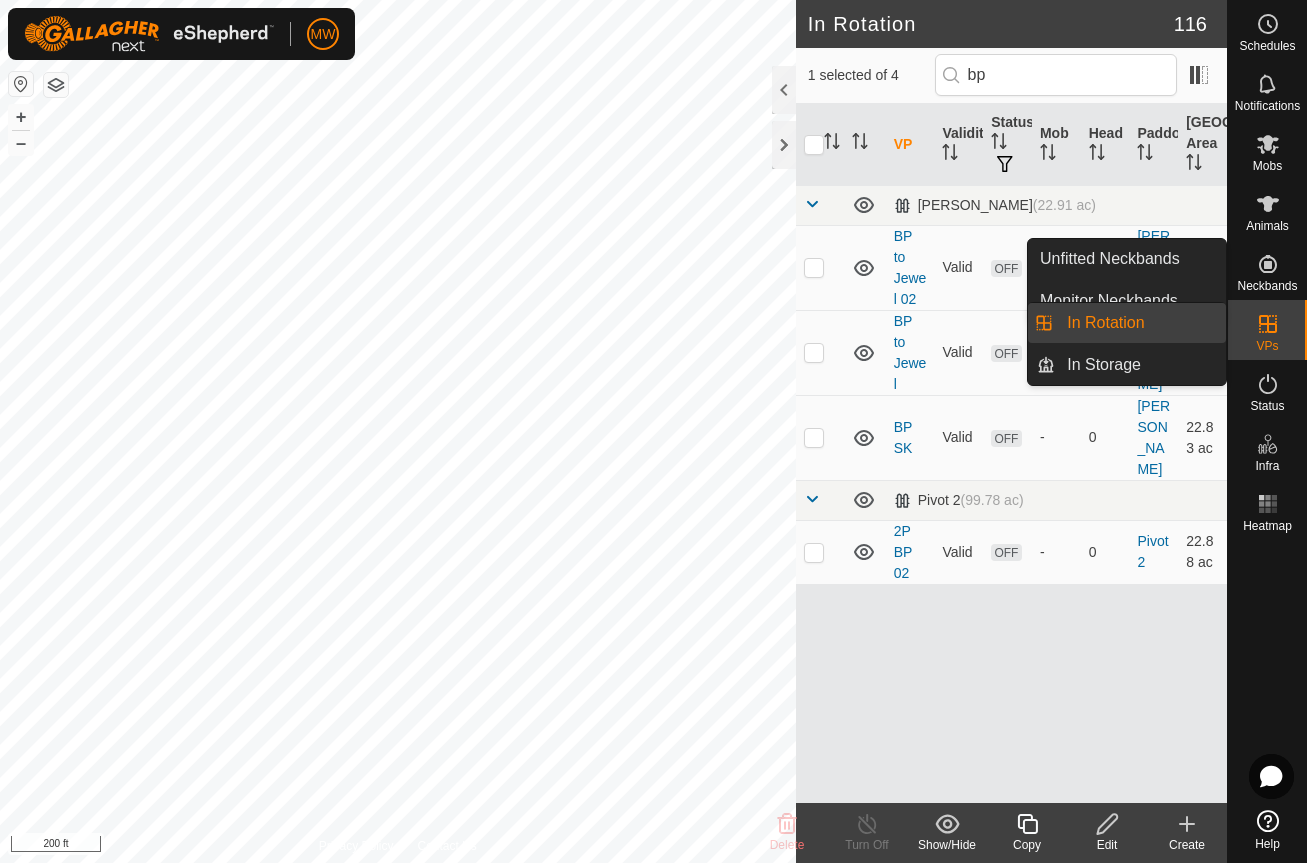click on "In Rotation" at bounding box center [1140, 323] 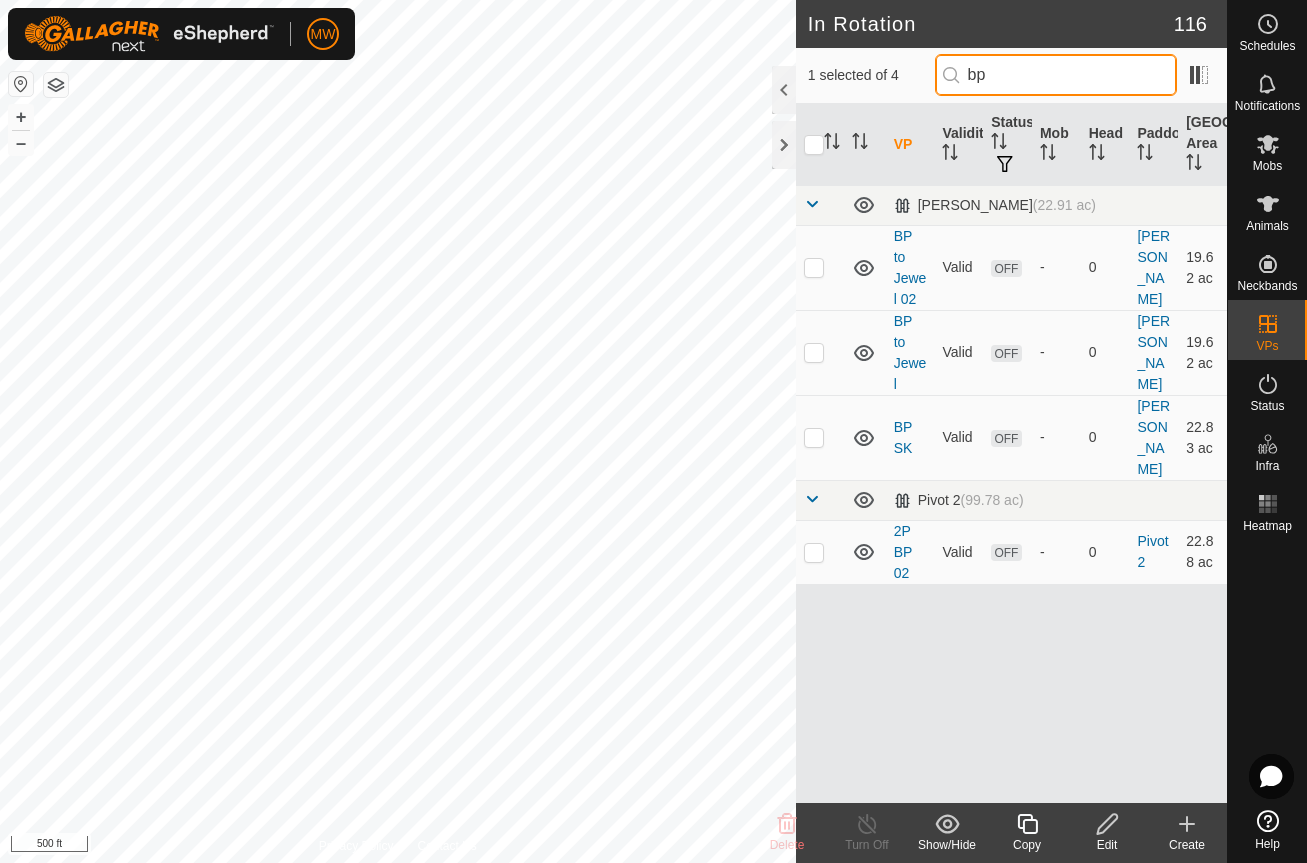 click on "bp" at bounding box center (1056, 75) 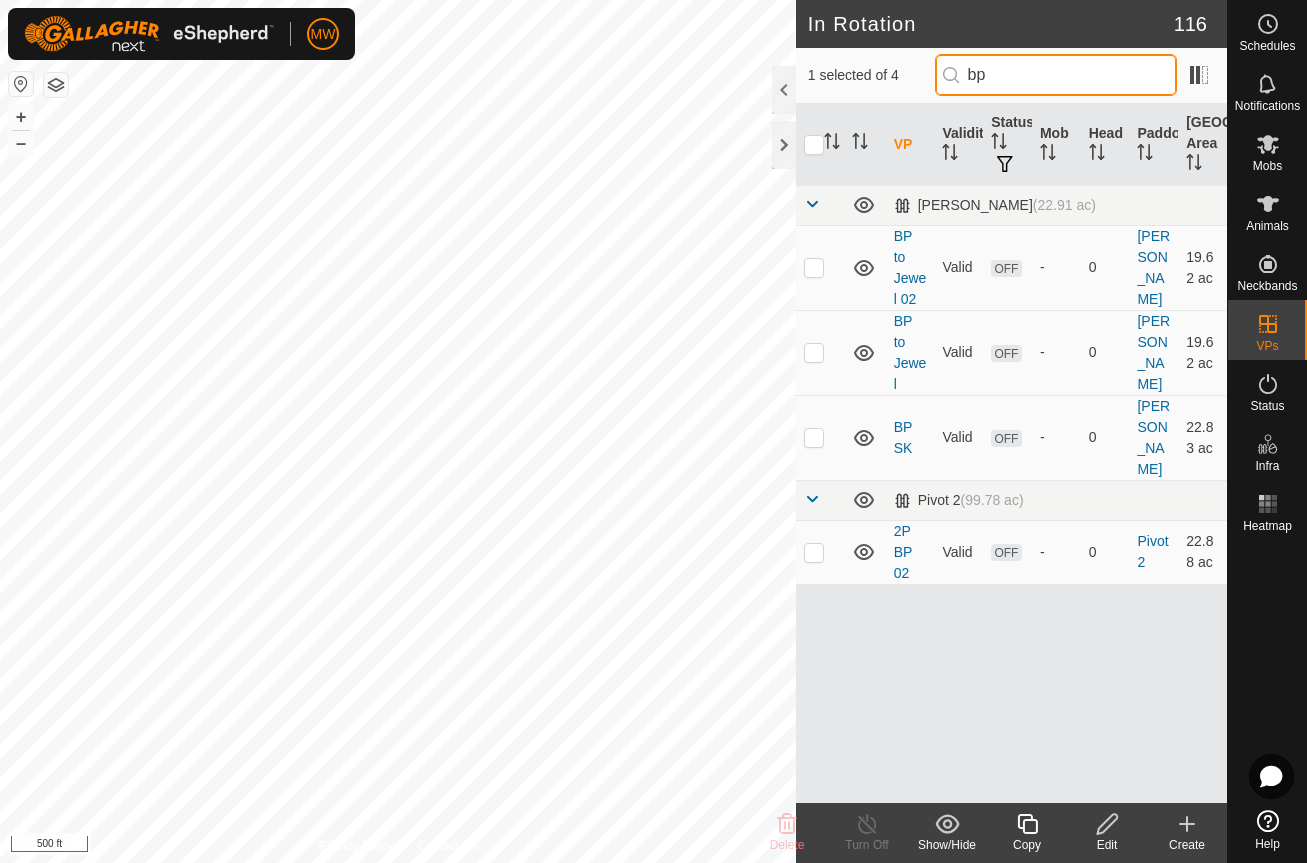 type on "b" 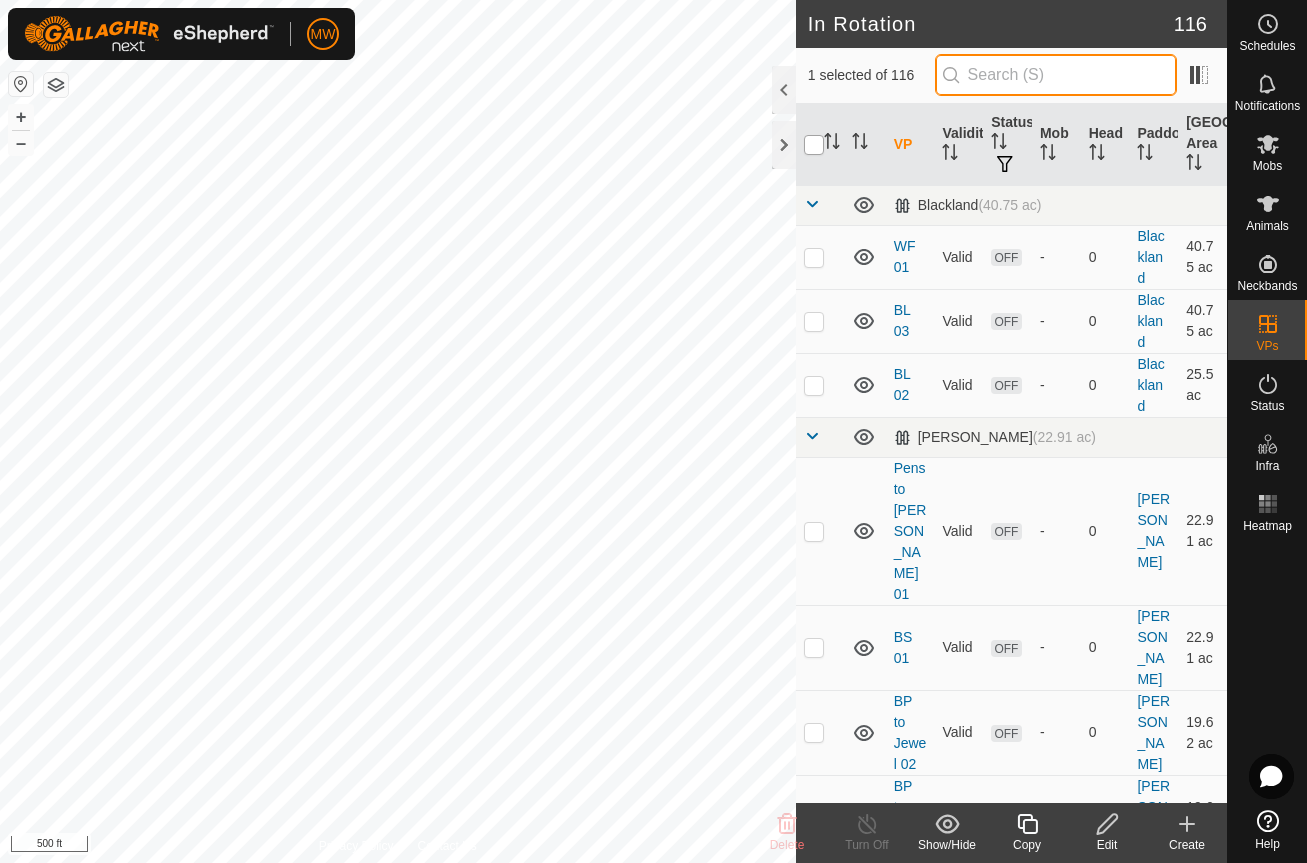 type 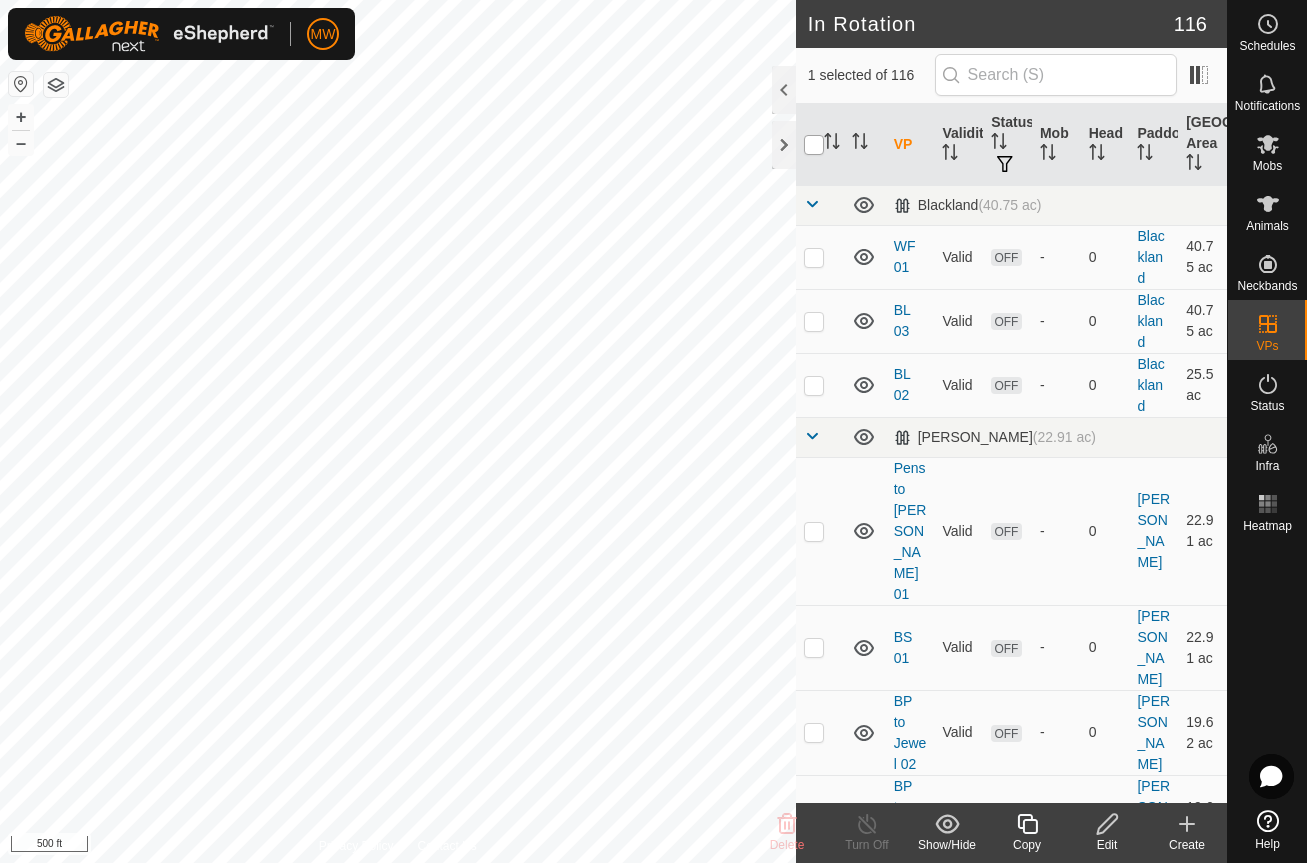 click at bounding box center [814, 145] 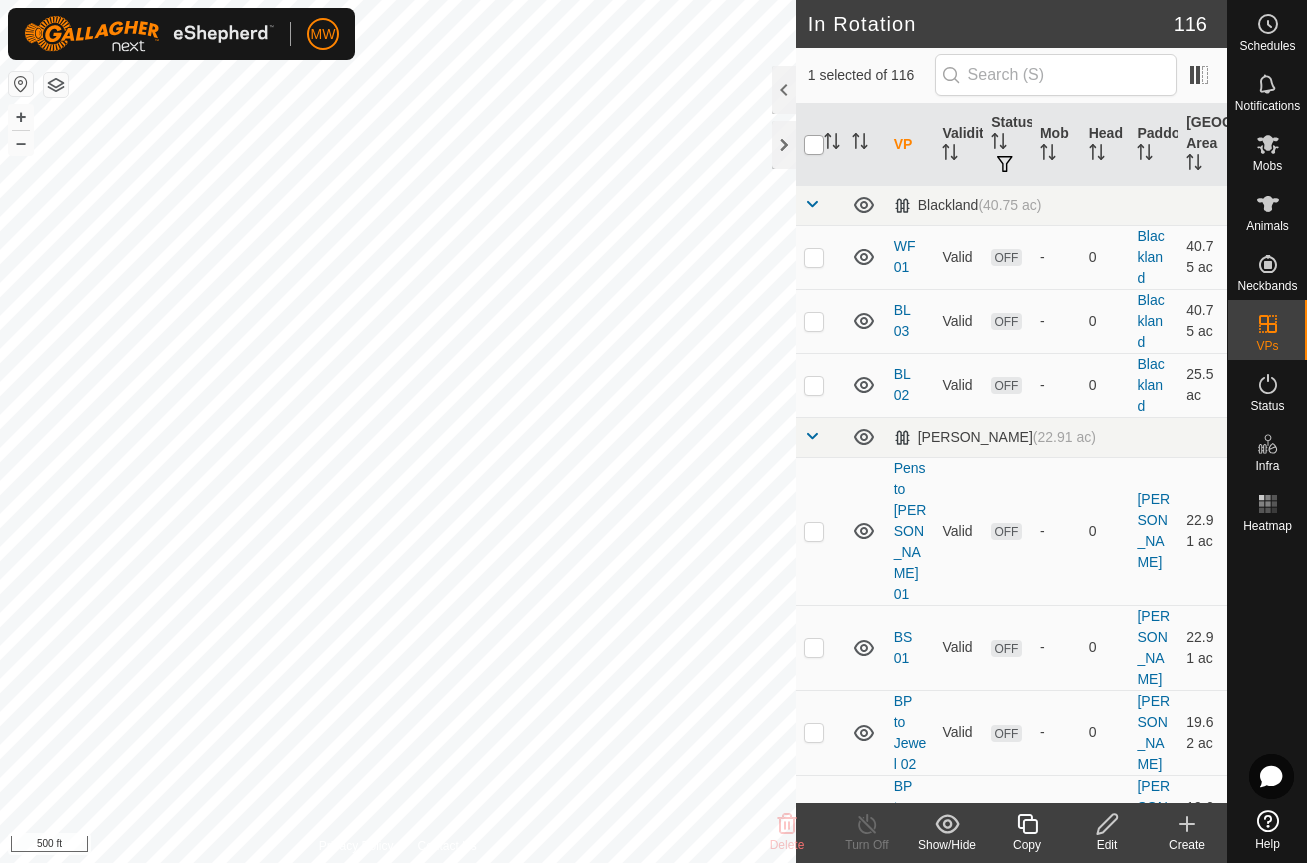checkbox on "true" 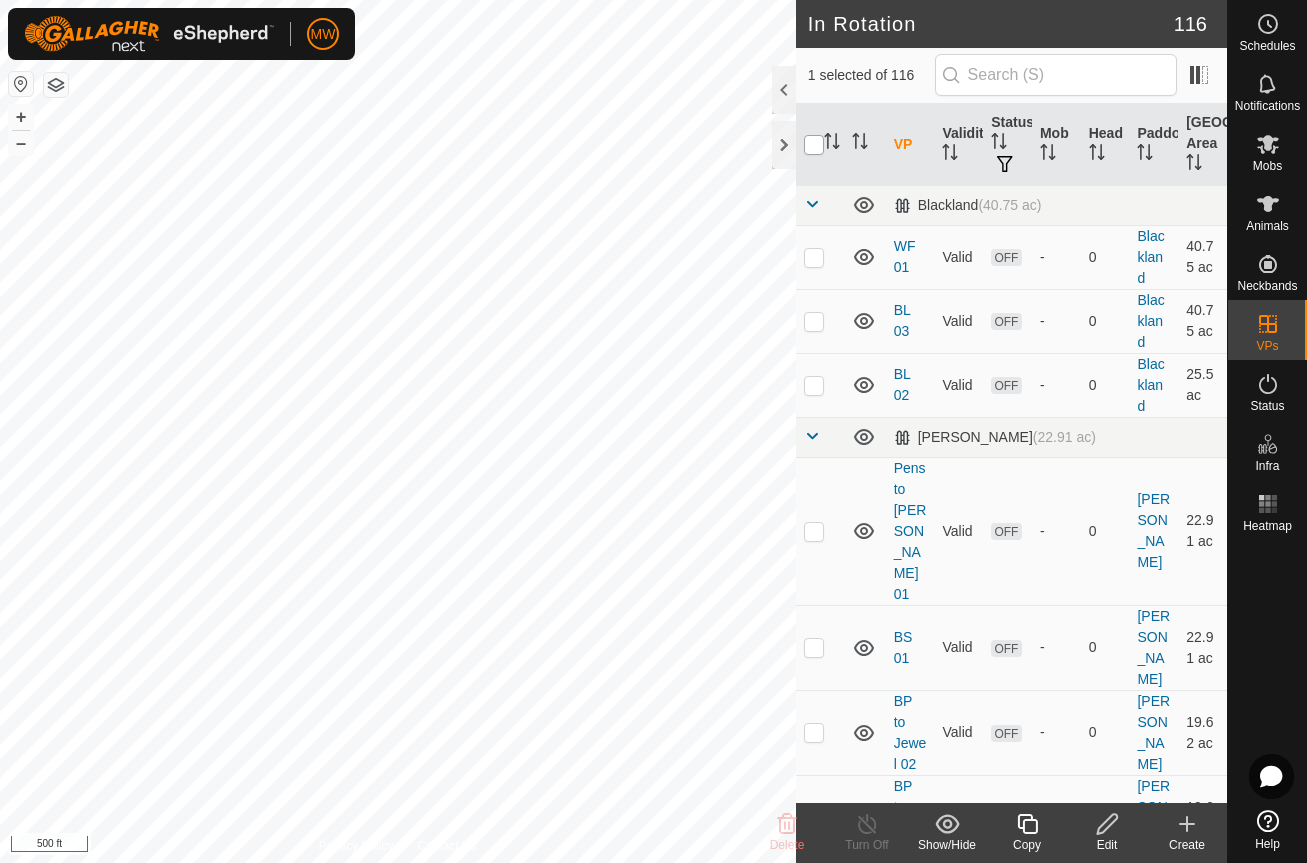 checkbox on "true" 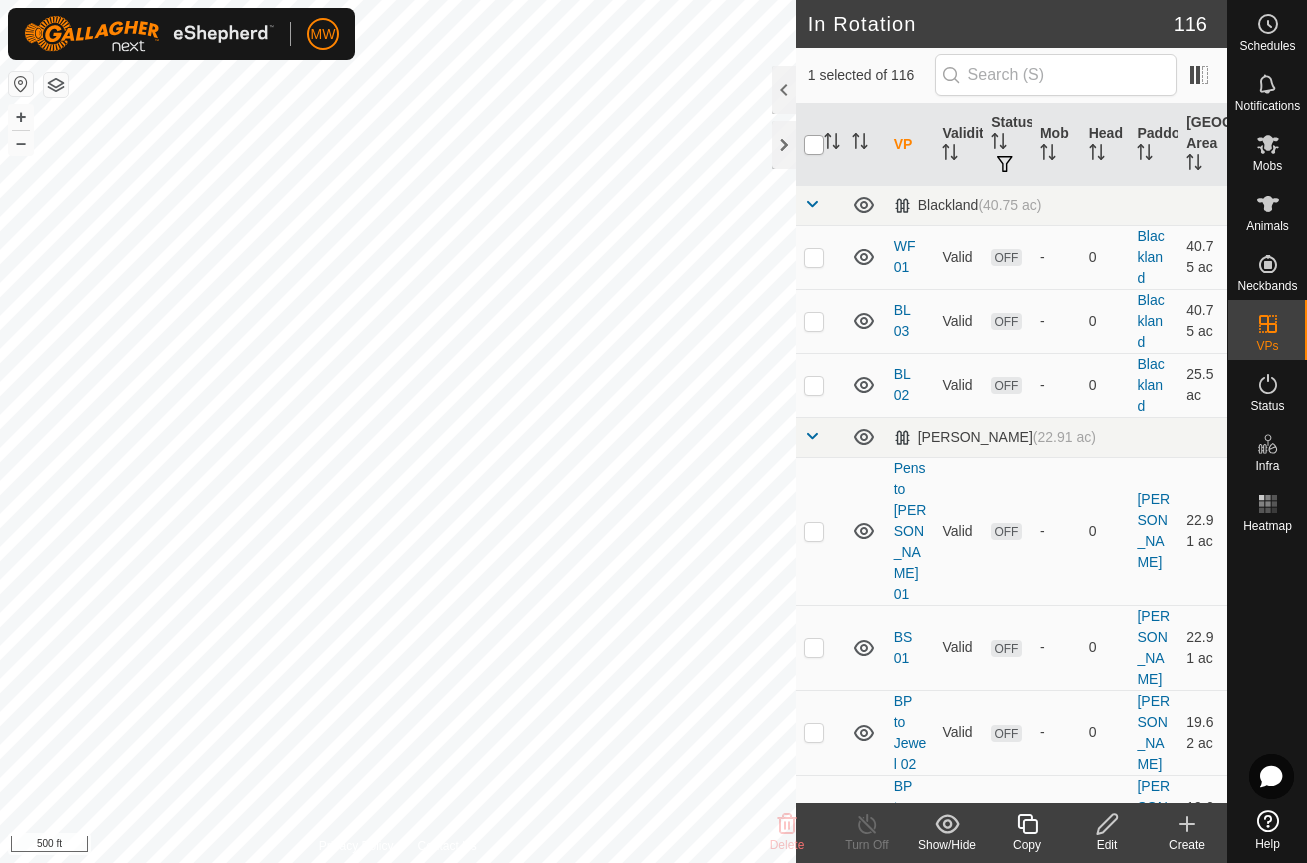 checkbox on "true" 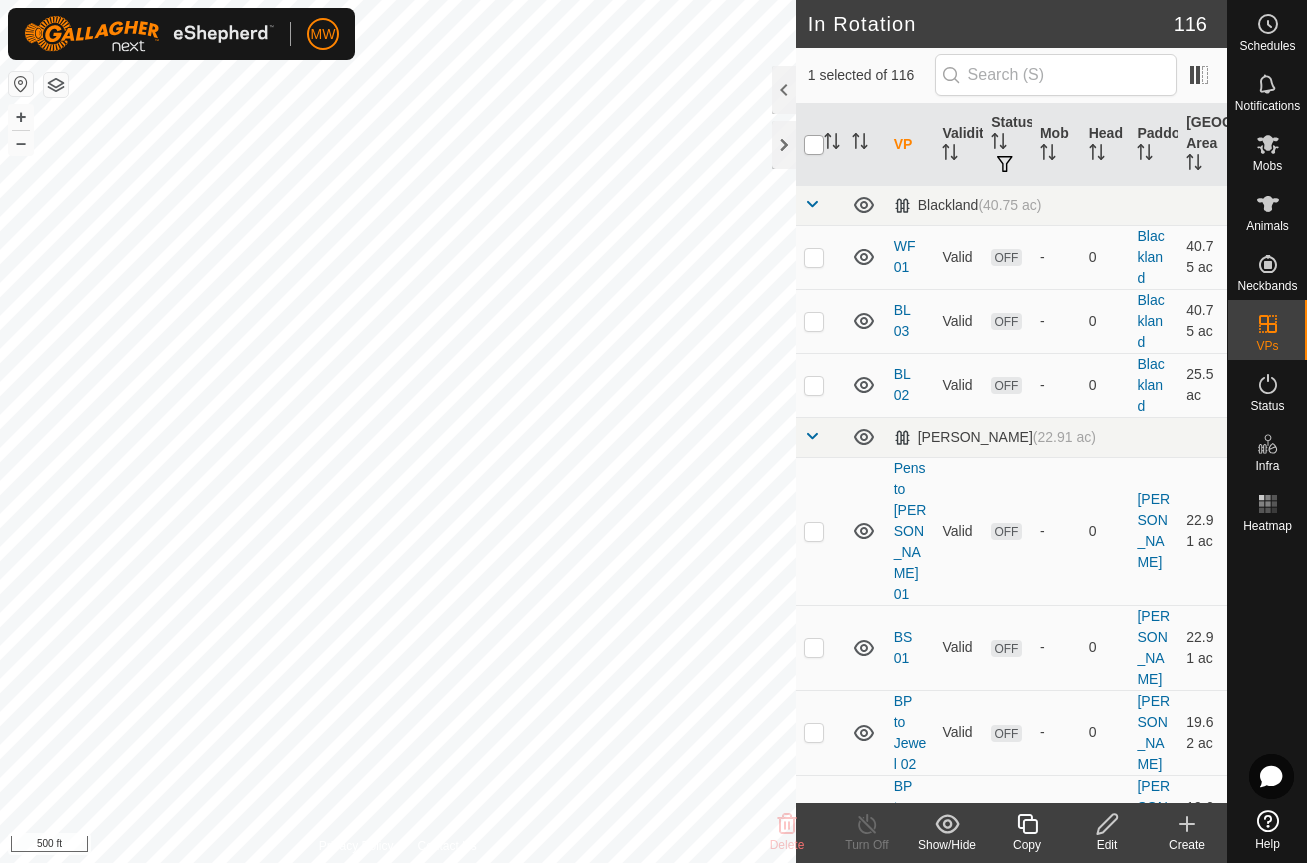 checkbox on "true" 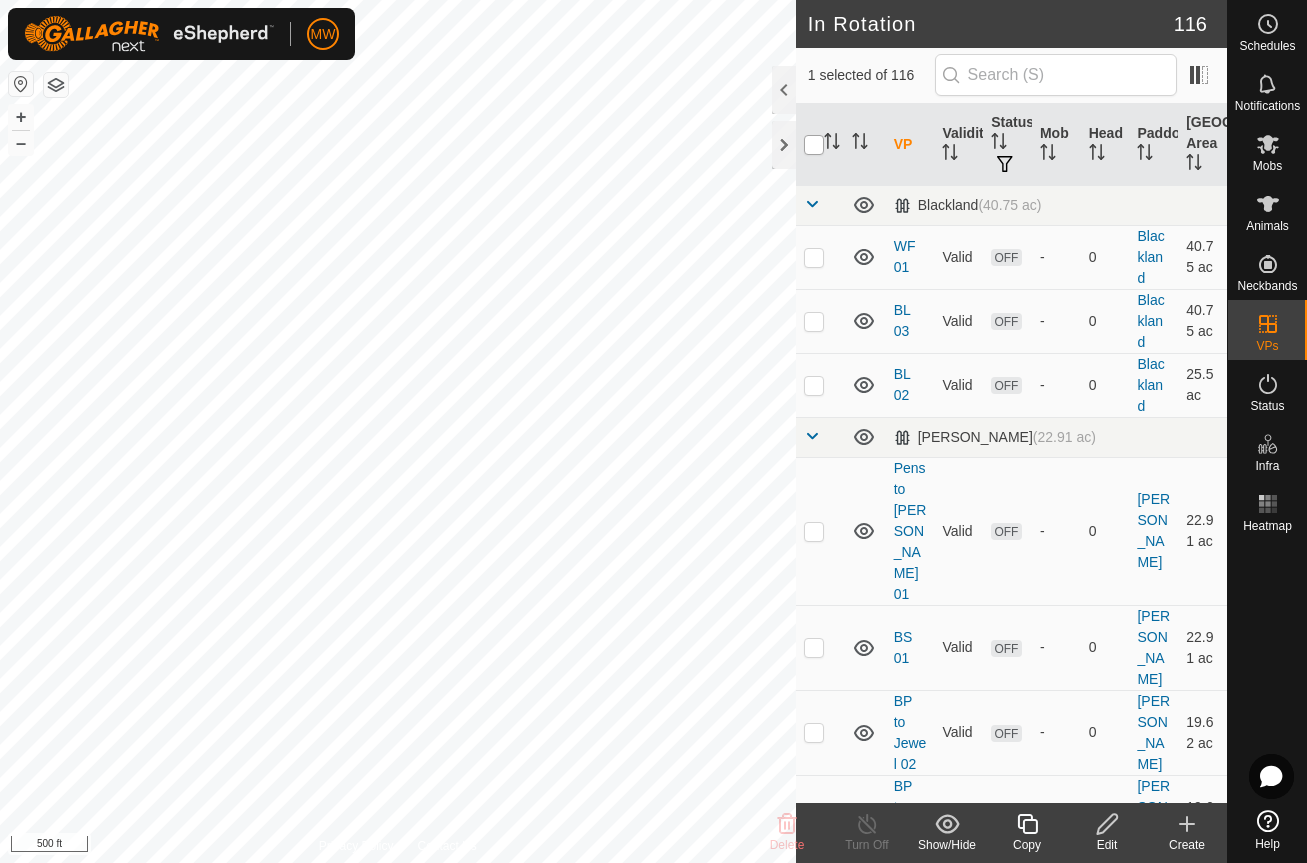 checkbox on "true" 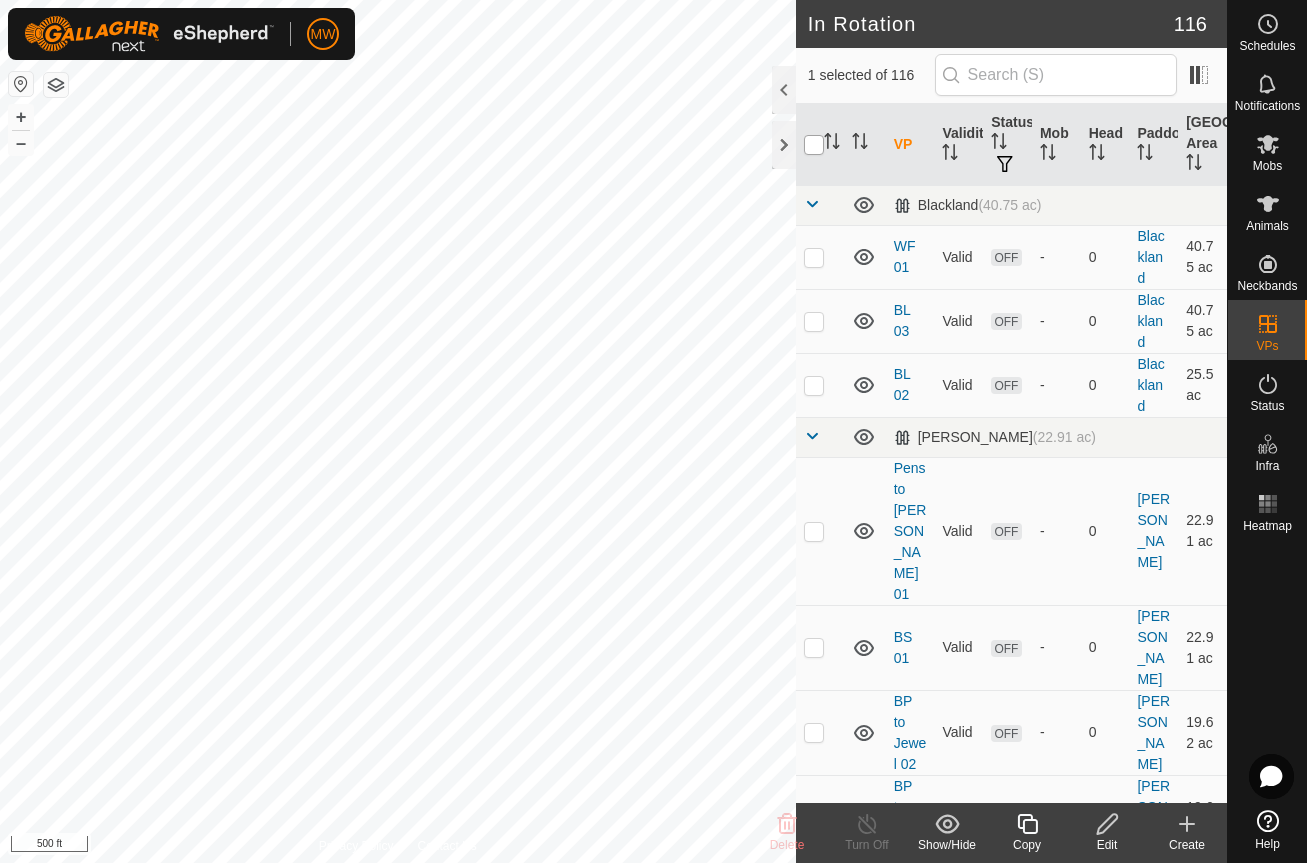 checkbox on "true" 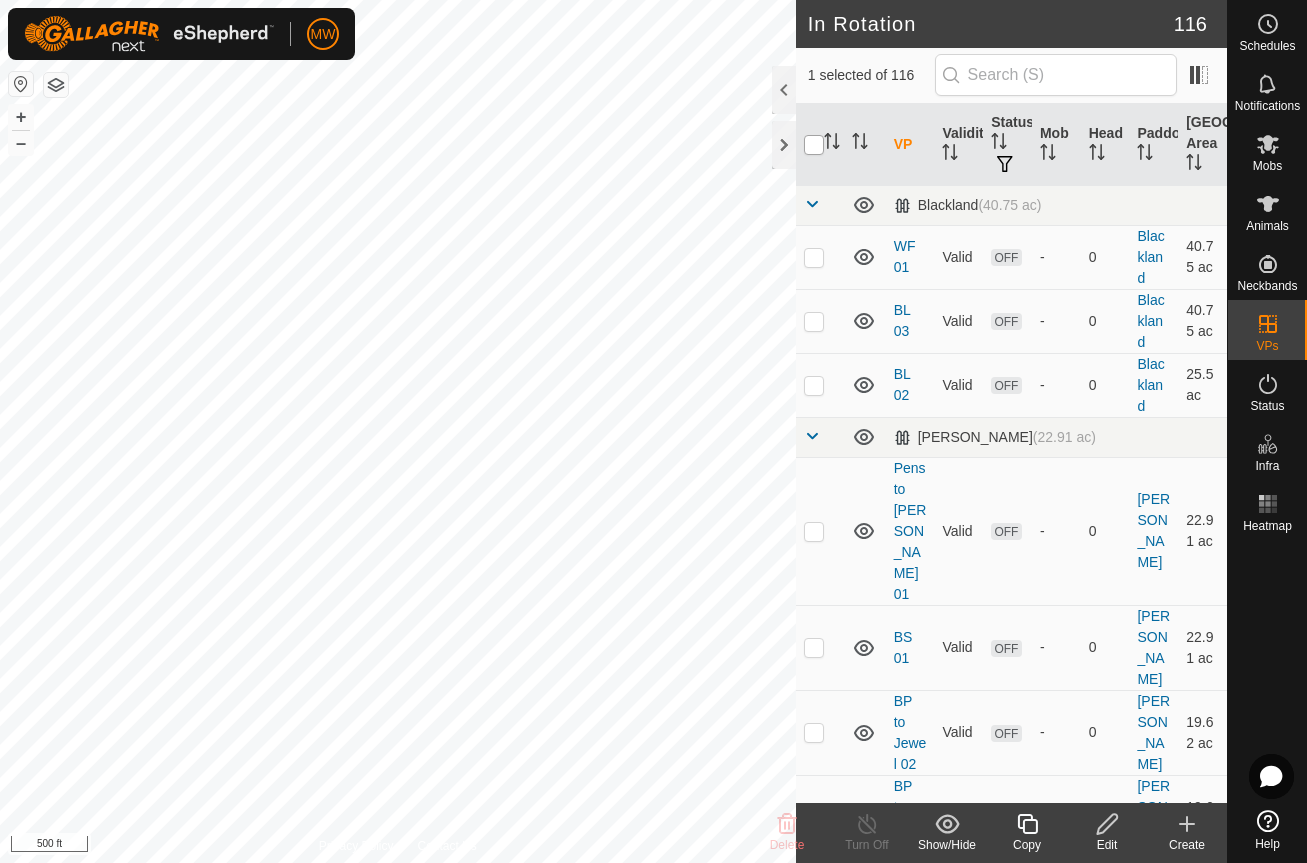 checkbox on "true" 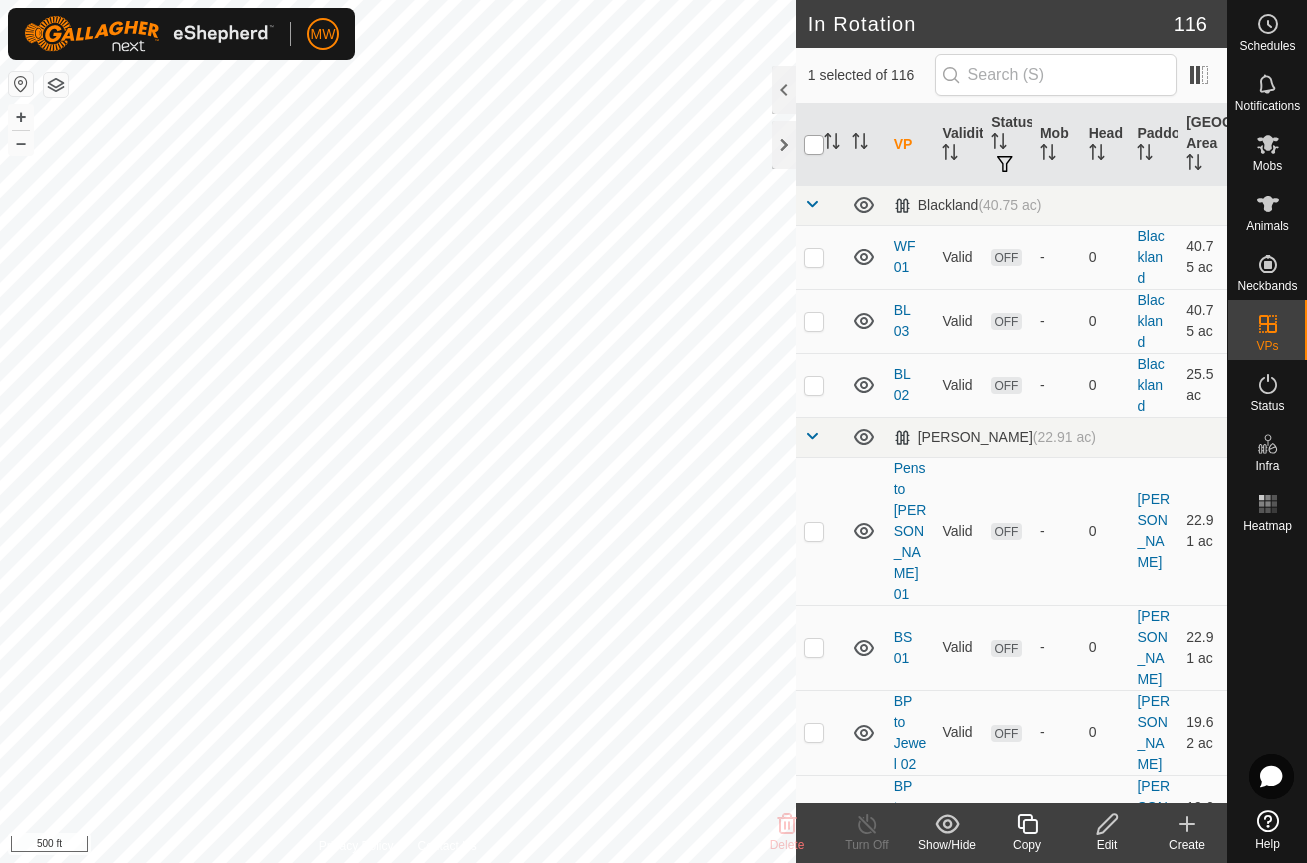 checkbox on "true" 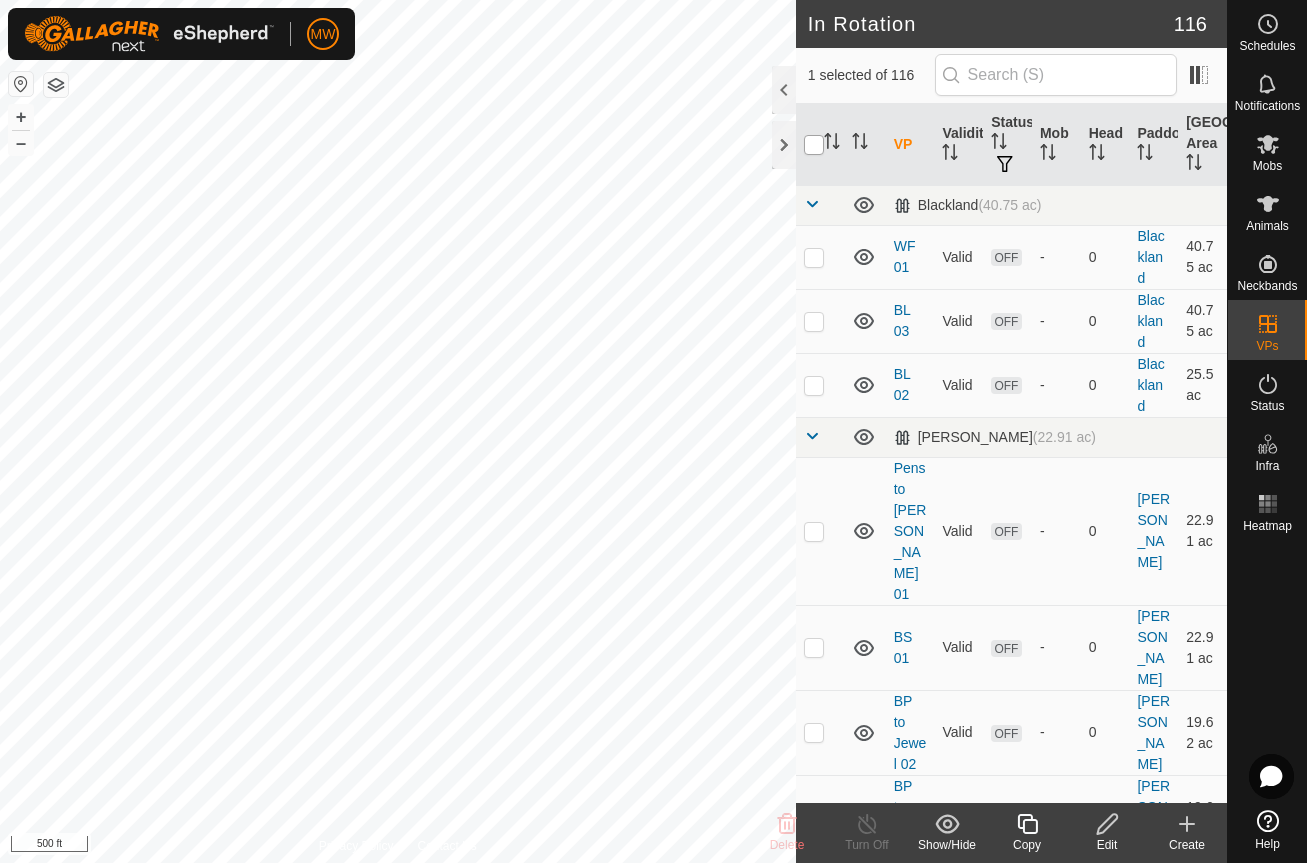 checkbox on "true" 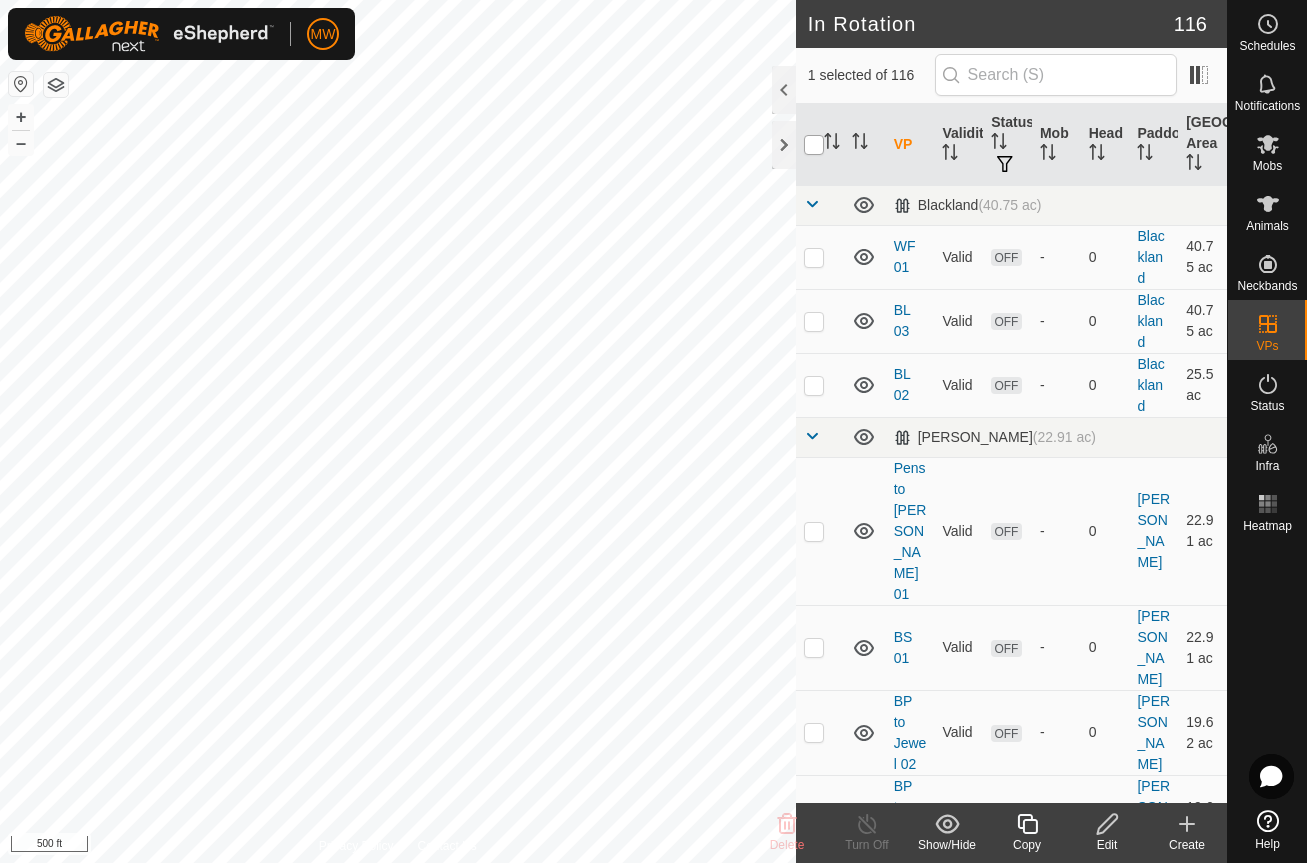 checkbox on "true" 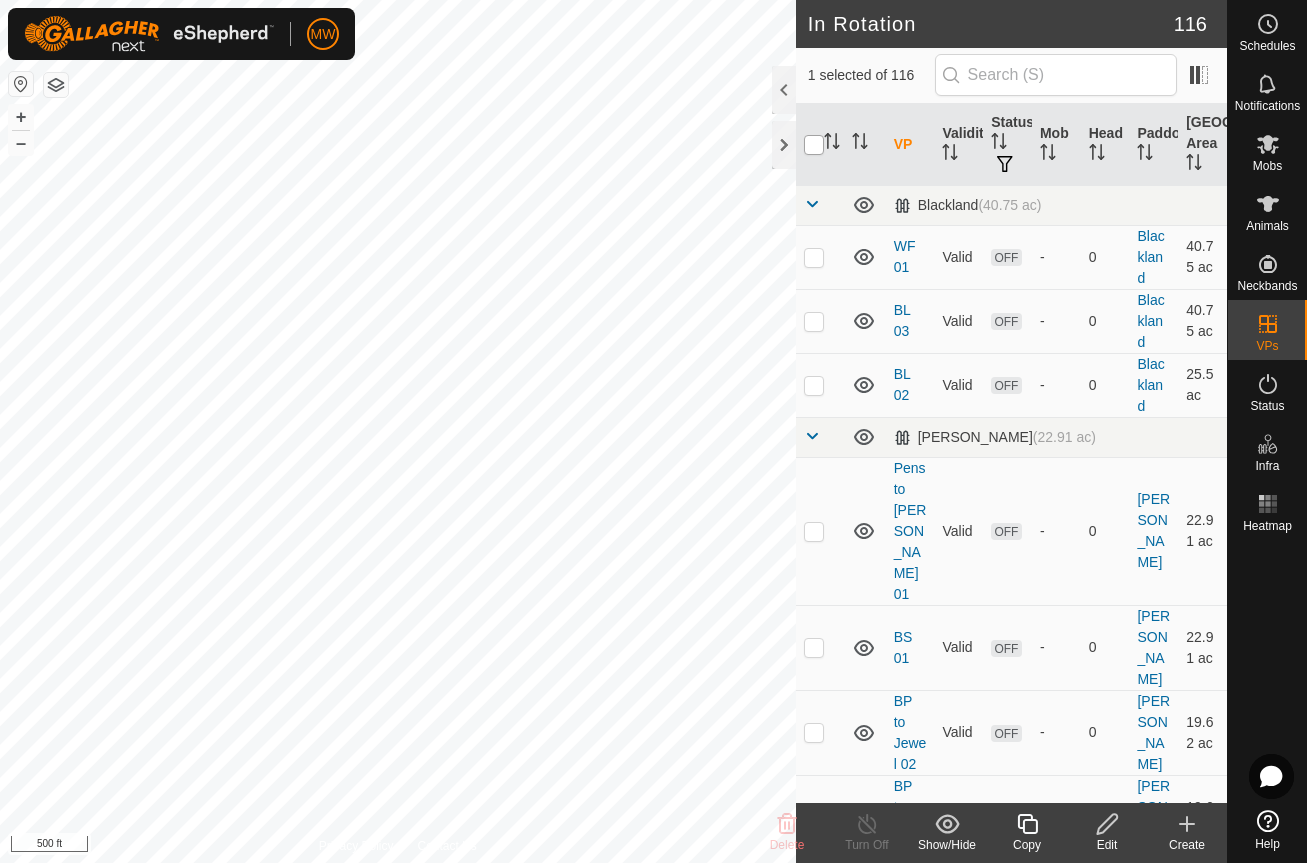 checkbox on "true" 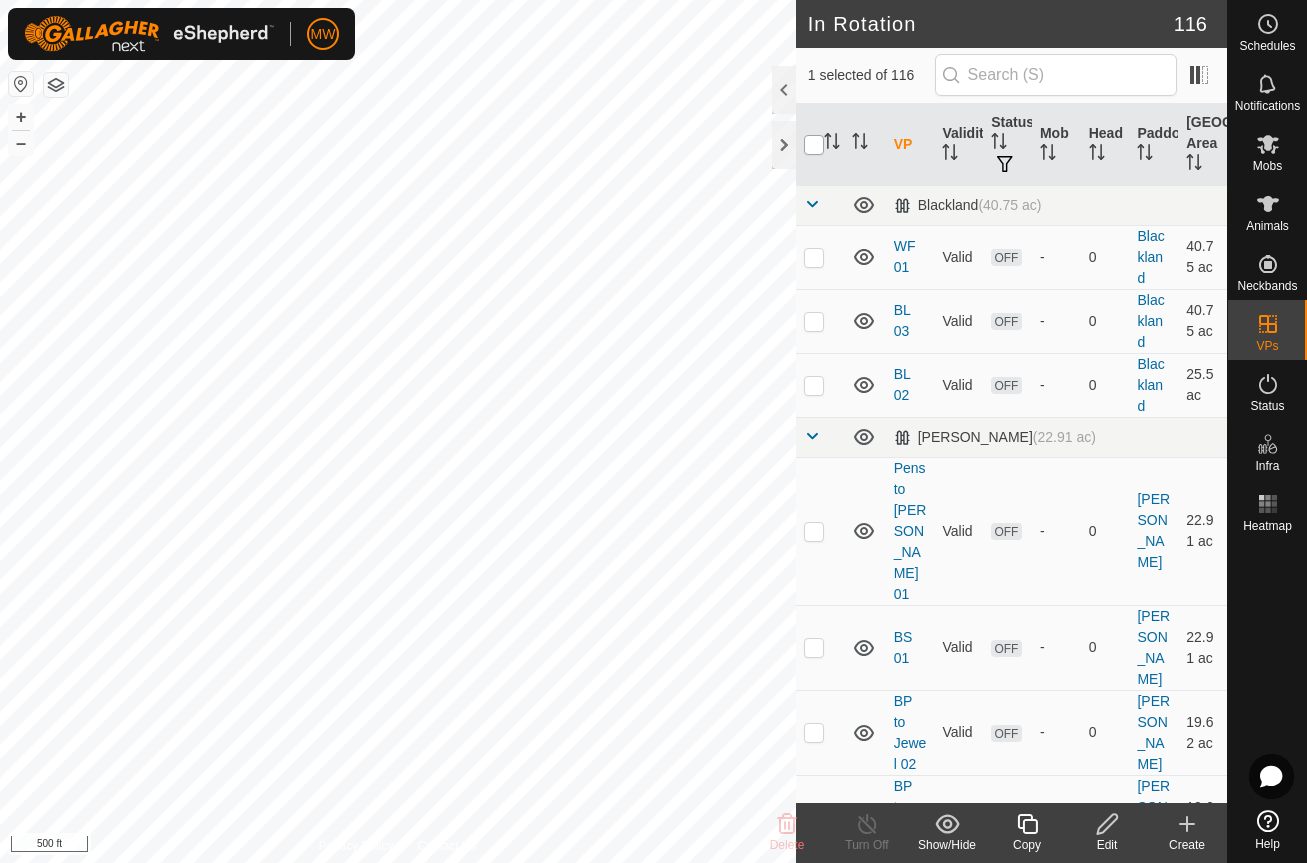 checkbox on "true" 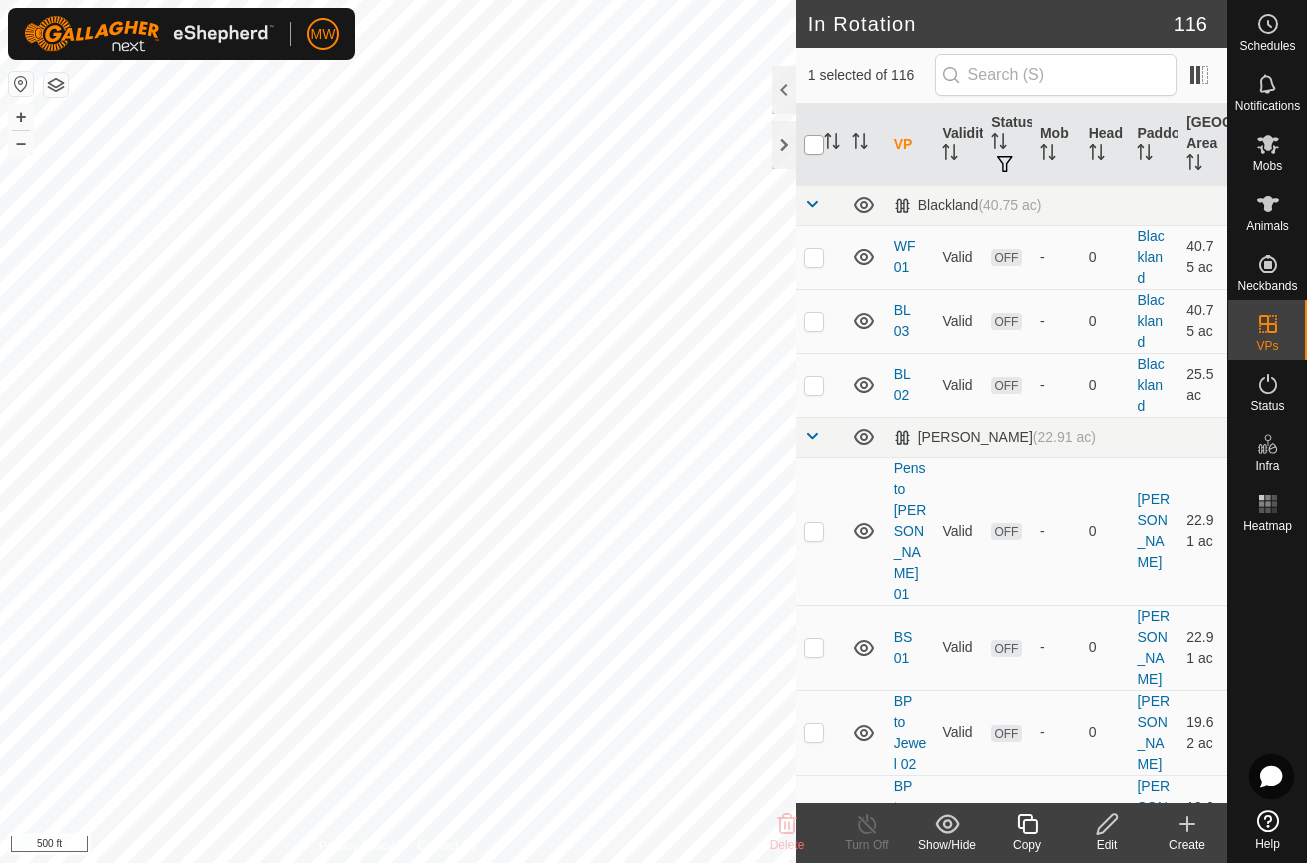 checkbox on "true" 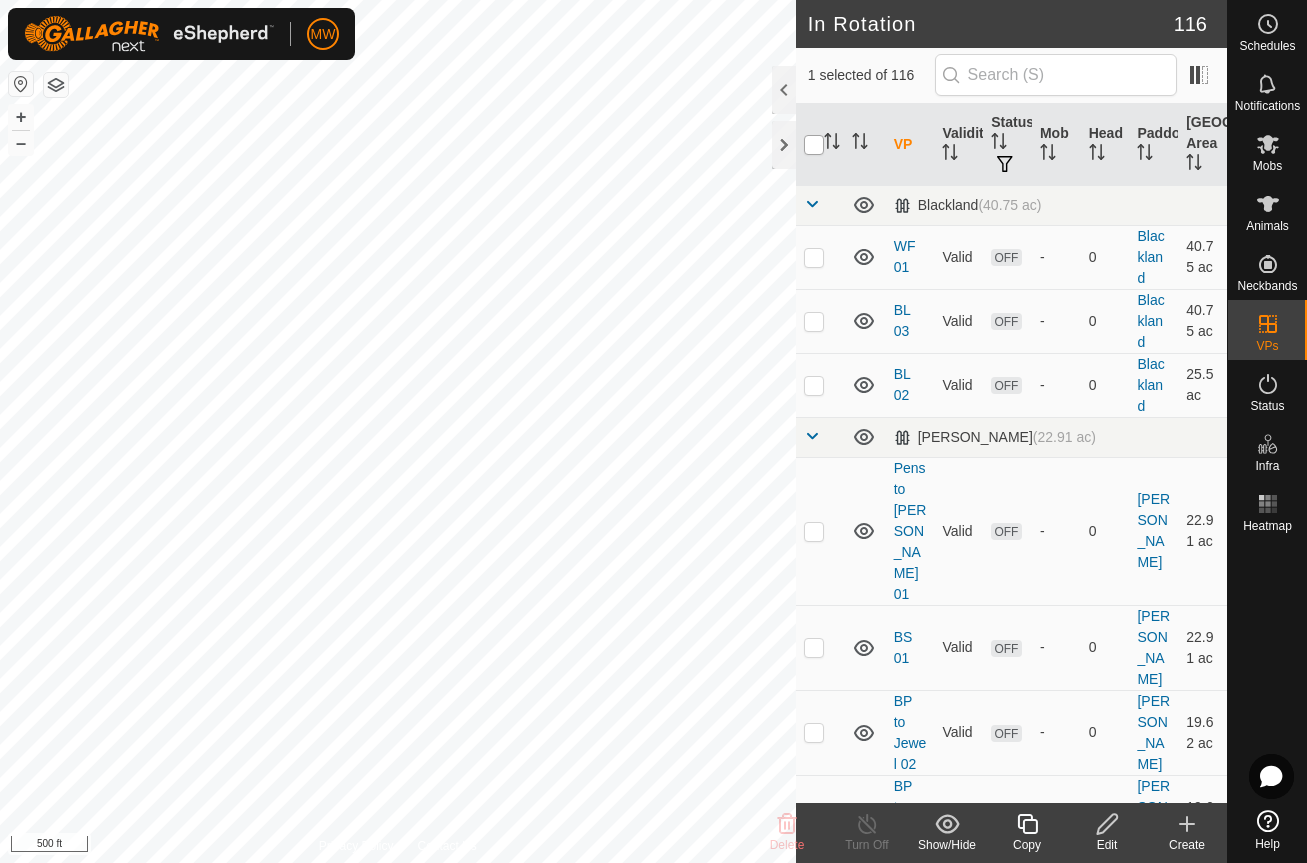 checkbox on "true" 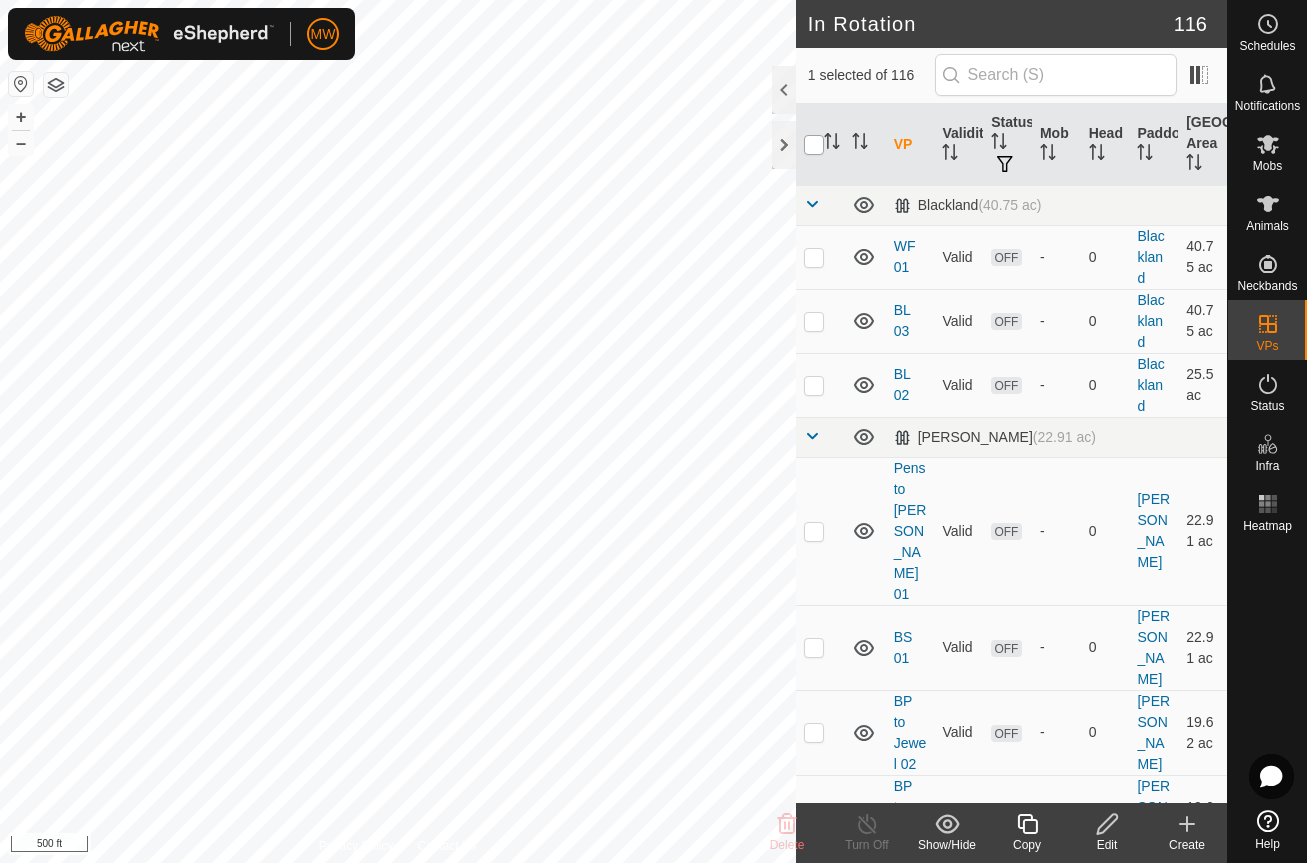 checkbox on "true" 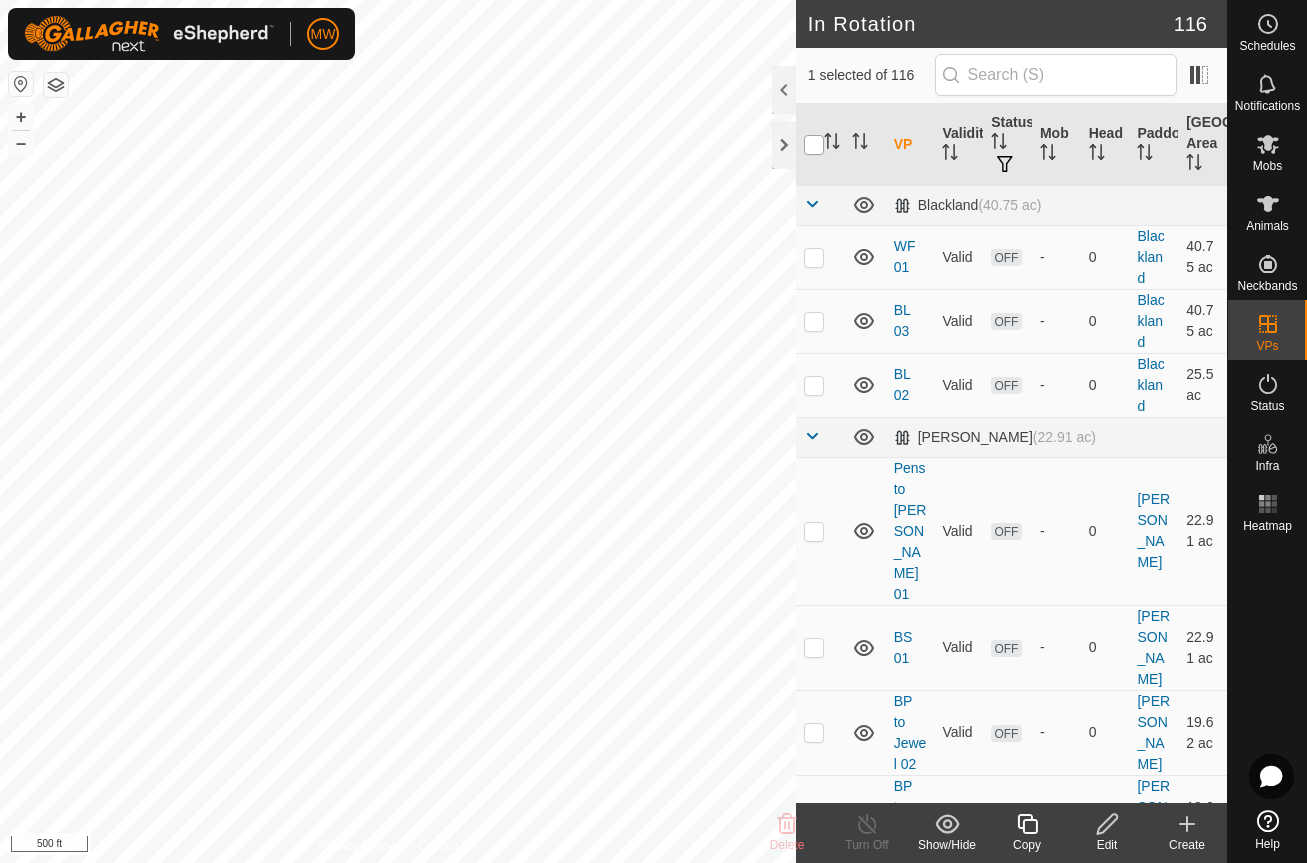 checkbox on "true" 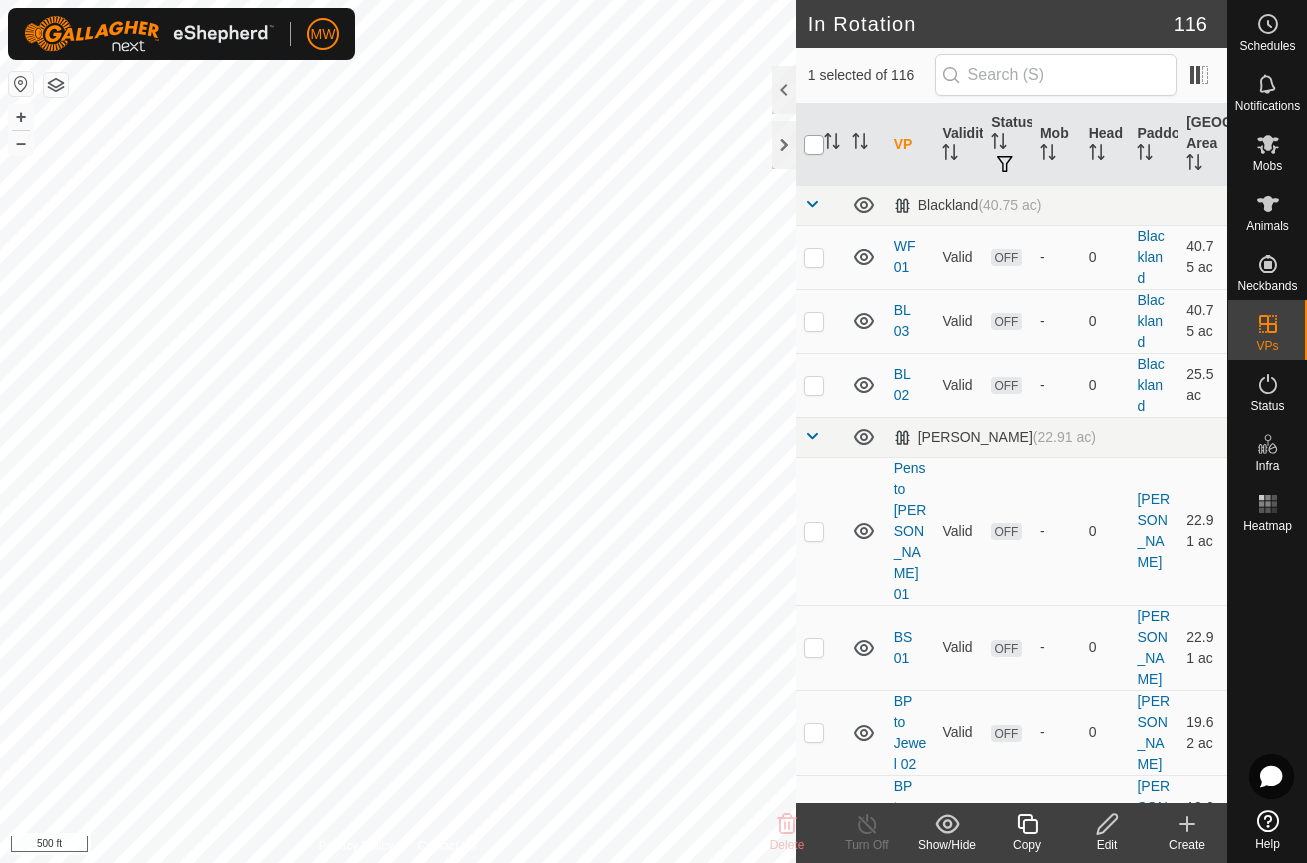 checkbox on "true" 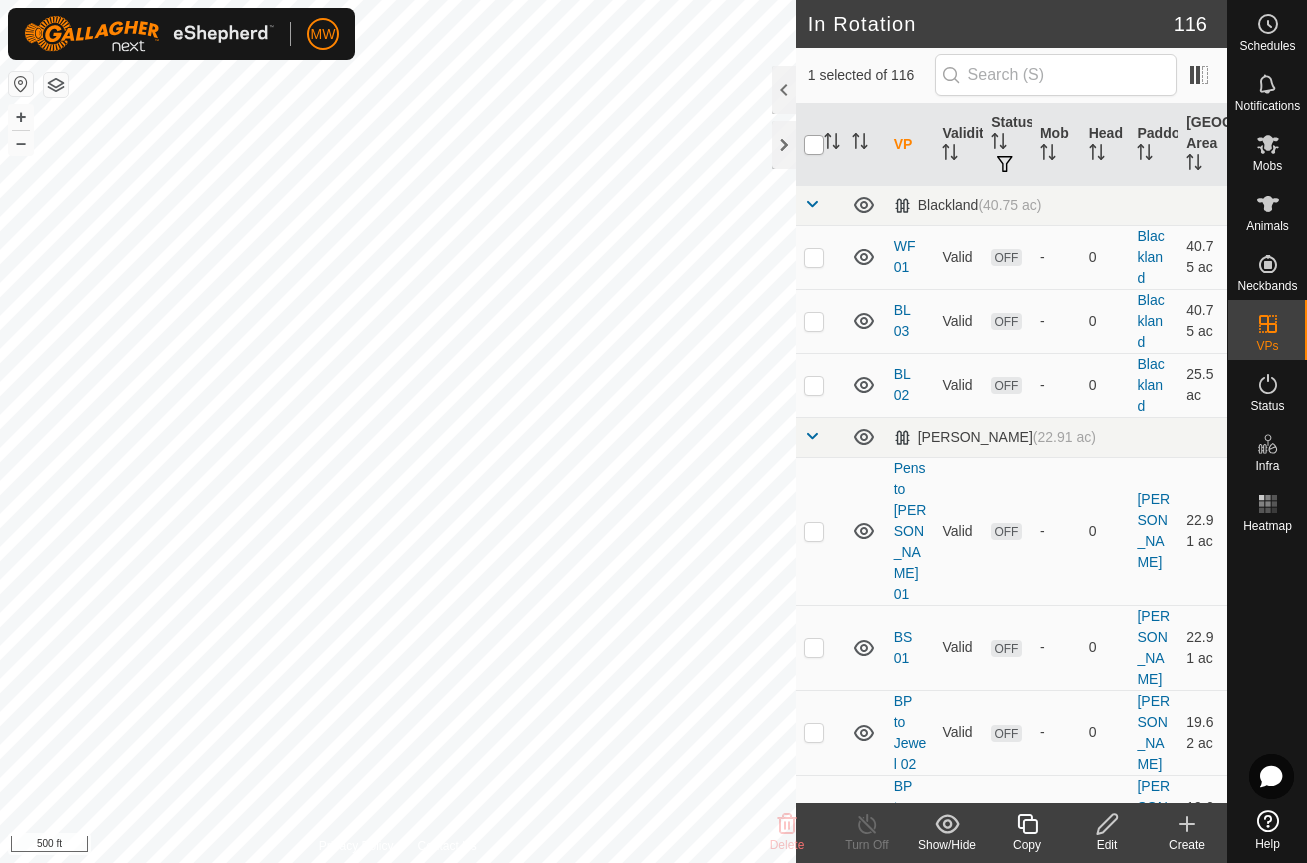 checkbox on "true" 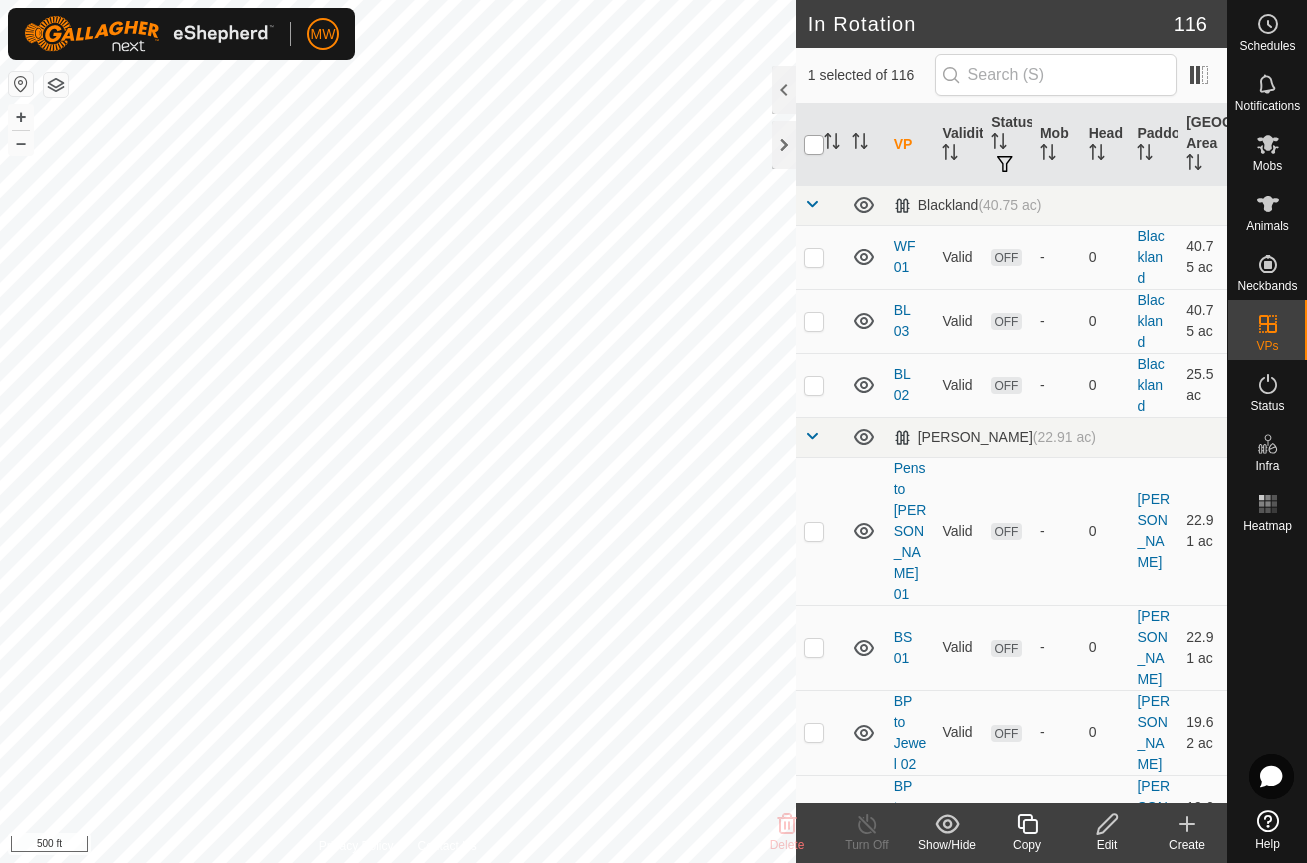 checkbox on "true" 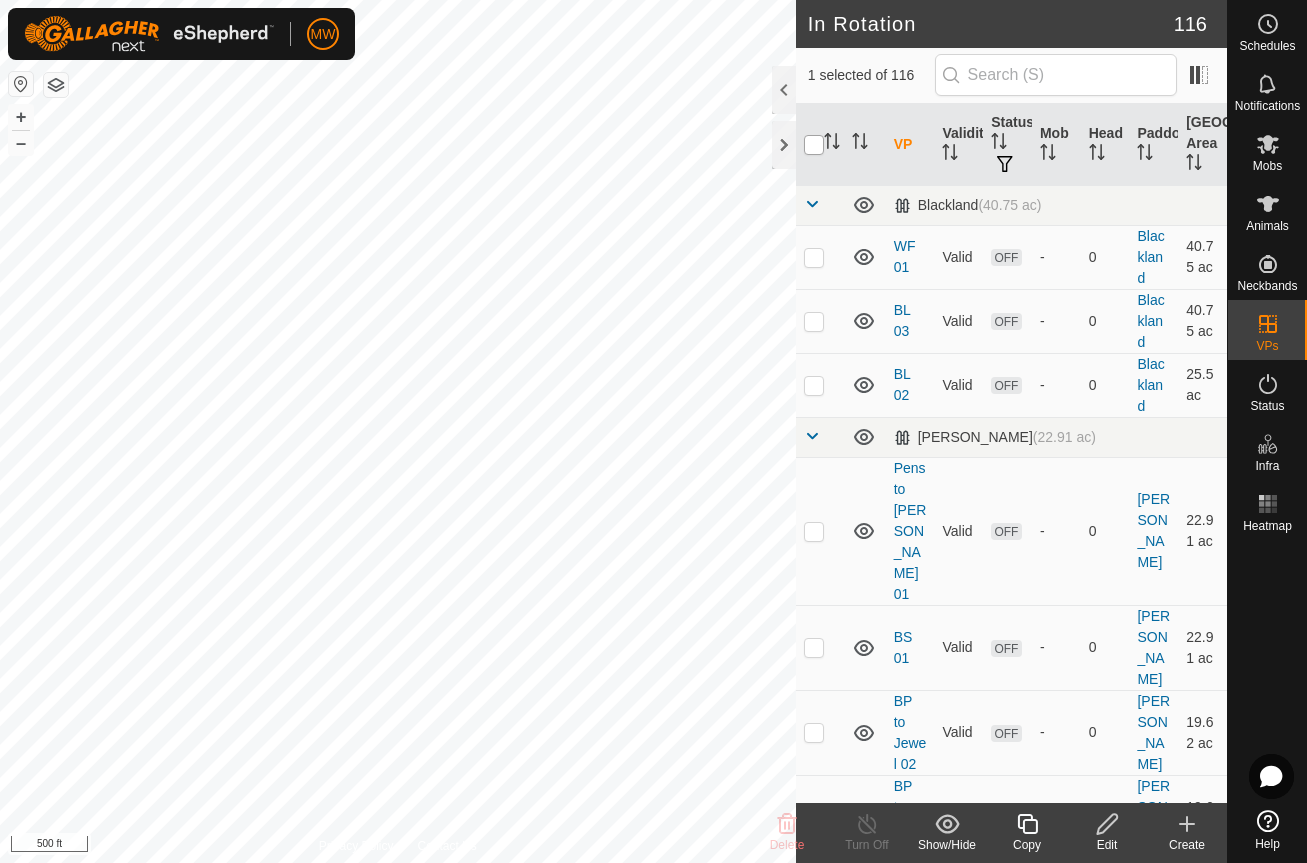 checkbox on "true" 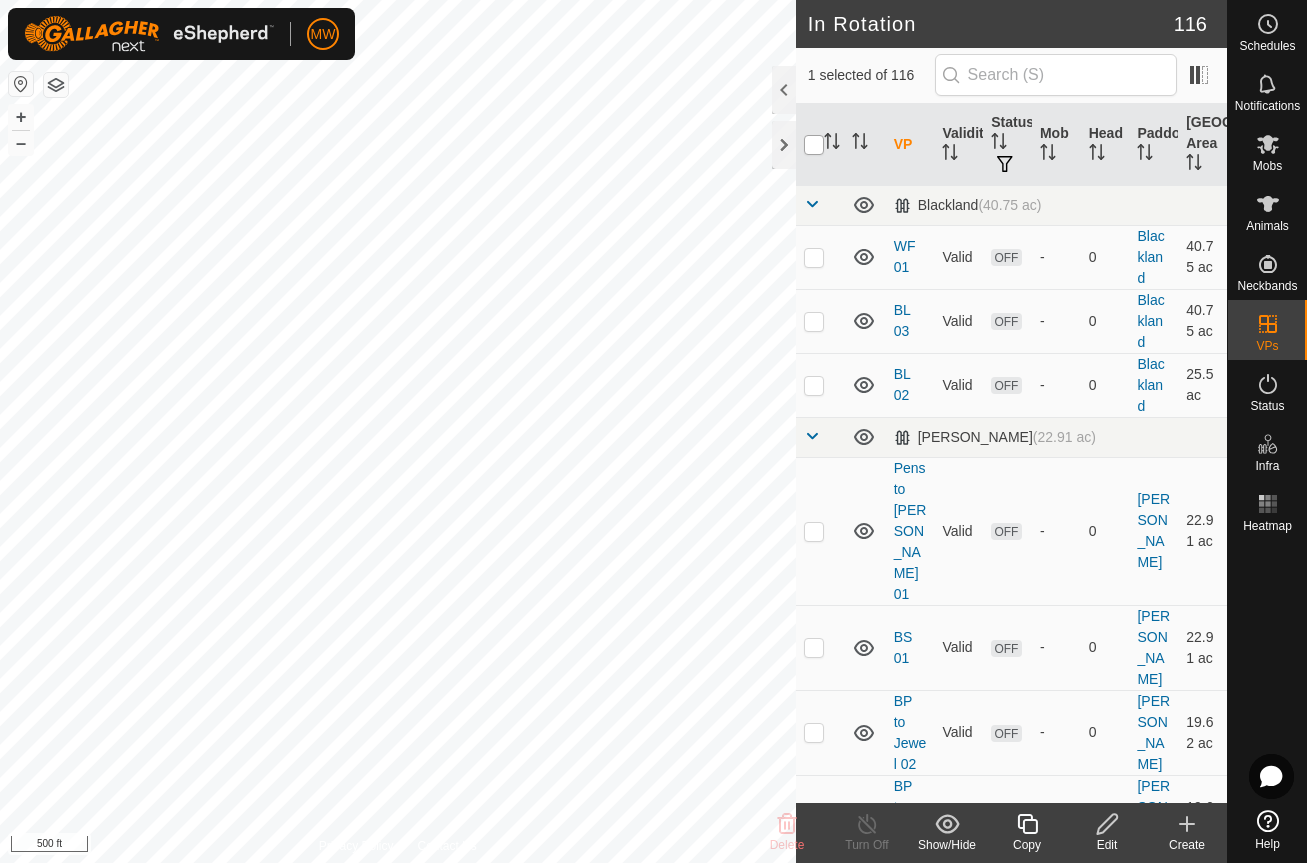 checkbox on "true" 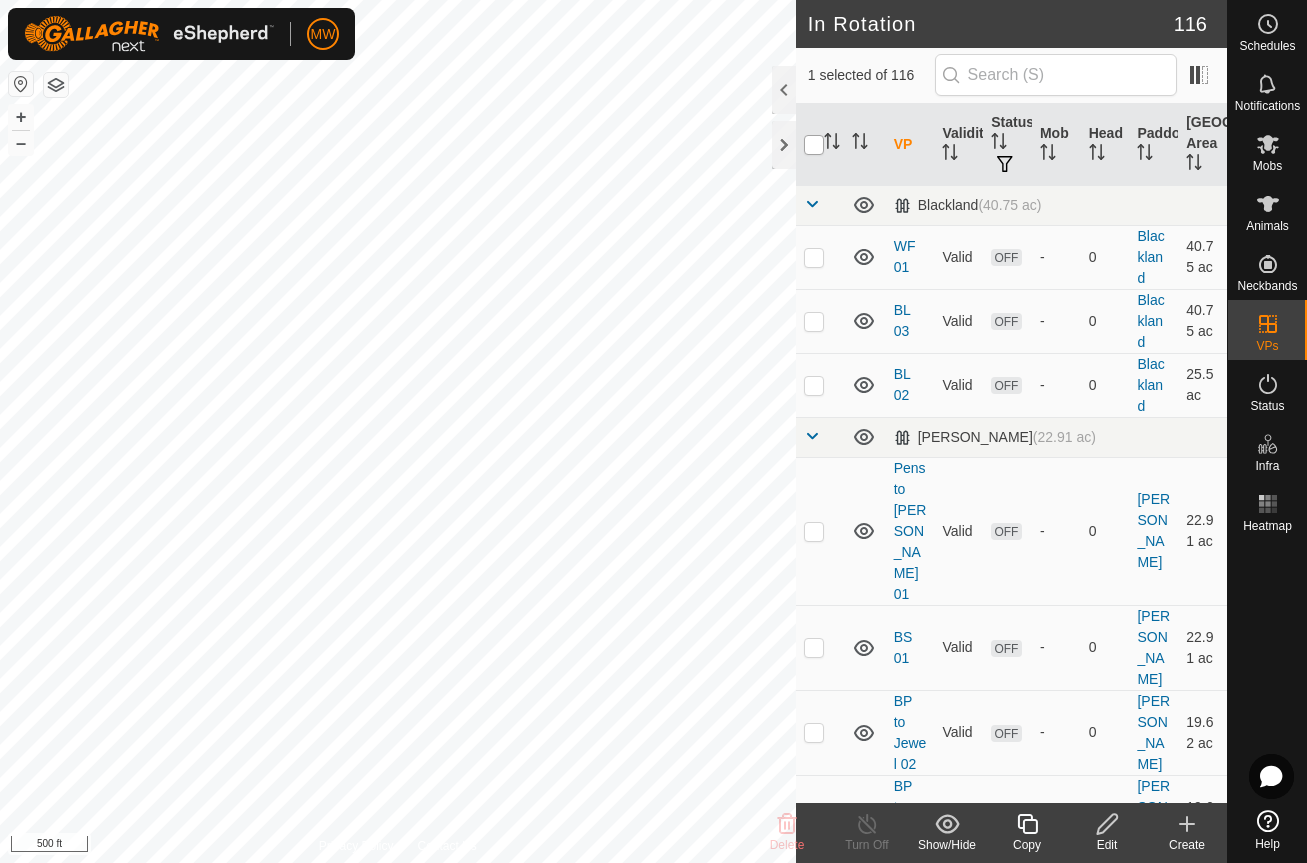 checkbox on "true" 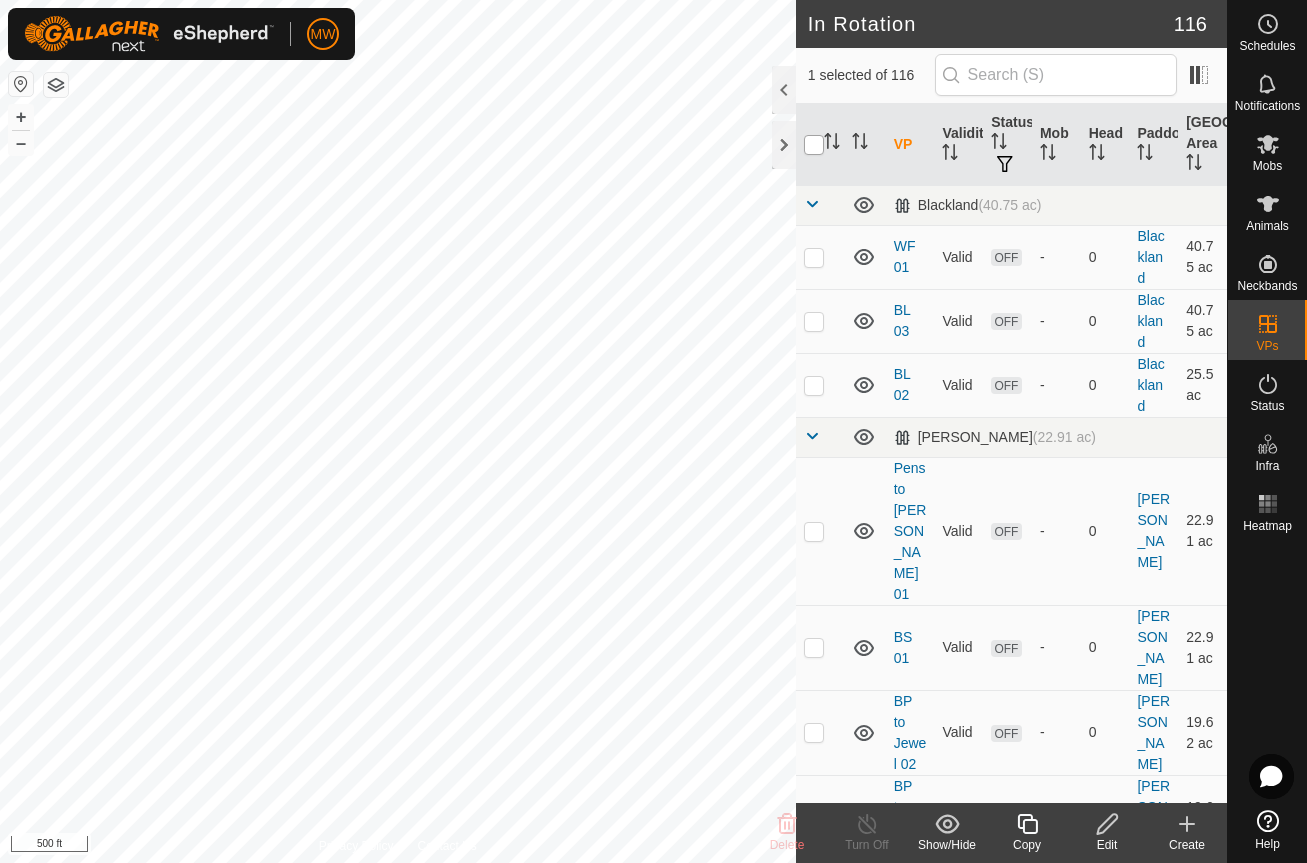 checkbox on "true" 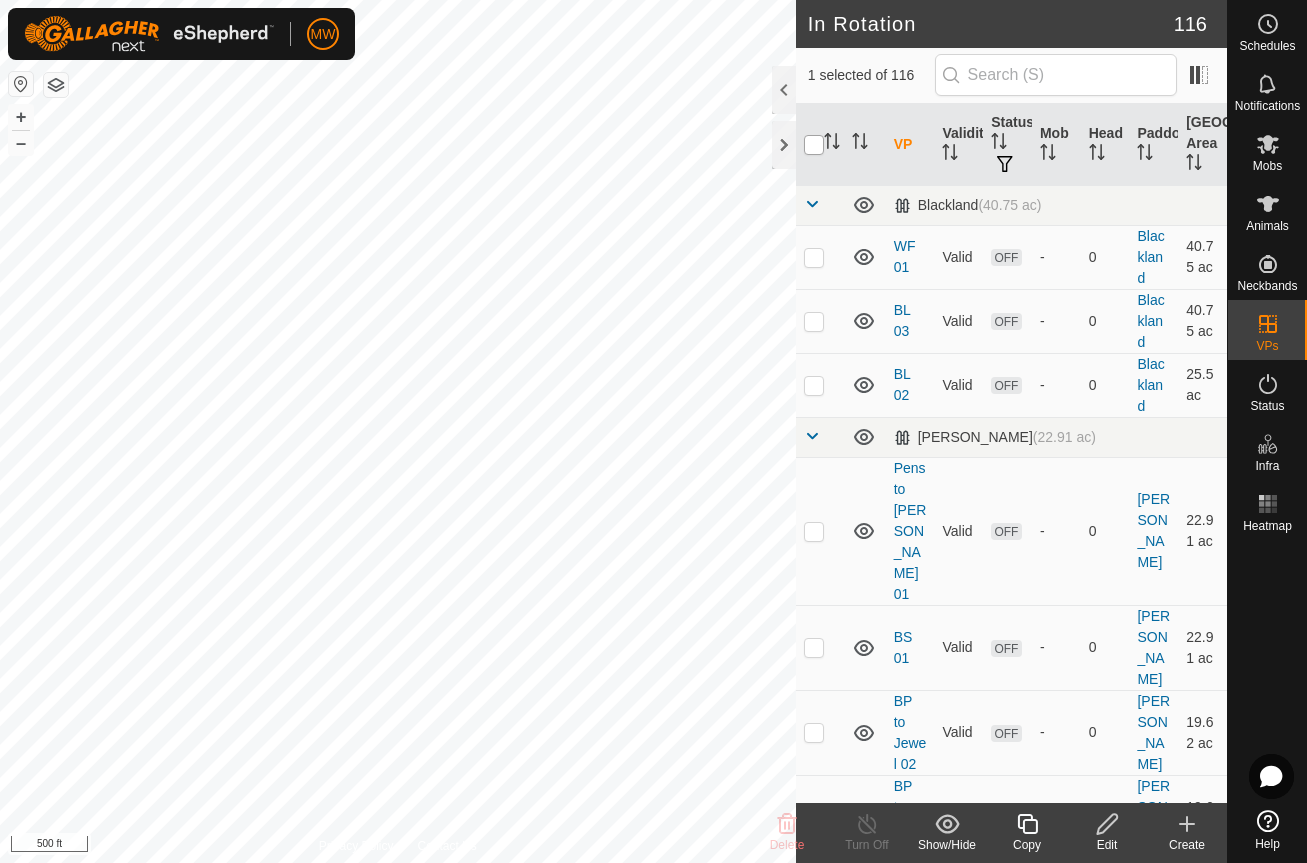checkbox on "true" 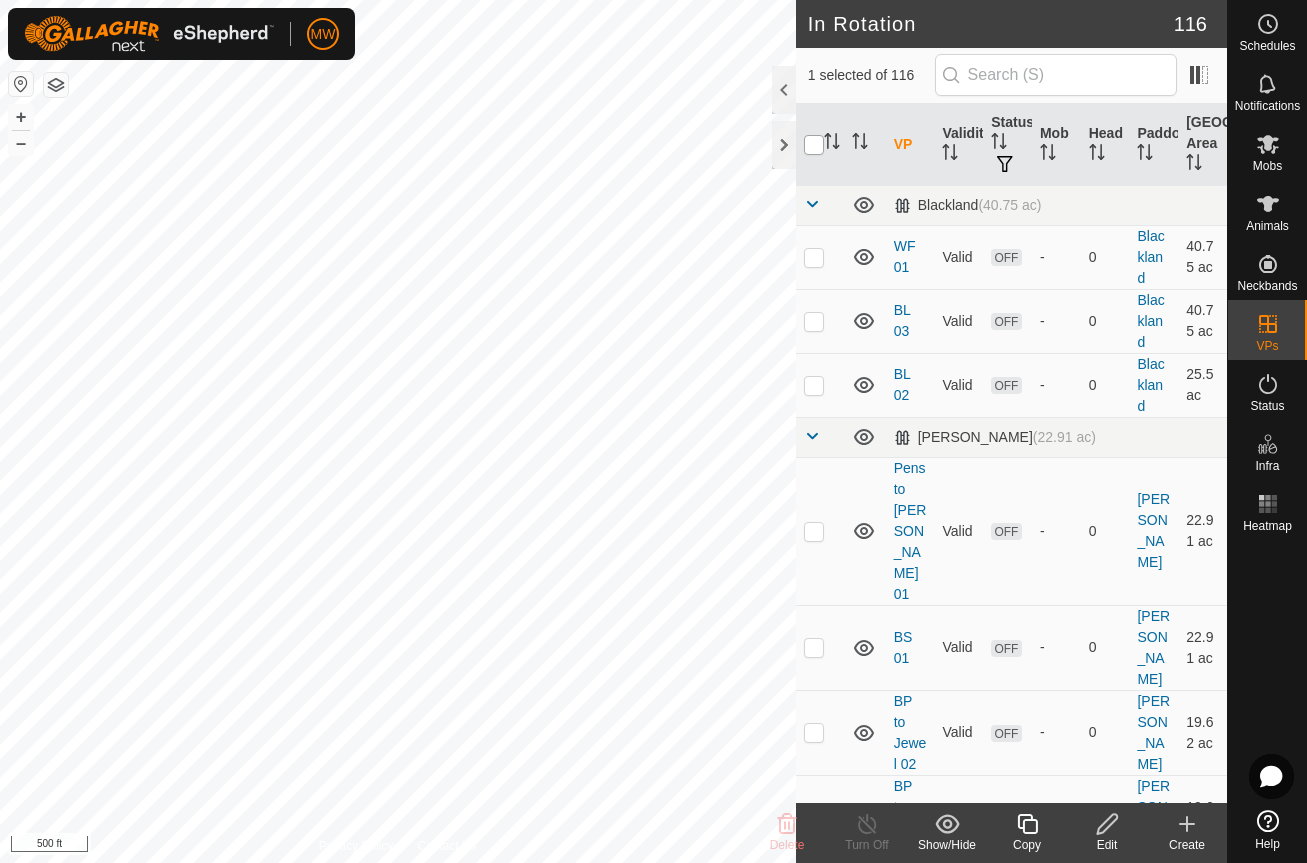 checkbox on "true" 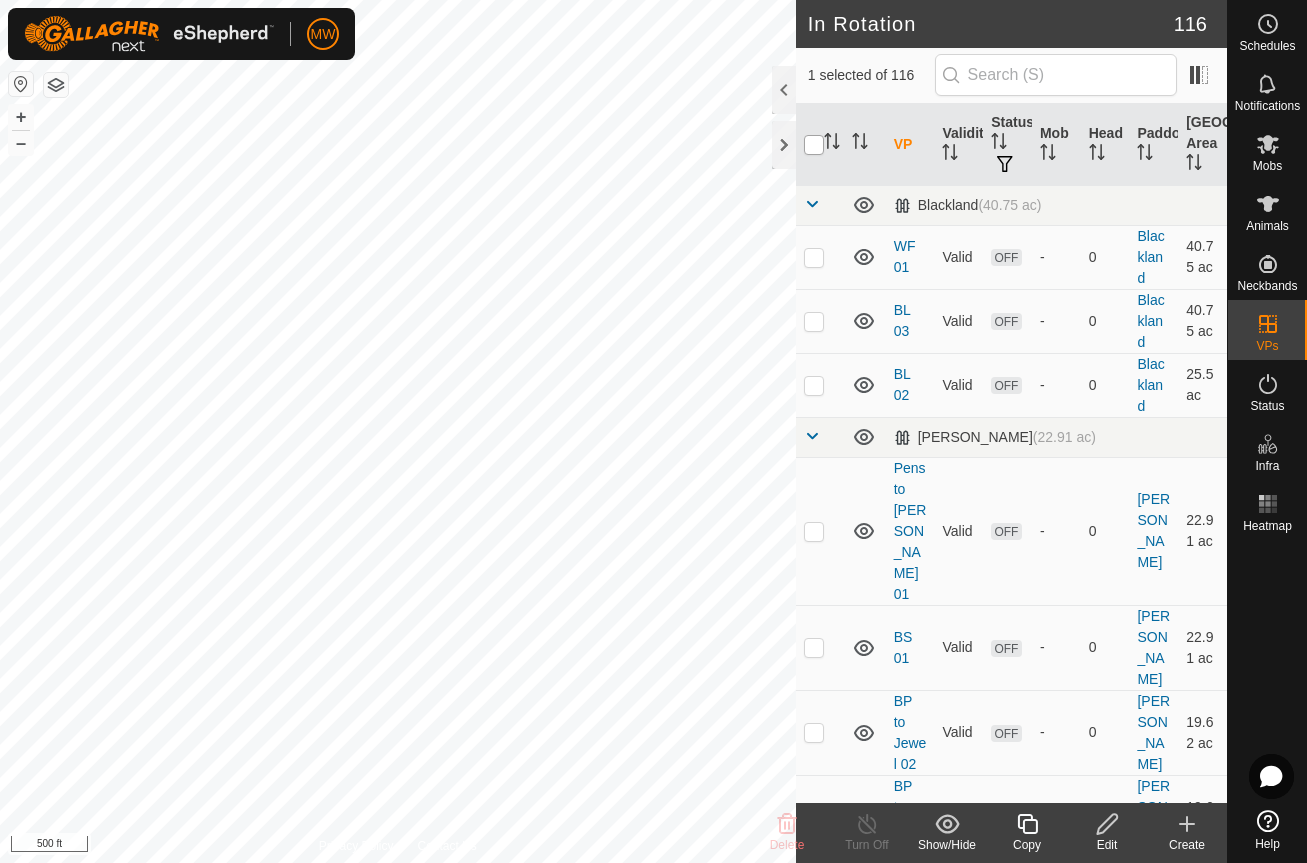 checkbox on "true" 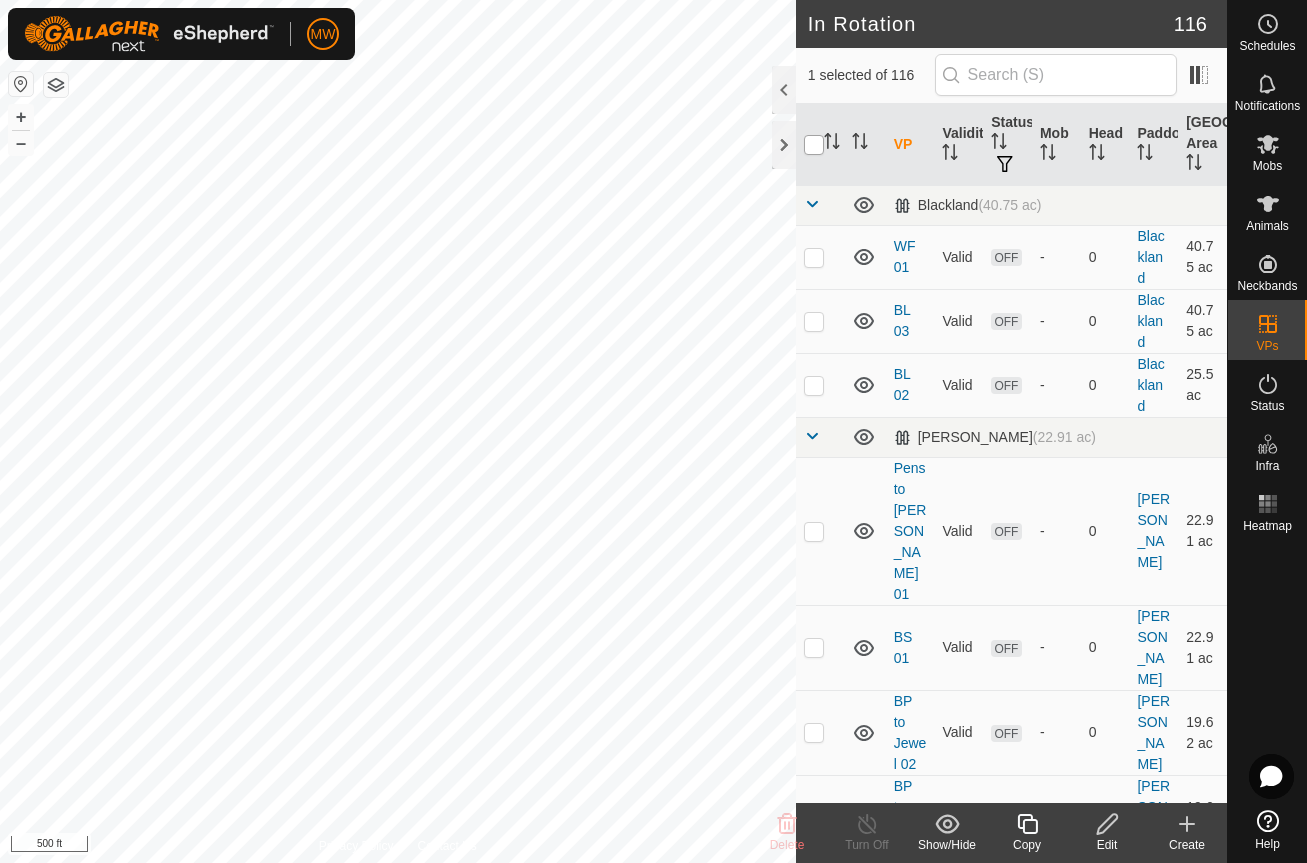 checkbox on "true" 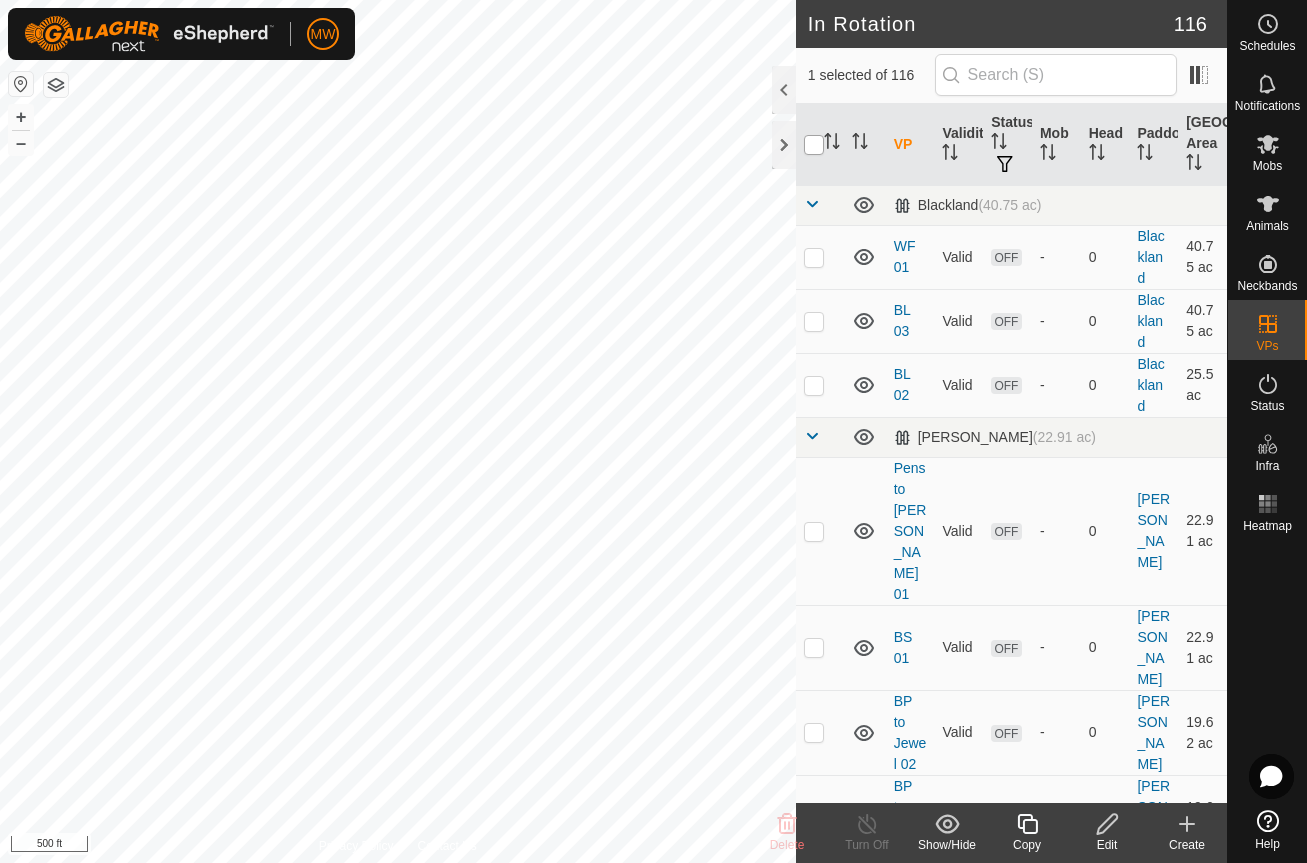 checkbox on "true" 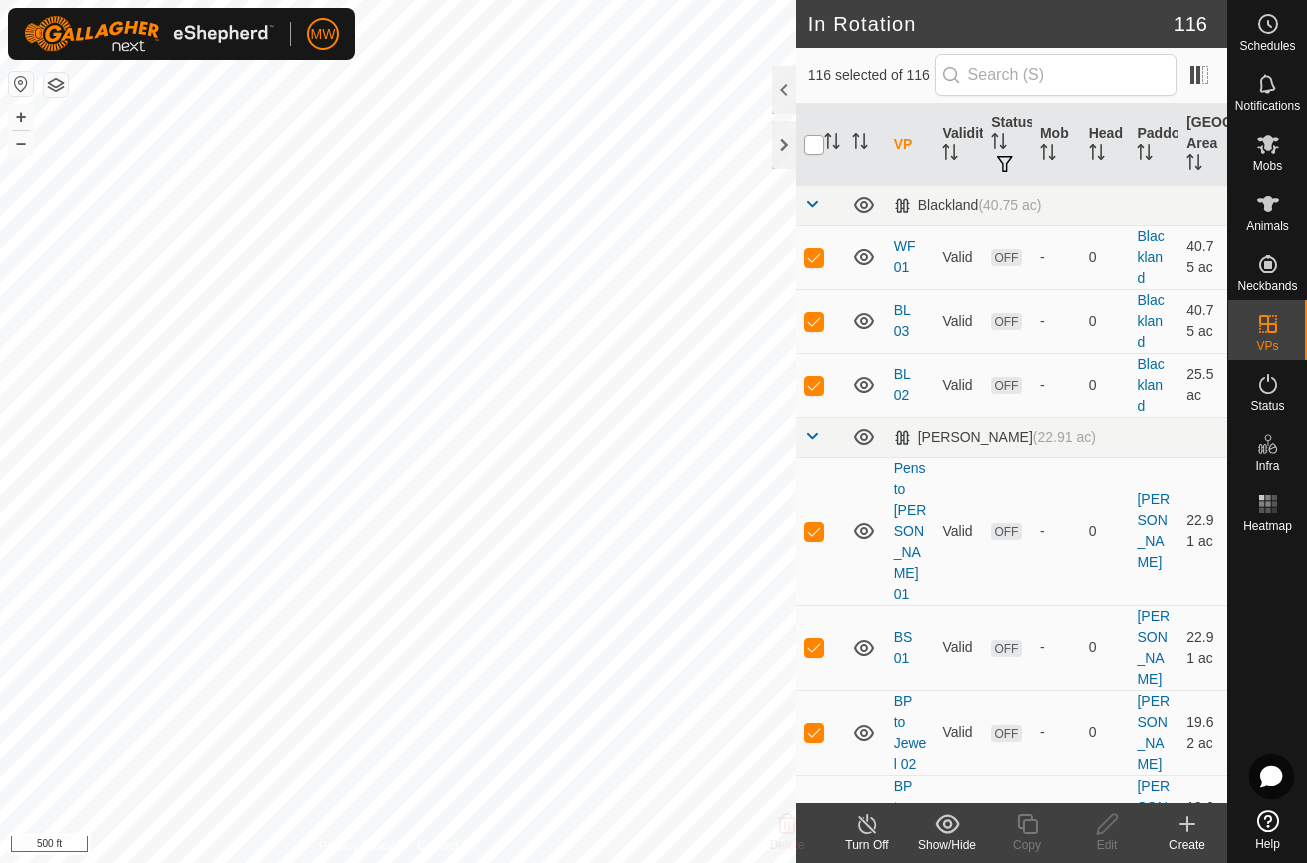 click at bounding box center [814, 145] 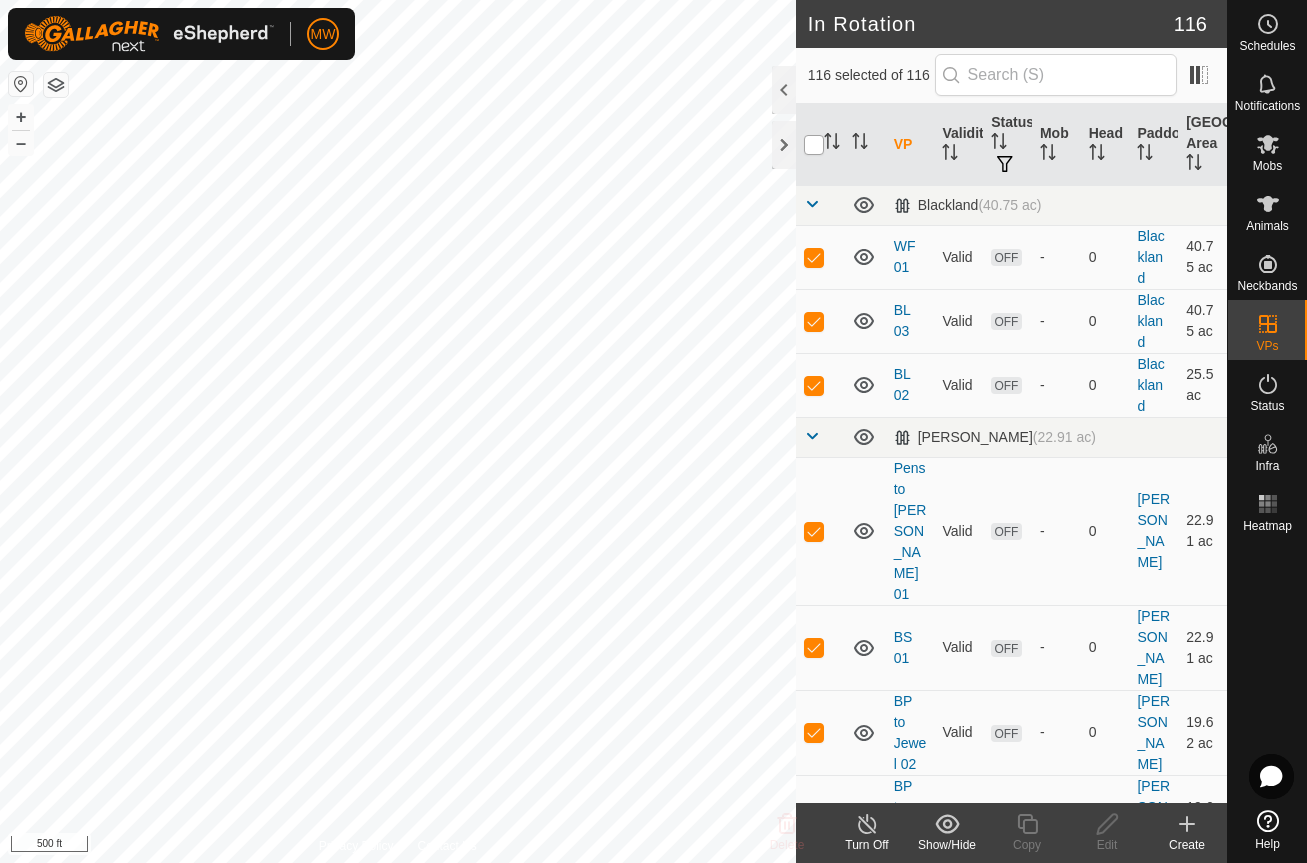 click at bounding box center [814, 145] 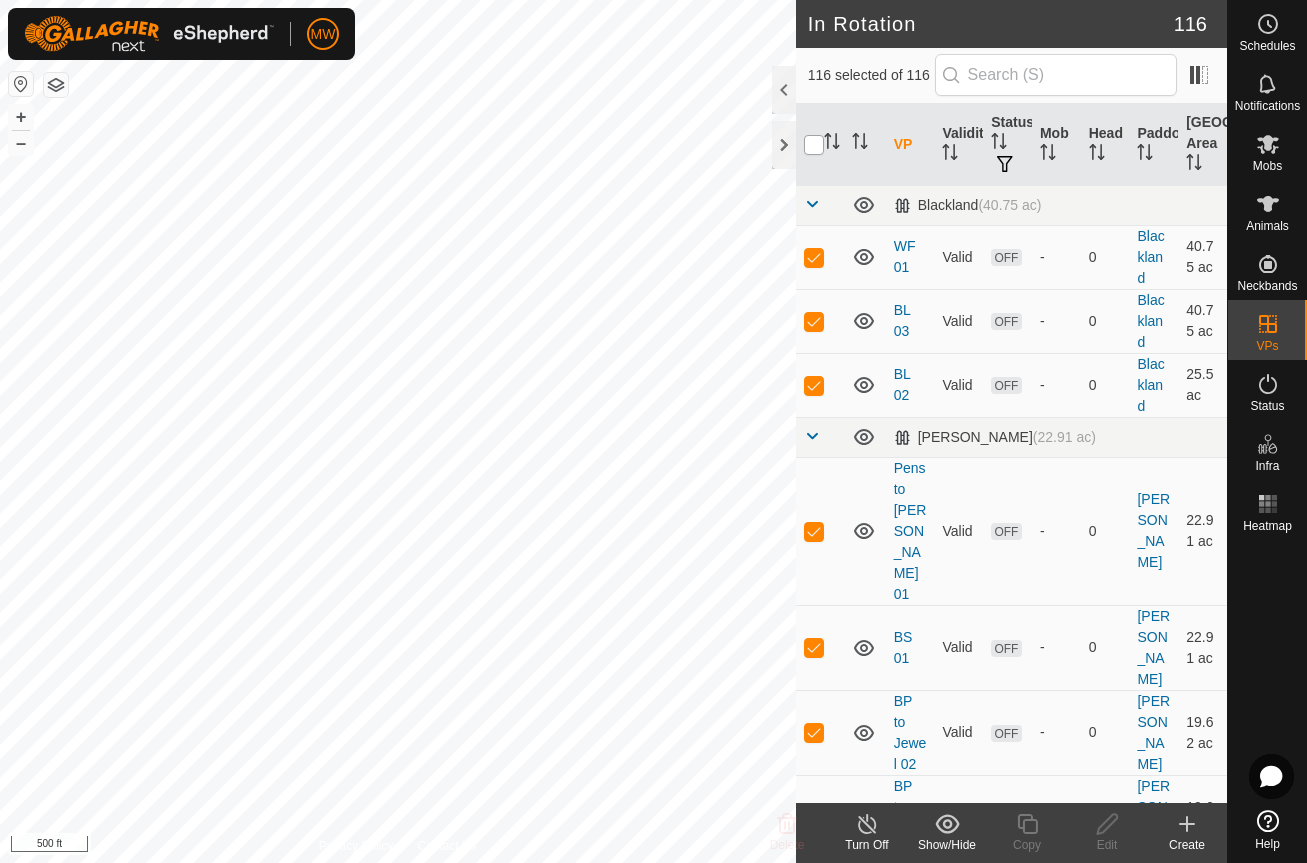 click at bounding box center [814, 145] 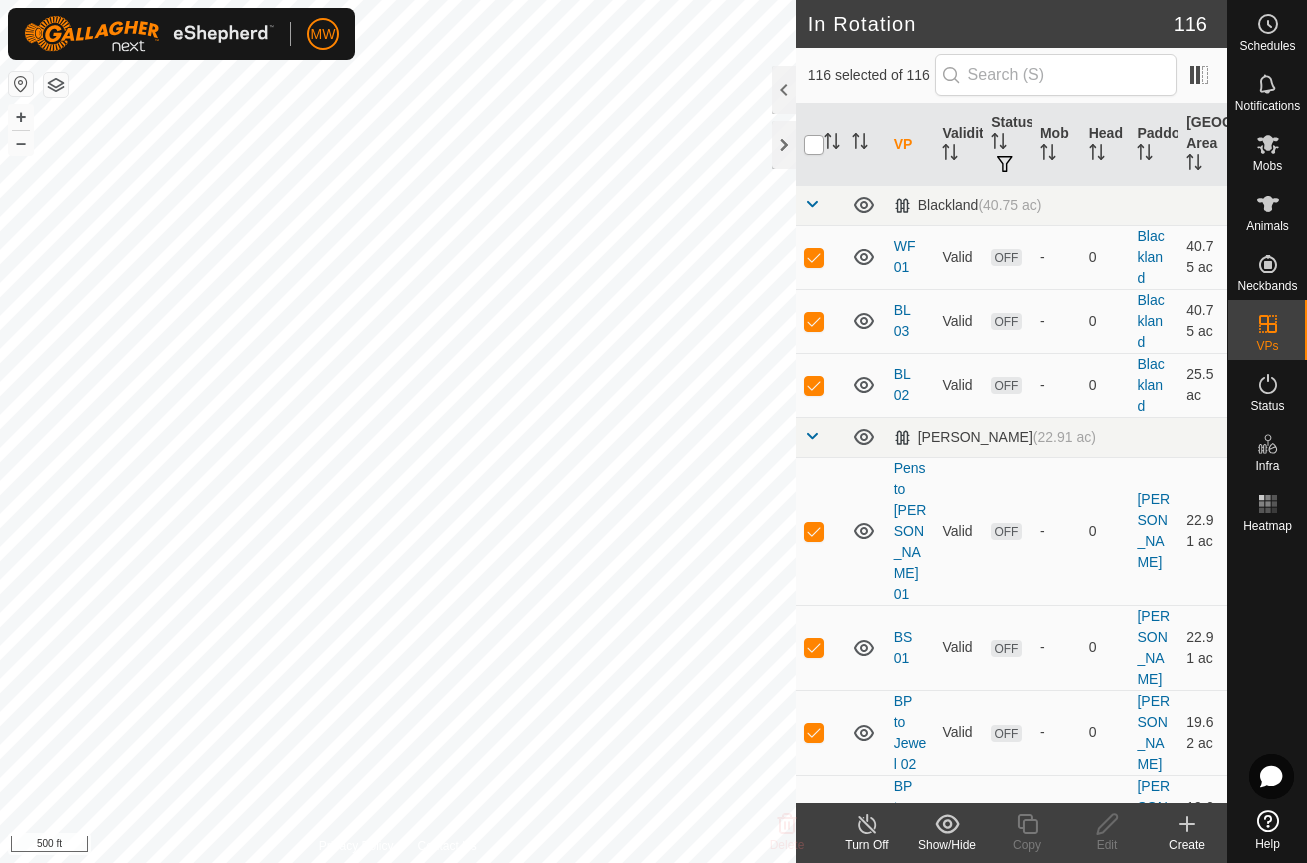 click at bounding box center [814, 145] 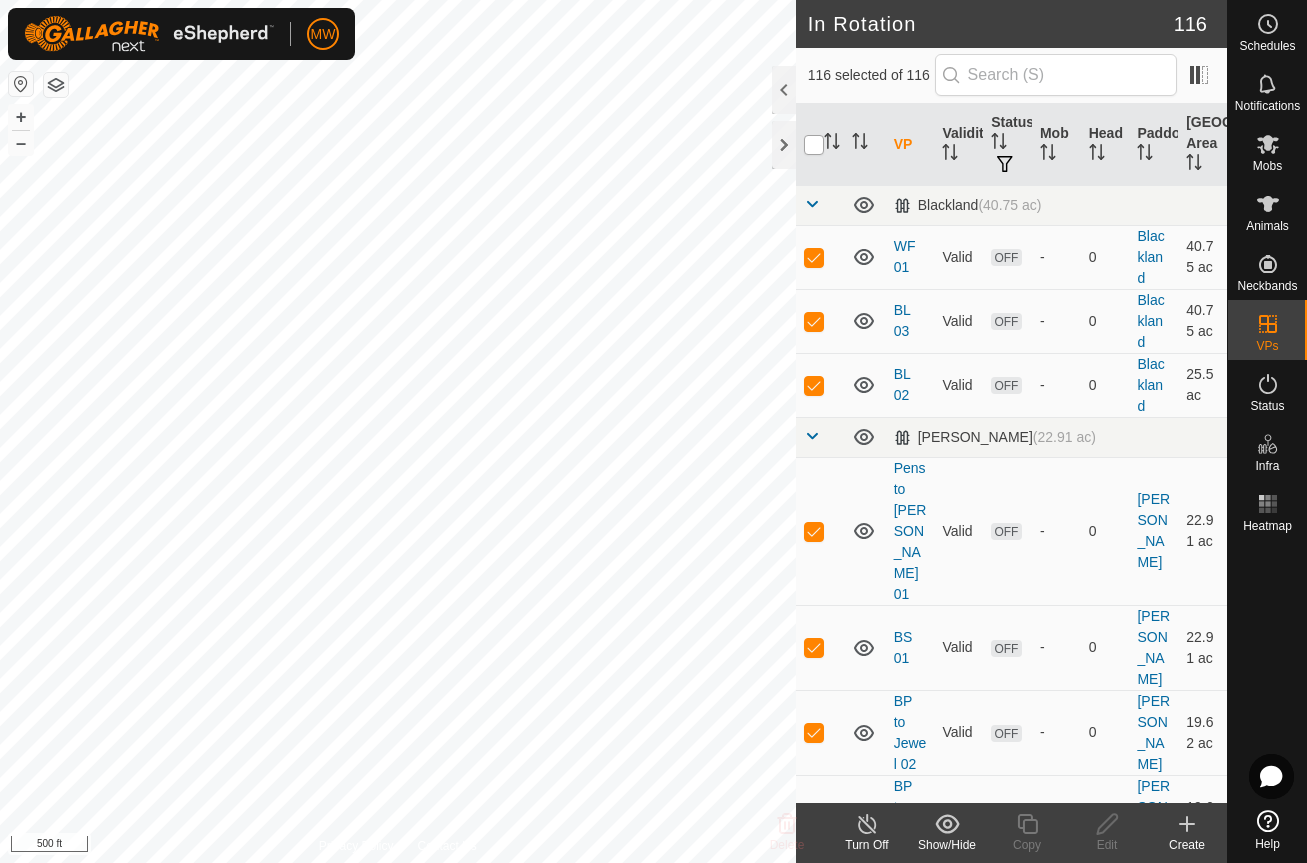 click at bounding box center (814, 145) 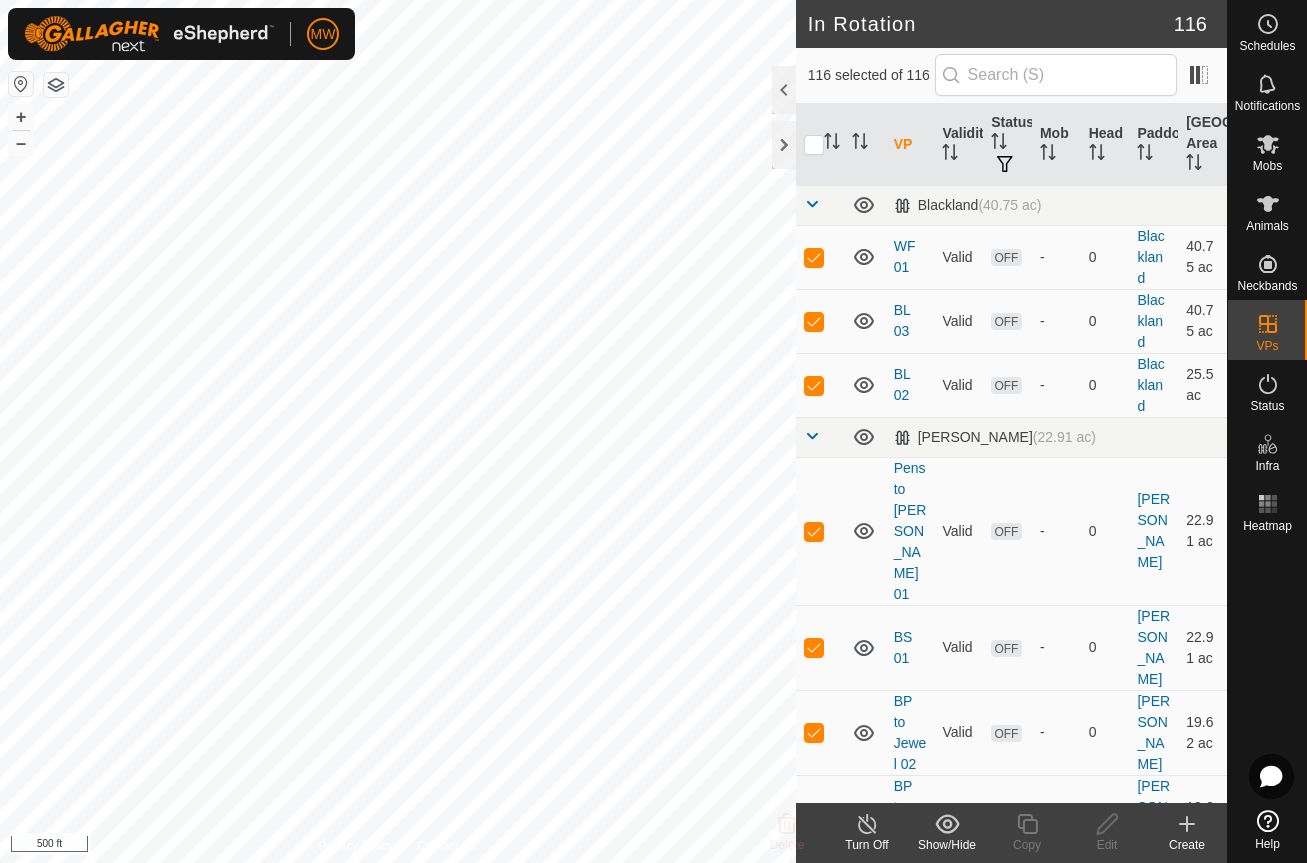 click 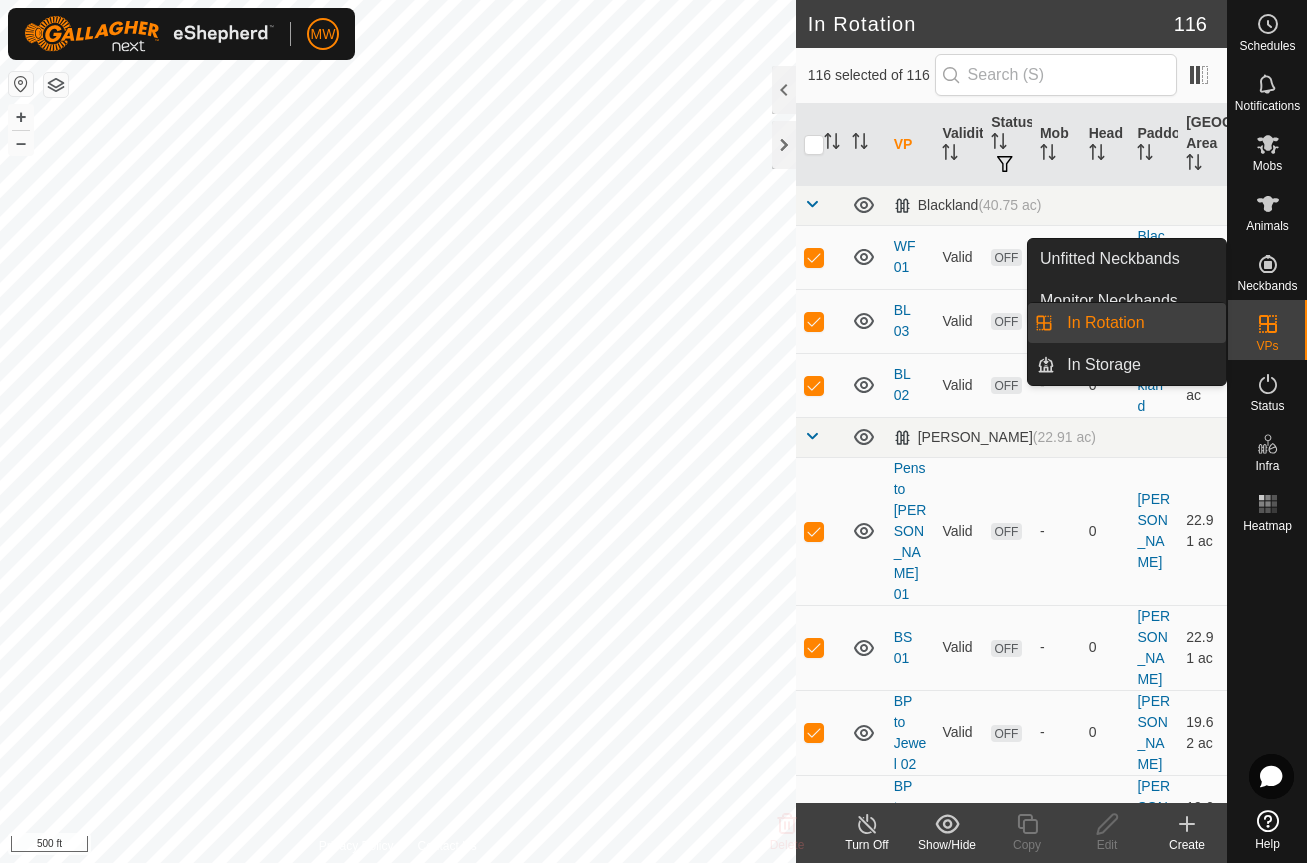 click 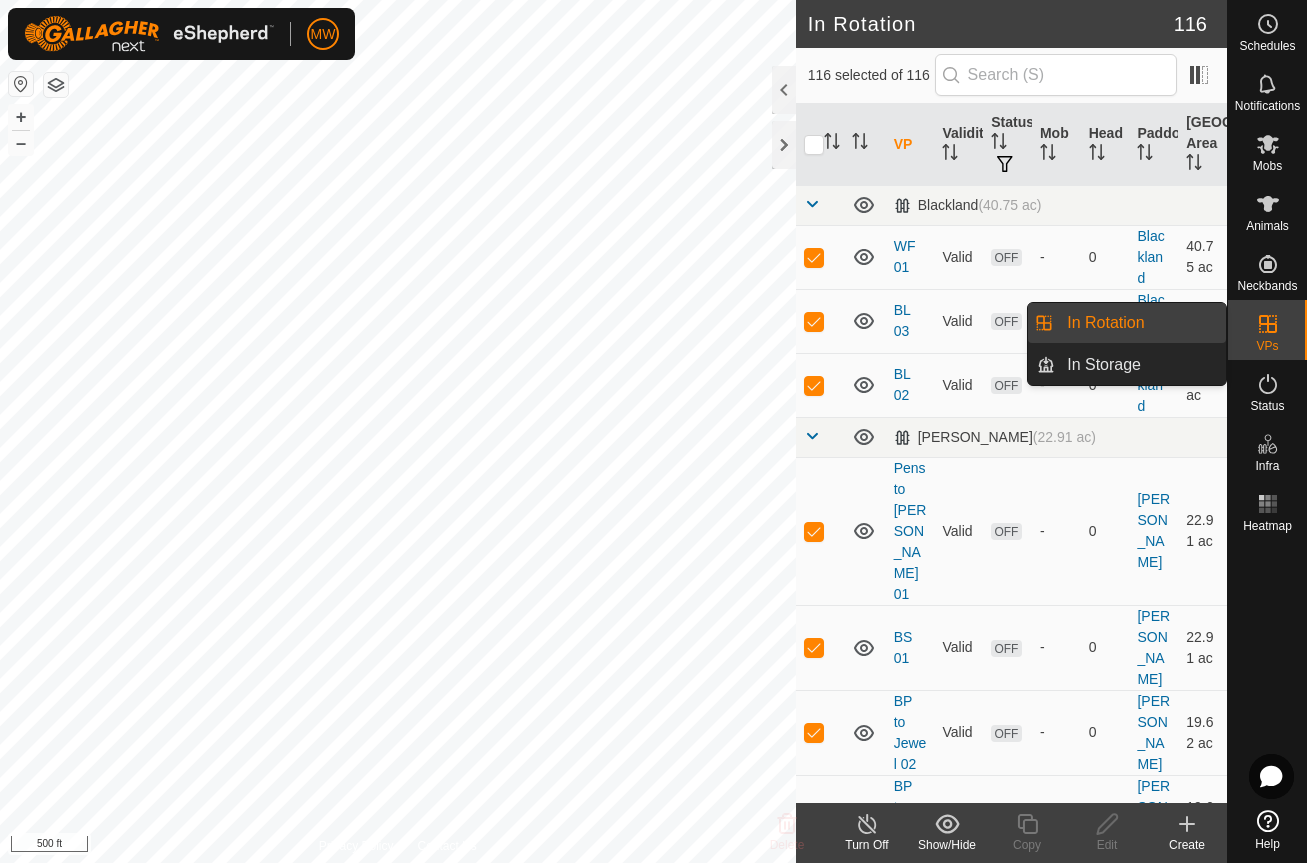 click on "In Rotation" at bounding box center (1140, 323) 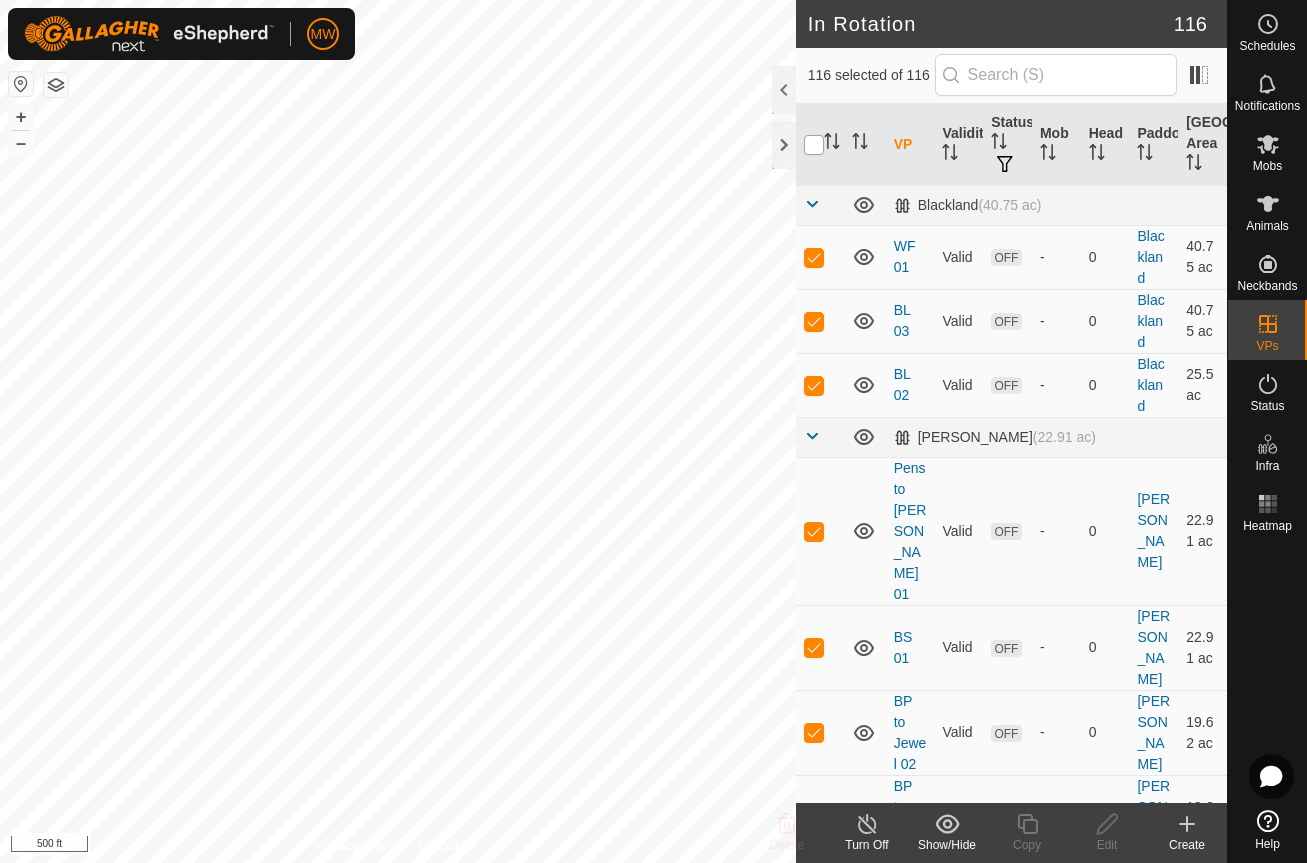 click at bounding box center (814, 145) 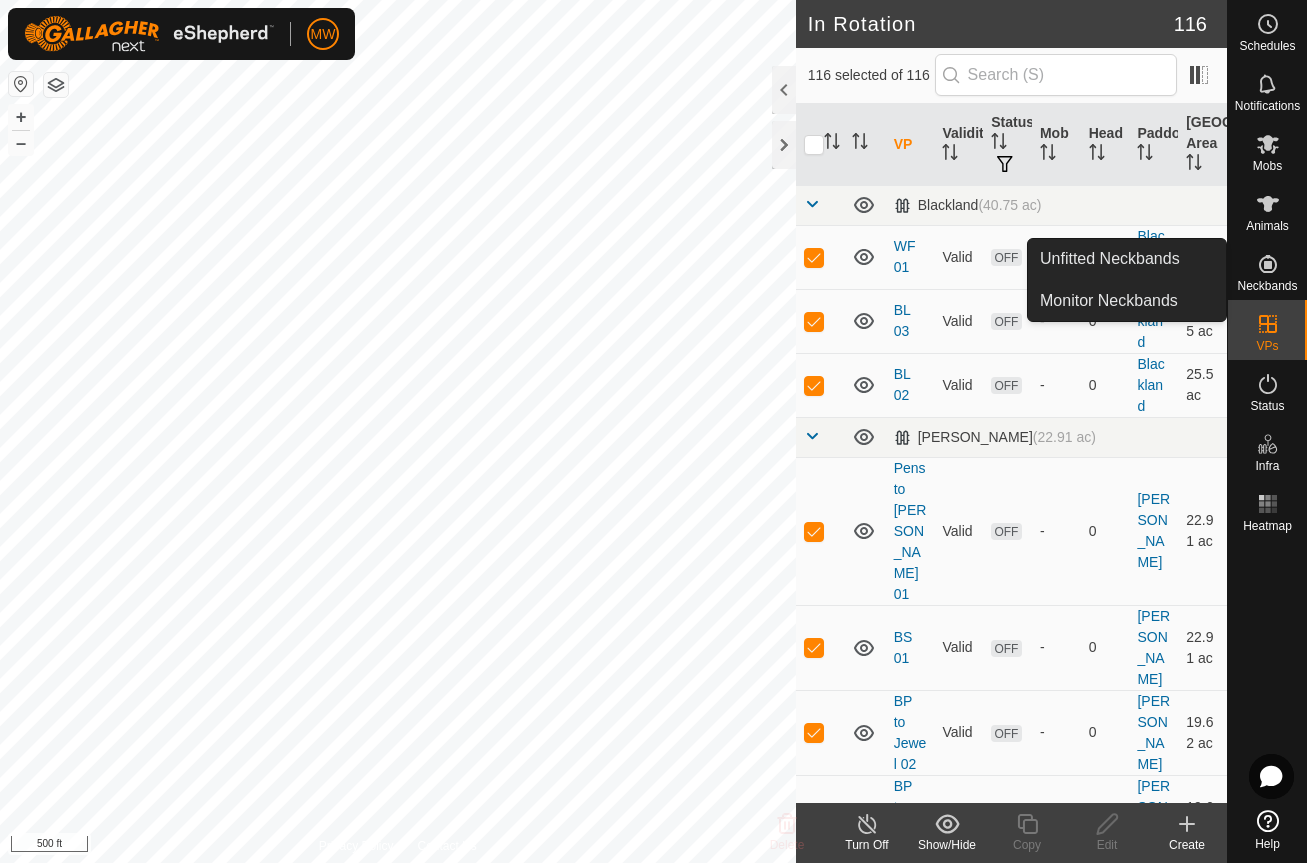 click 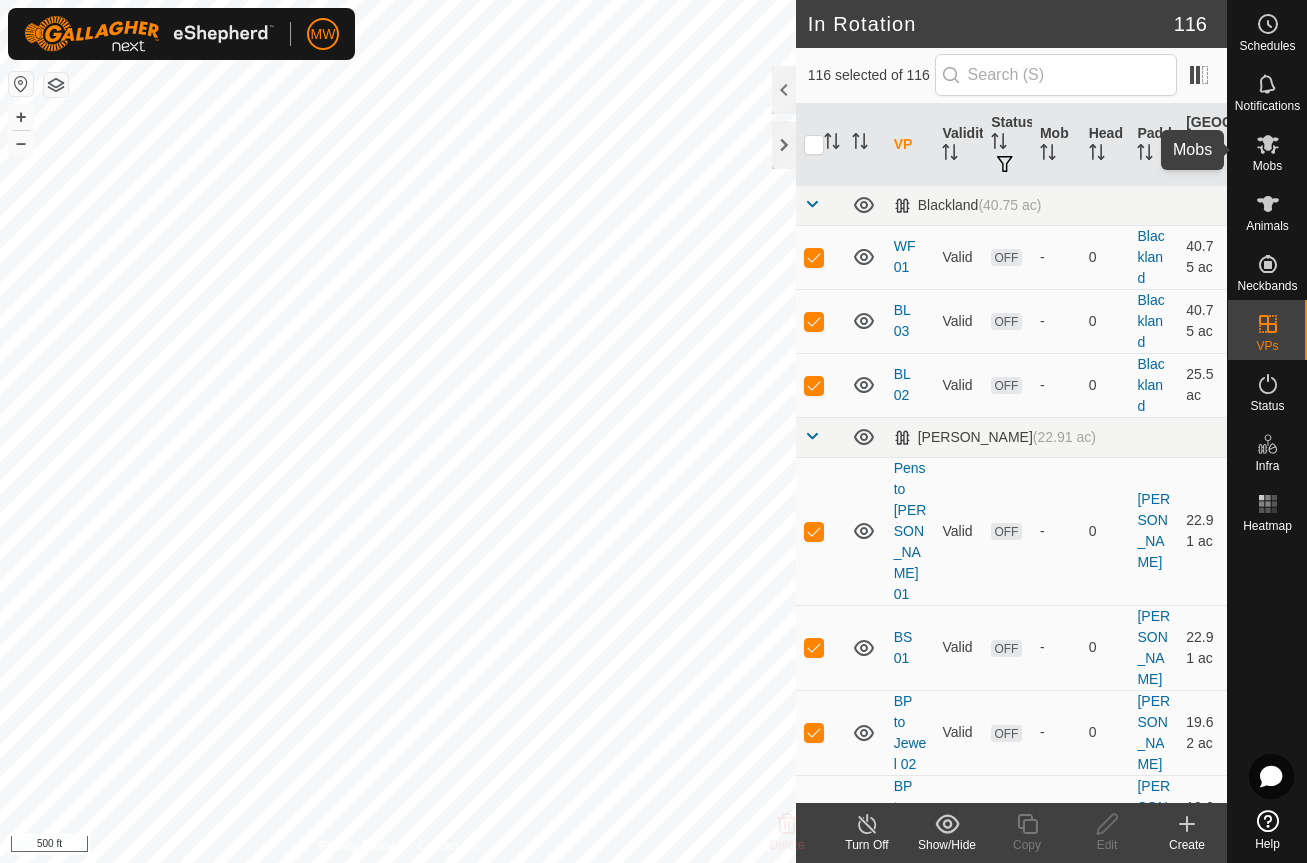 click 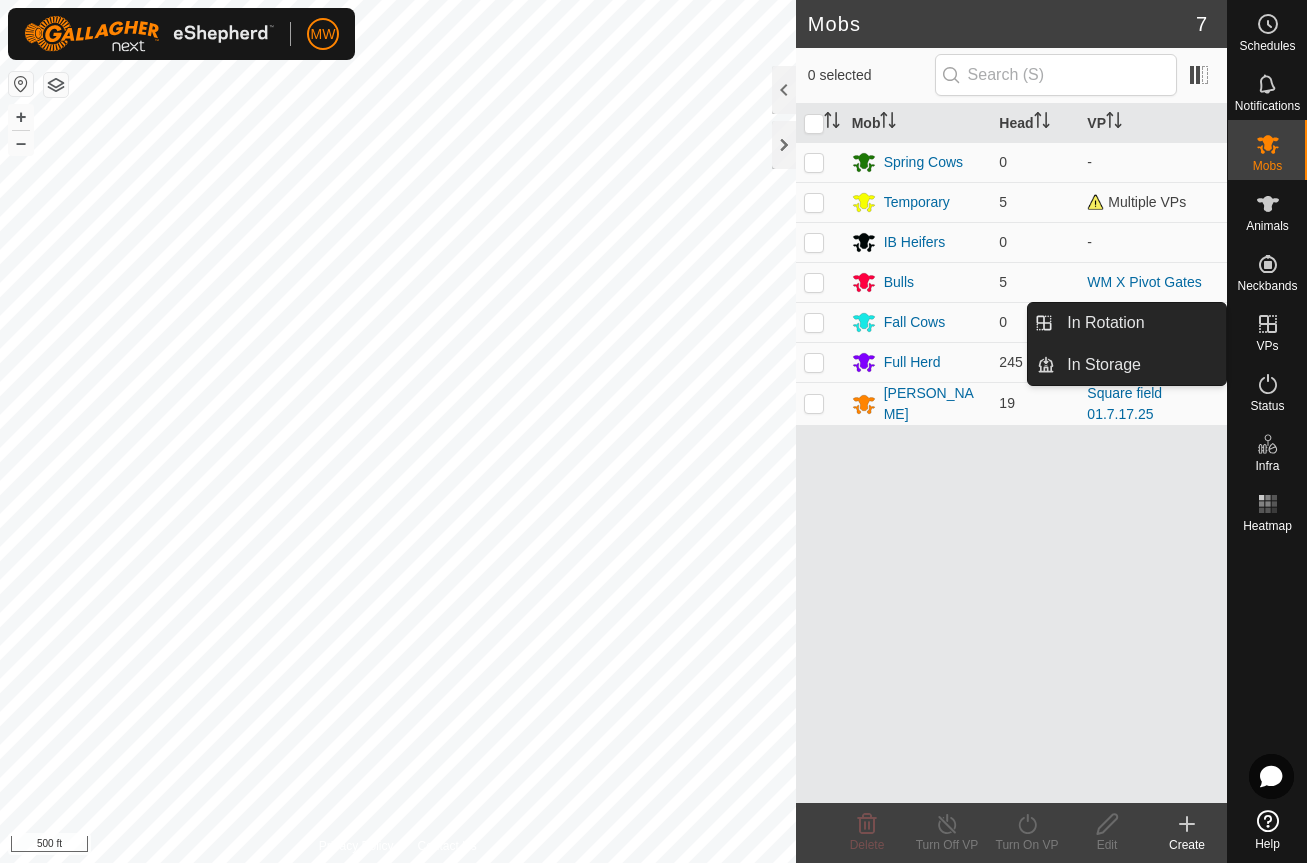 click 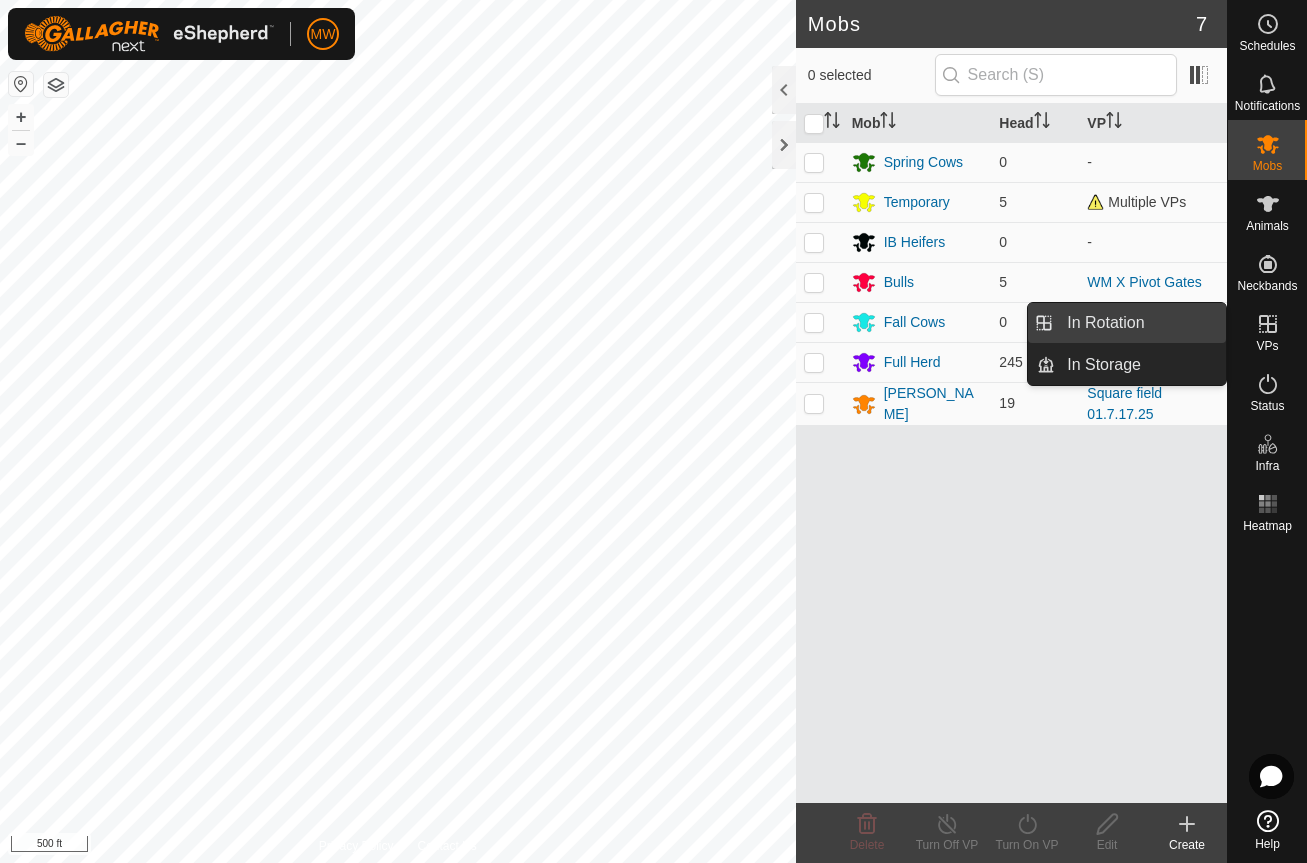click on "In Rotation" at bounding box center (1140, 323) 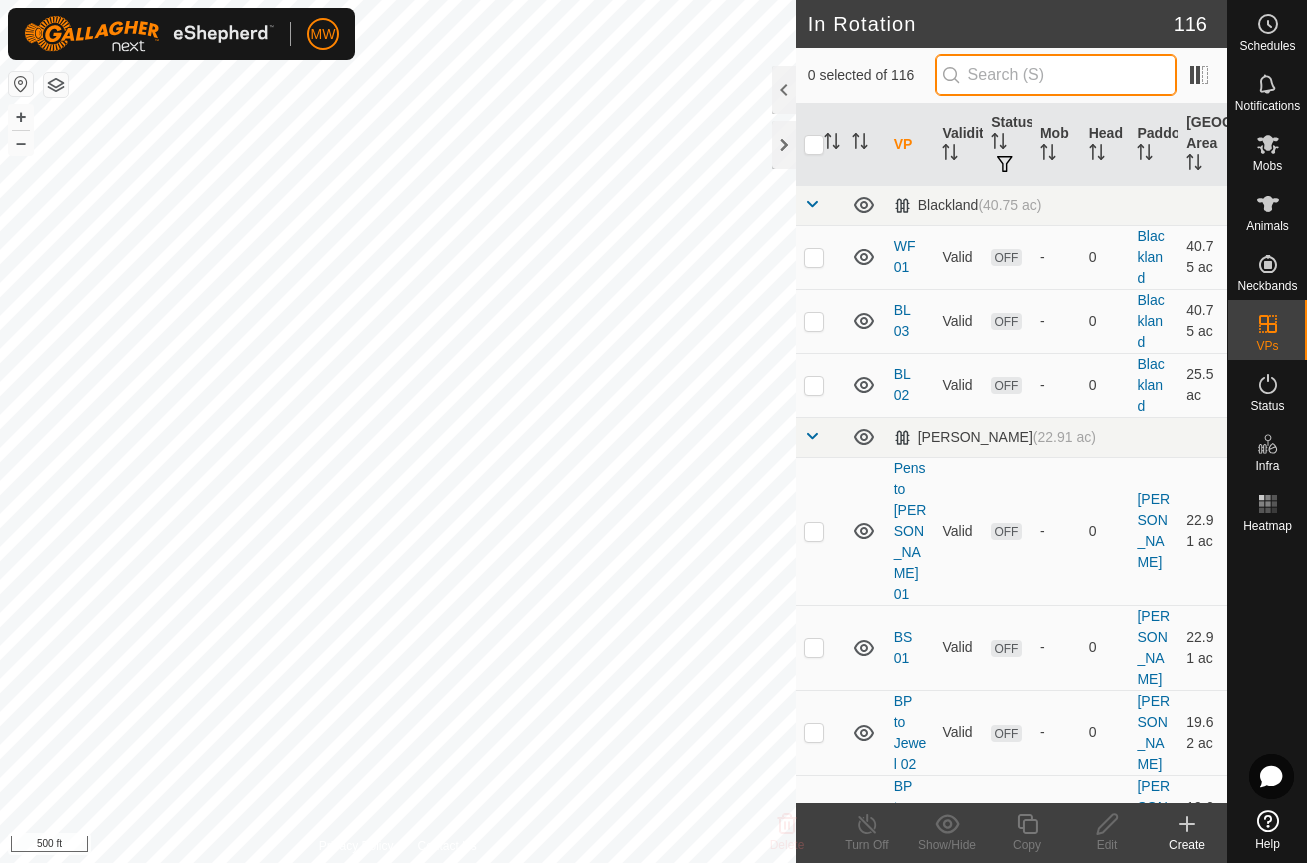 click at bounding box center (1056, 75) 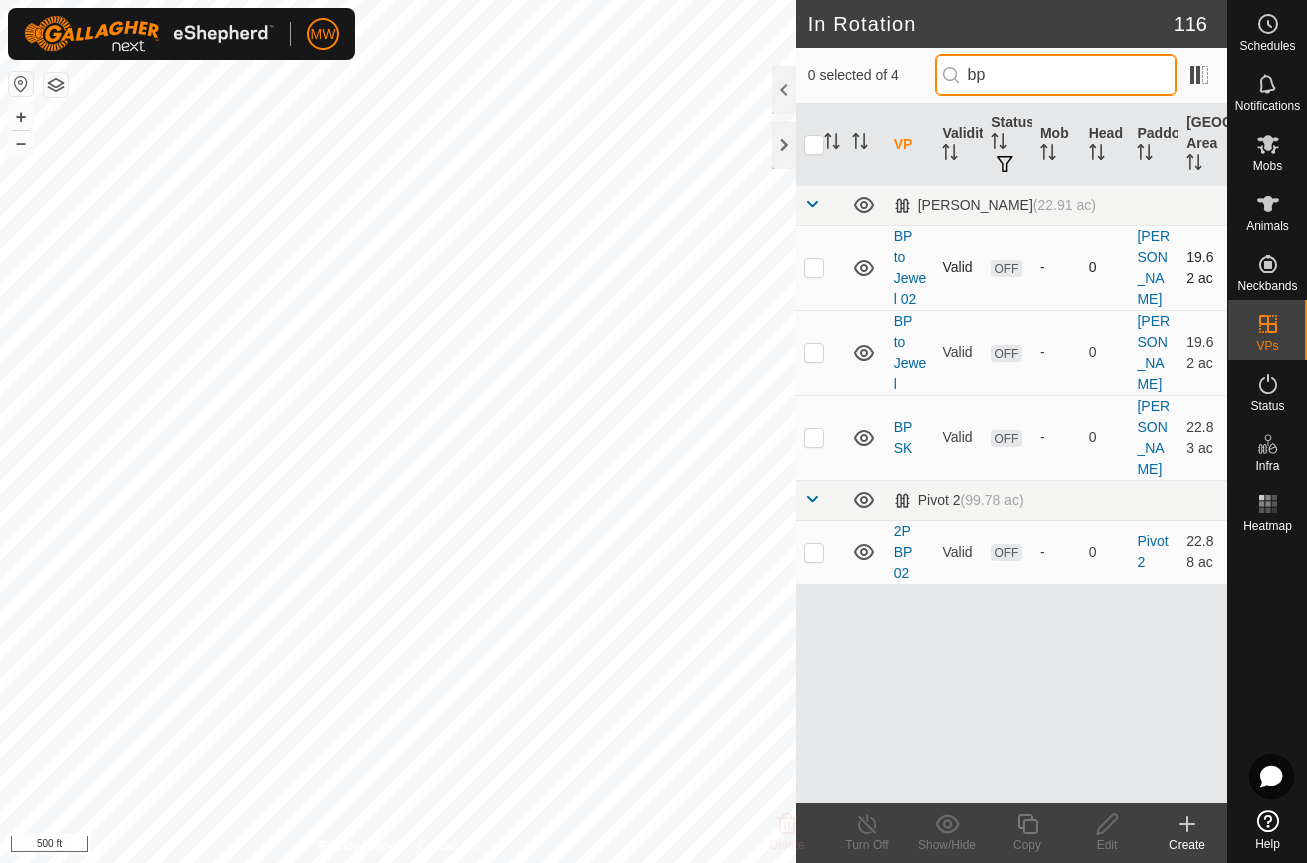 type on "bp" 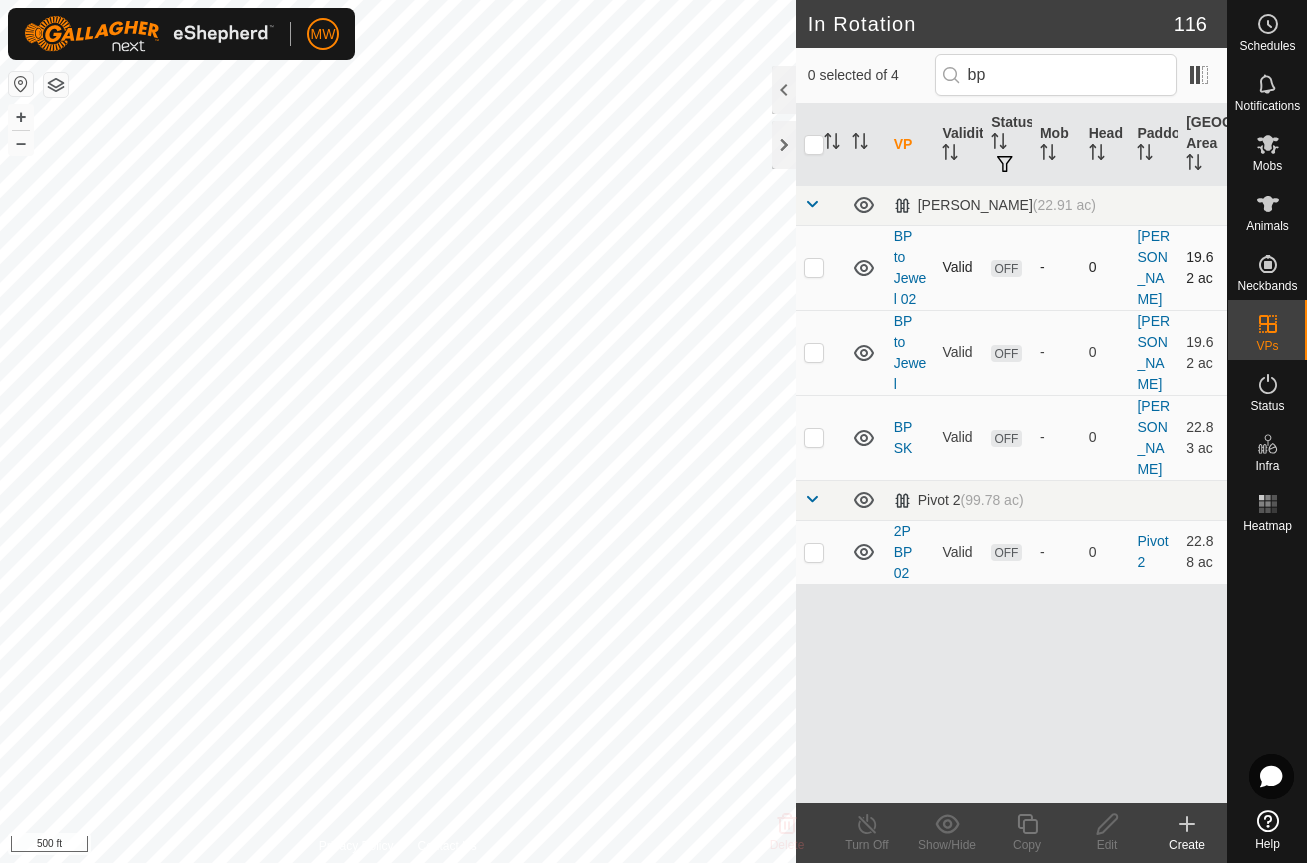 click at bounding box center (814, 267) 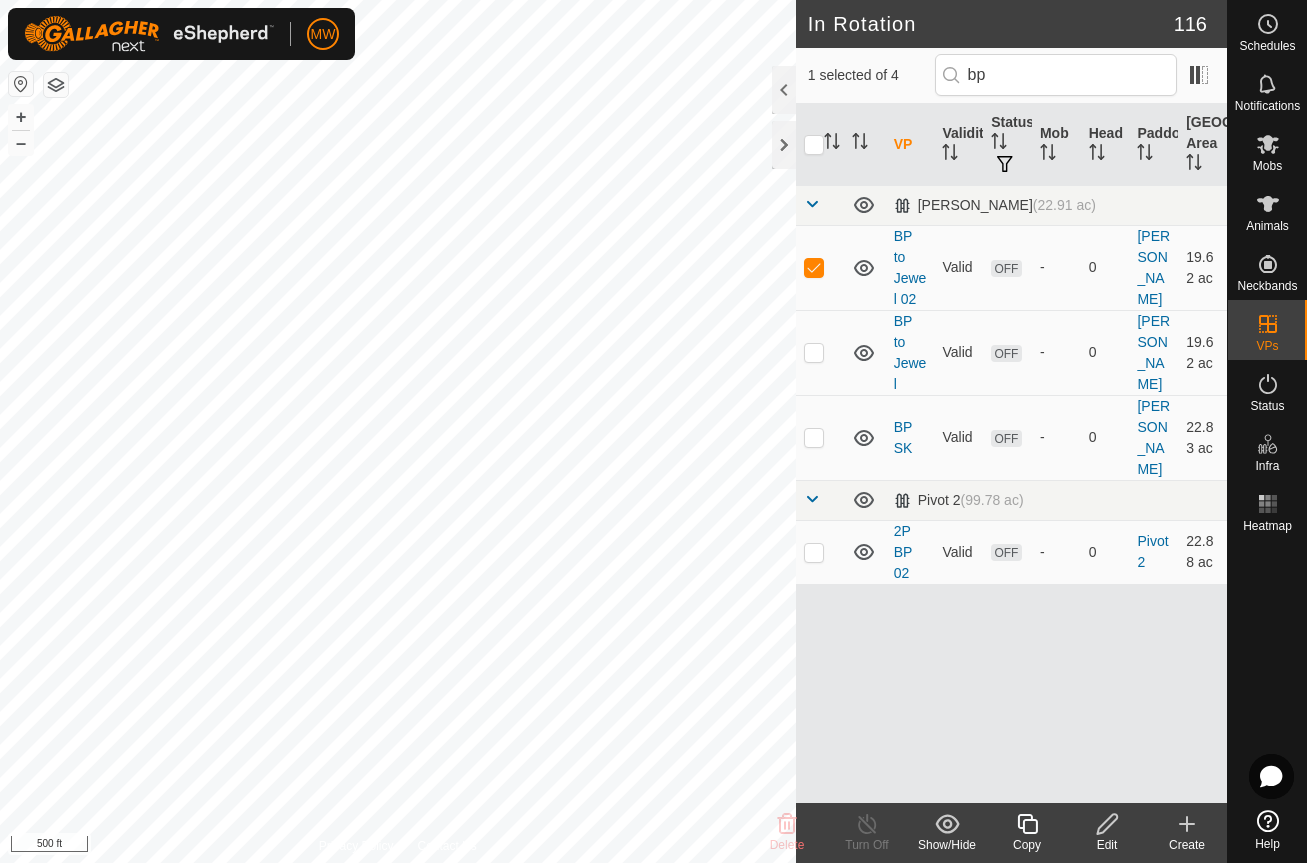 click 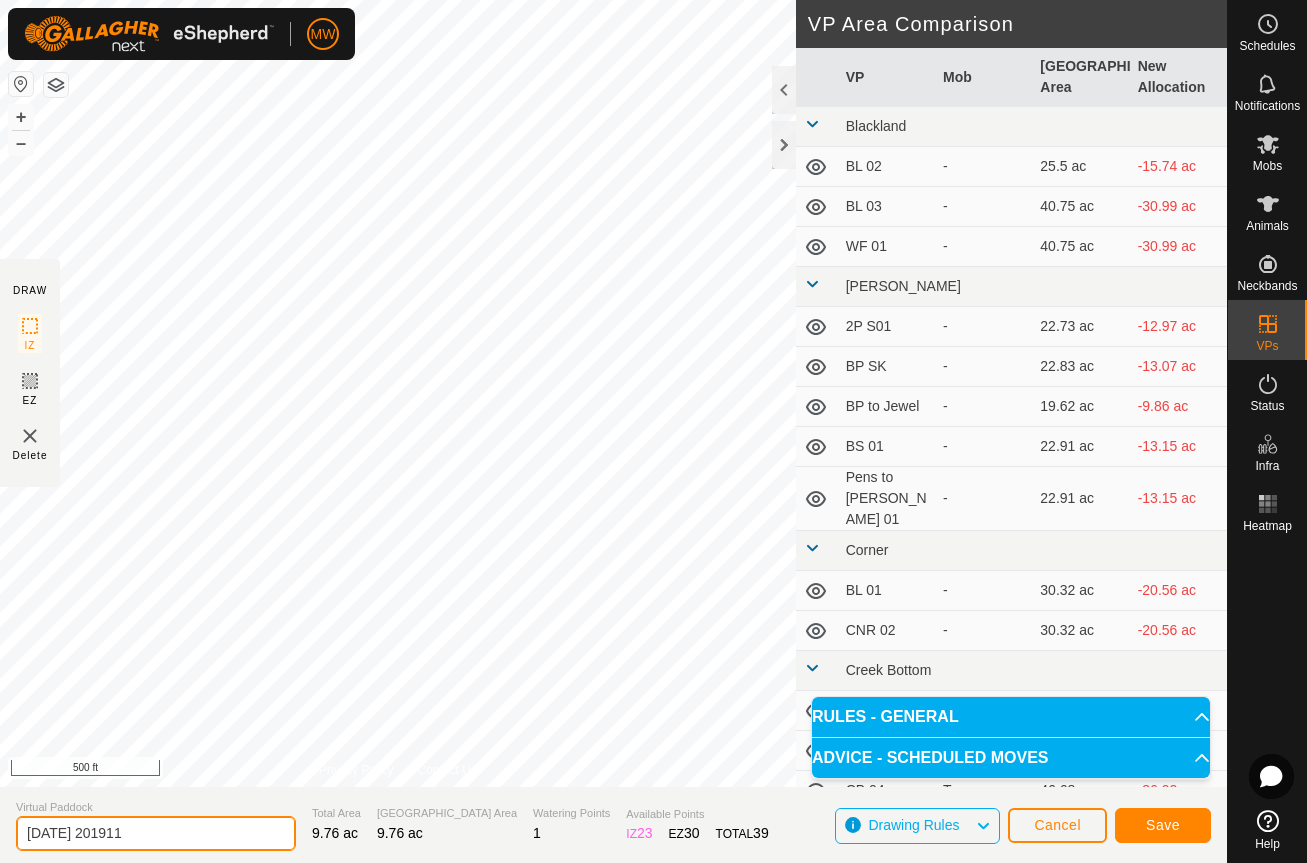 drag, startPoint x: 152, startPoint y: 834, endPoint x: -26, endPoint y: 838, distance: 178.04494 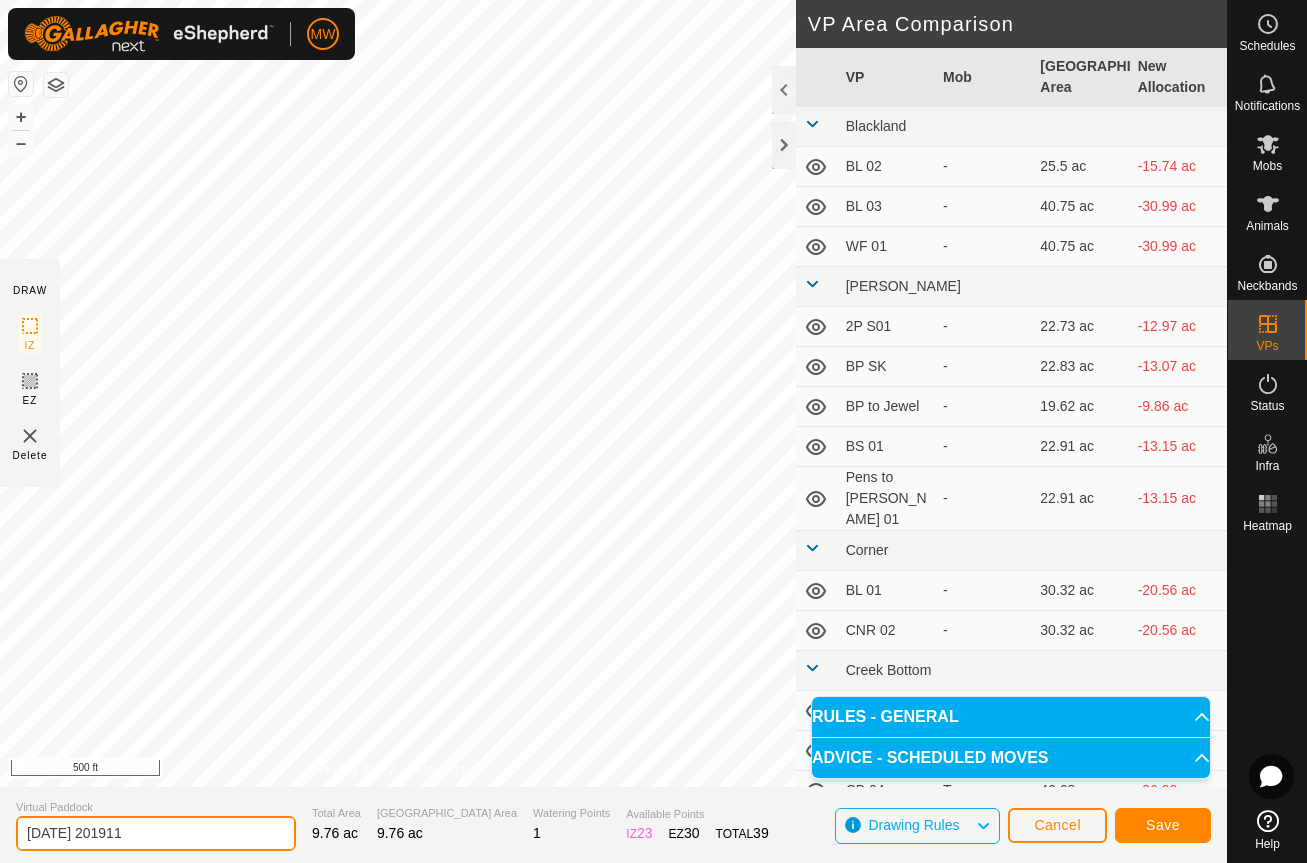 click on "MW Schedules Notifications Mobs Animals Neckbands VPs Status Infra Heatmap Help DRAW IZ EZ Delete Privacy Policy Contact Us IZ interior angle must be larger than 80°  (Current: 27.7°) . + – ⇧ i 500 ft VP Area Comparison     VP   Mob   Grazing Area   New Allocation  Blackland  BL 02  -  25.5 ac  -15.74 ac  BL 03  -  40.75 ac  -30.99 ac  WF 01  -  40.75 ac  -30.99 [PERSON_NAME]  2P S01  -  22.73 ac  -12.97 ac  BP SK  -  22.83 ac  -13.07 ac  BP to Jewel  -  19.62 ac  -9.86 ac  BS 01  -  22.91 ac  -13.15 ac  Pens to [PERSON_NAME] 01  -  22.91 ac  -13.15 ac Corner  BL 01  -  30.32 ac  -20.56 ac  CNR 02  -  30.32 ac  -20.56 ac [GEOGRAPHIC_DATA] 02  -  23.3 ac  -13.54 ac  CB 03  -  34.17 ac  -24.41 ac  CB 04   Temporary   46.68 ac  -36.92 ac Dogwood Home  High Trap 01.07.12.25  -  13.44 ac  -3.68 ac  North Trap 02 [DATE]  -  7.73 ac  +2.03 ac  Square field 01.7.17.25   [PERSON_NAME]   13.62 ac  -3.85 [PERSON_NAME] Meadow  HM 03  -  25.72 ac  -15.96 ac  HM 04  -  23.05 ac  -13.29 ac Highline  HL 02  -  21.79 ac  -12.03 ac -" at bounding box center (653, 431) 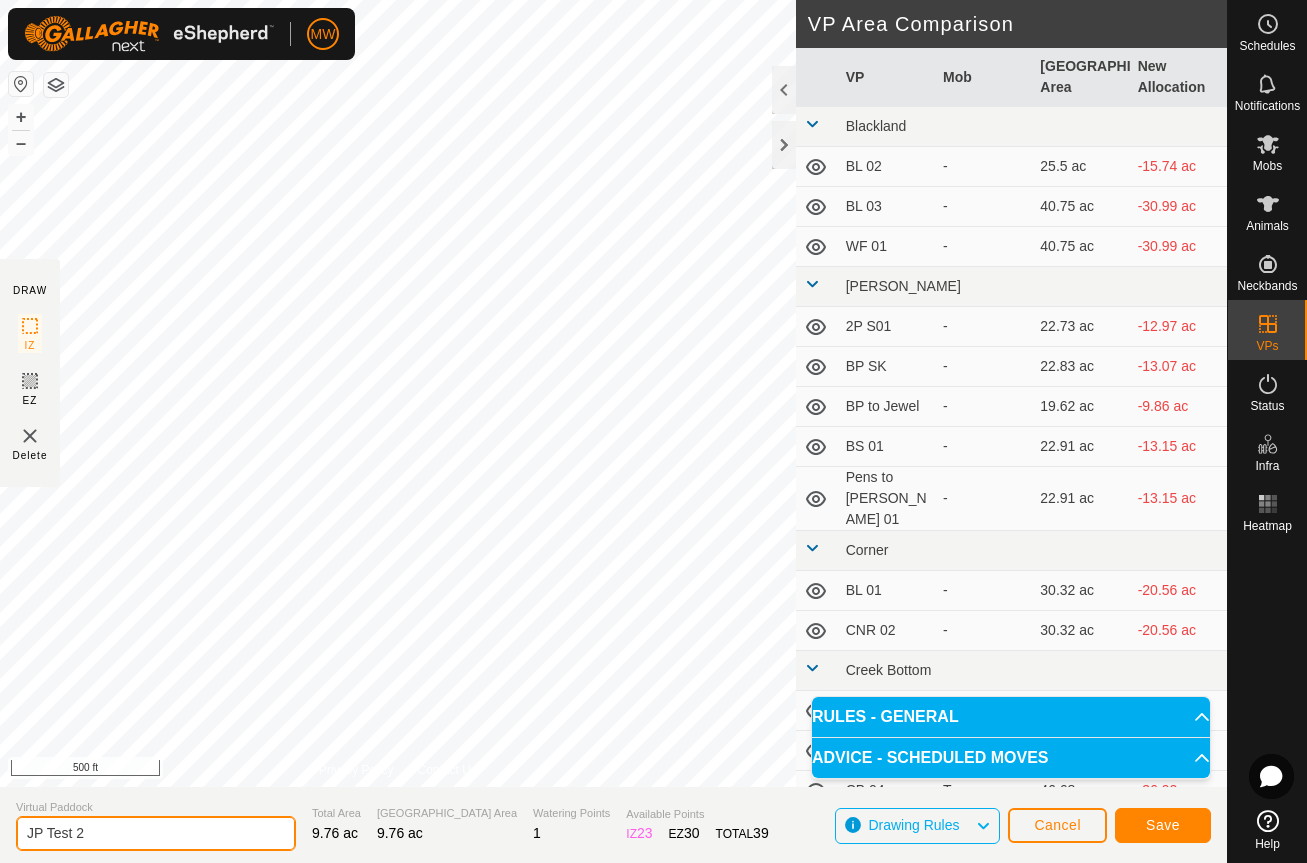 type on "JP Test 2" 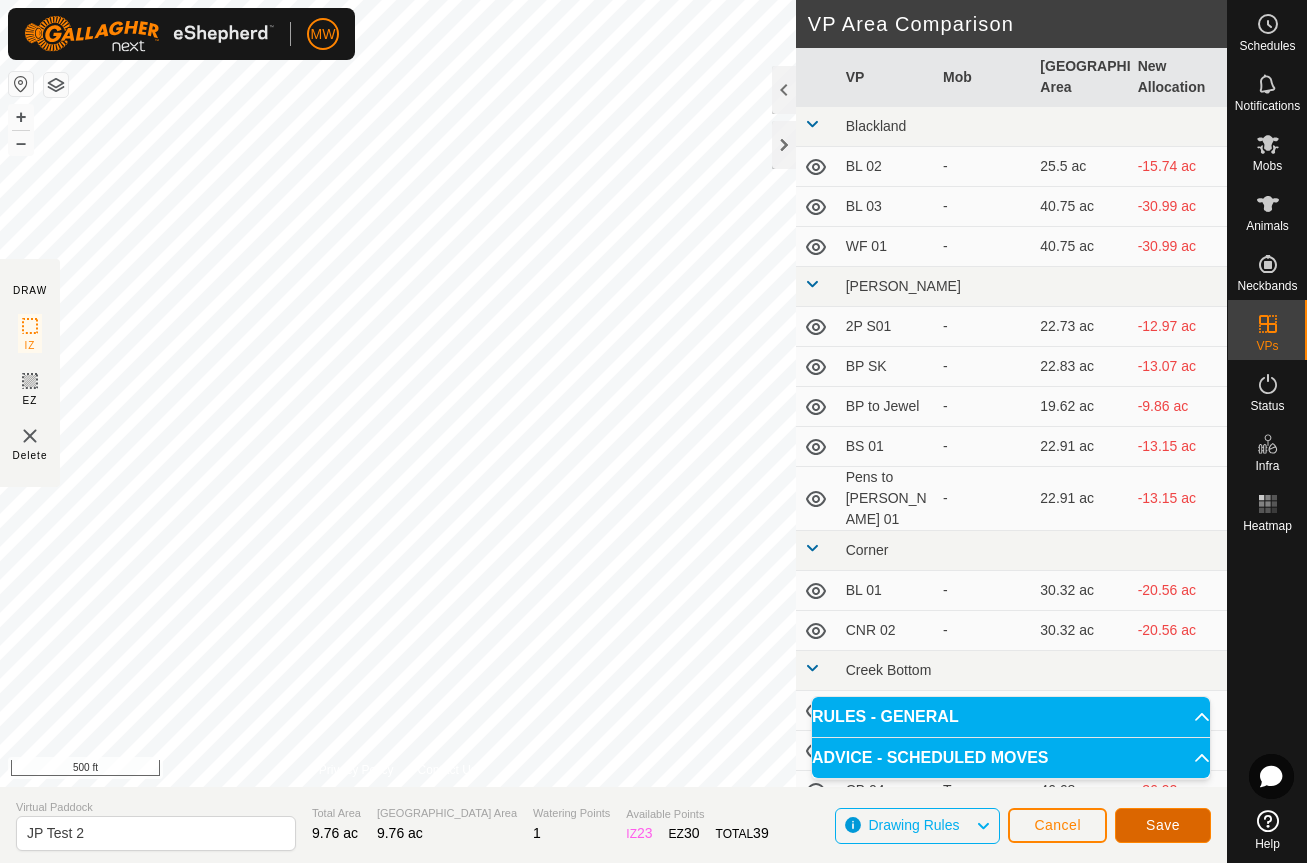 click on "Save" 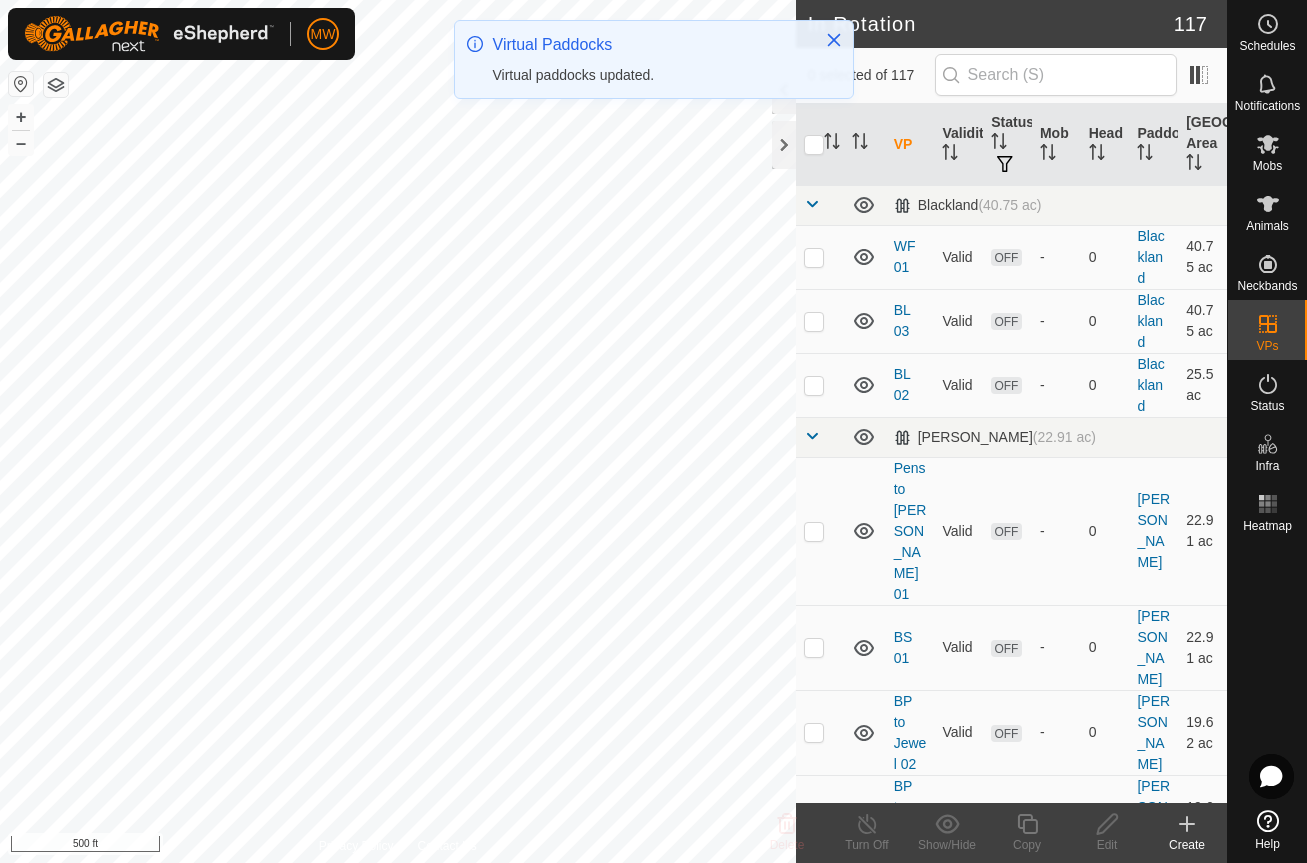 click at bounding box center (814, 732) 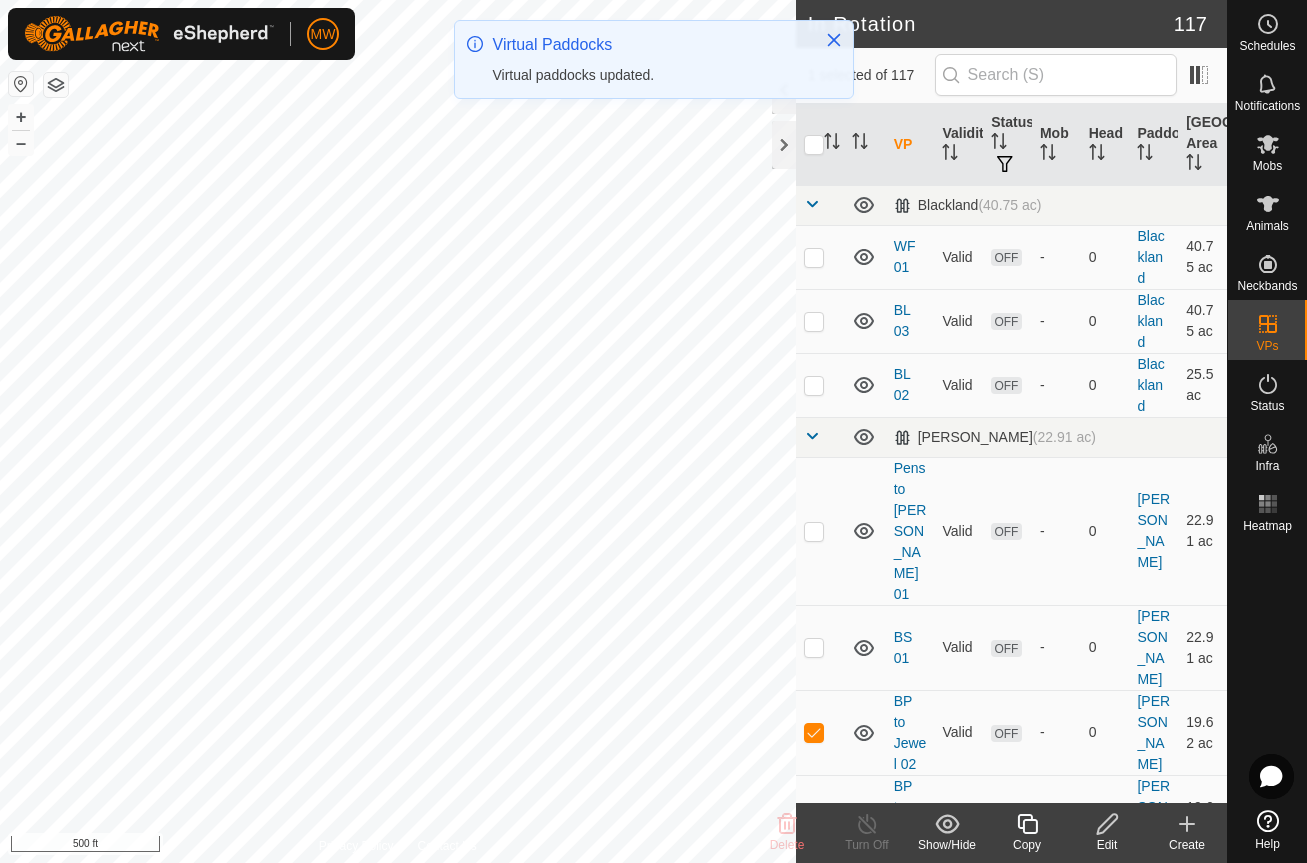 checkbox on "true" 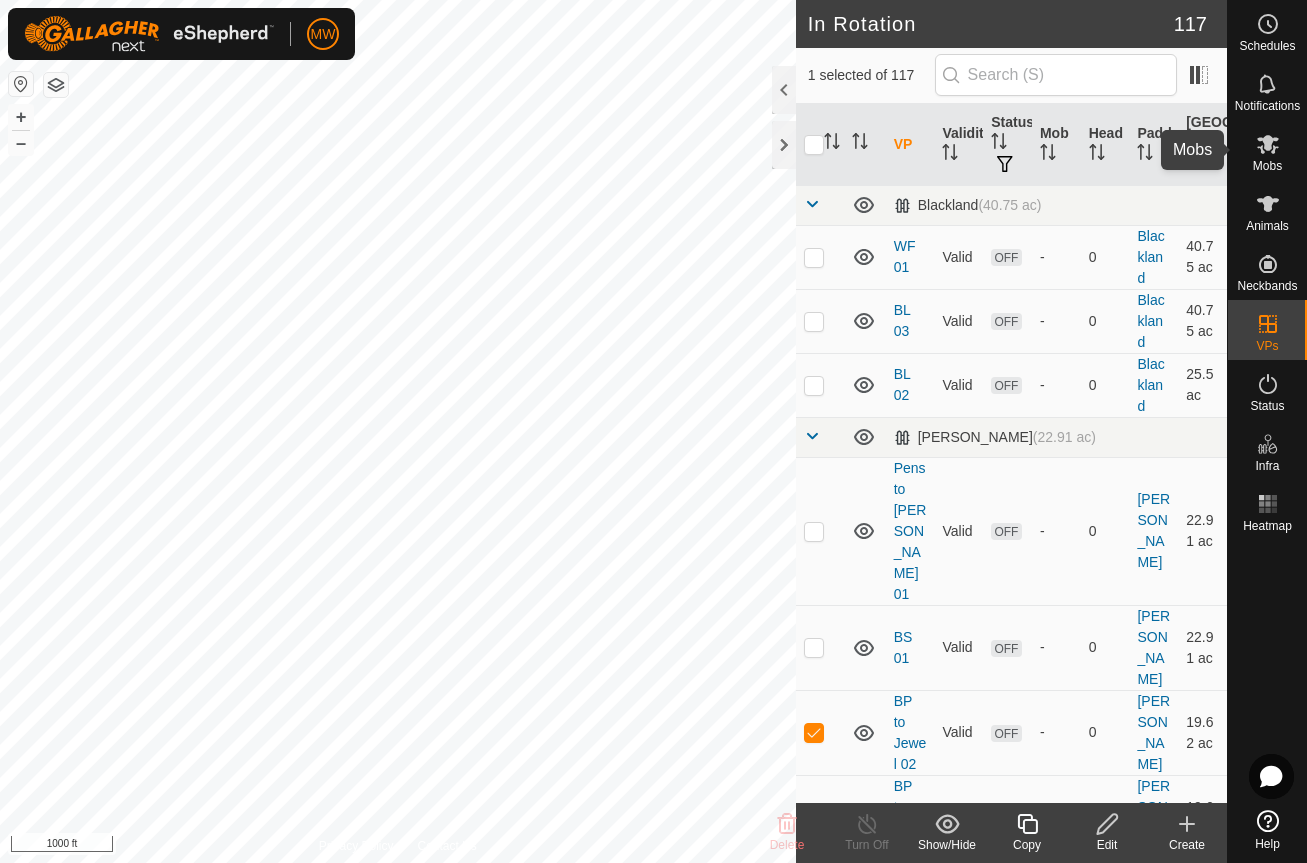 click on "Mobs" at bounding box center (1267, 166) 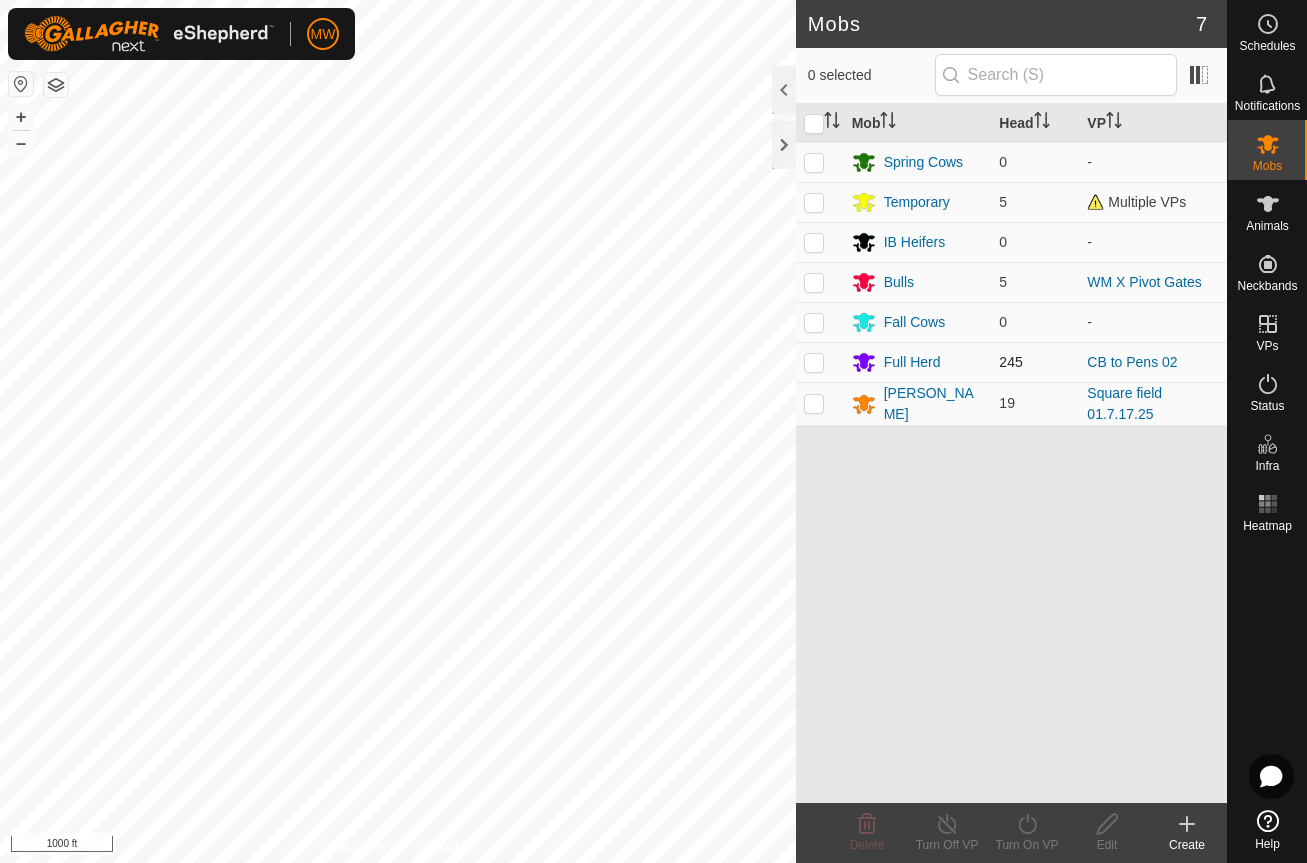 click at bounding box center [814, 362] 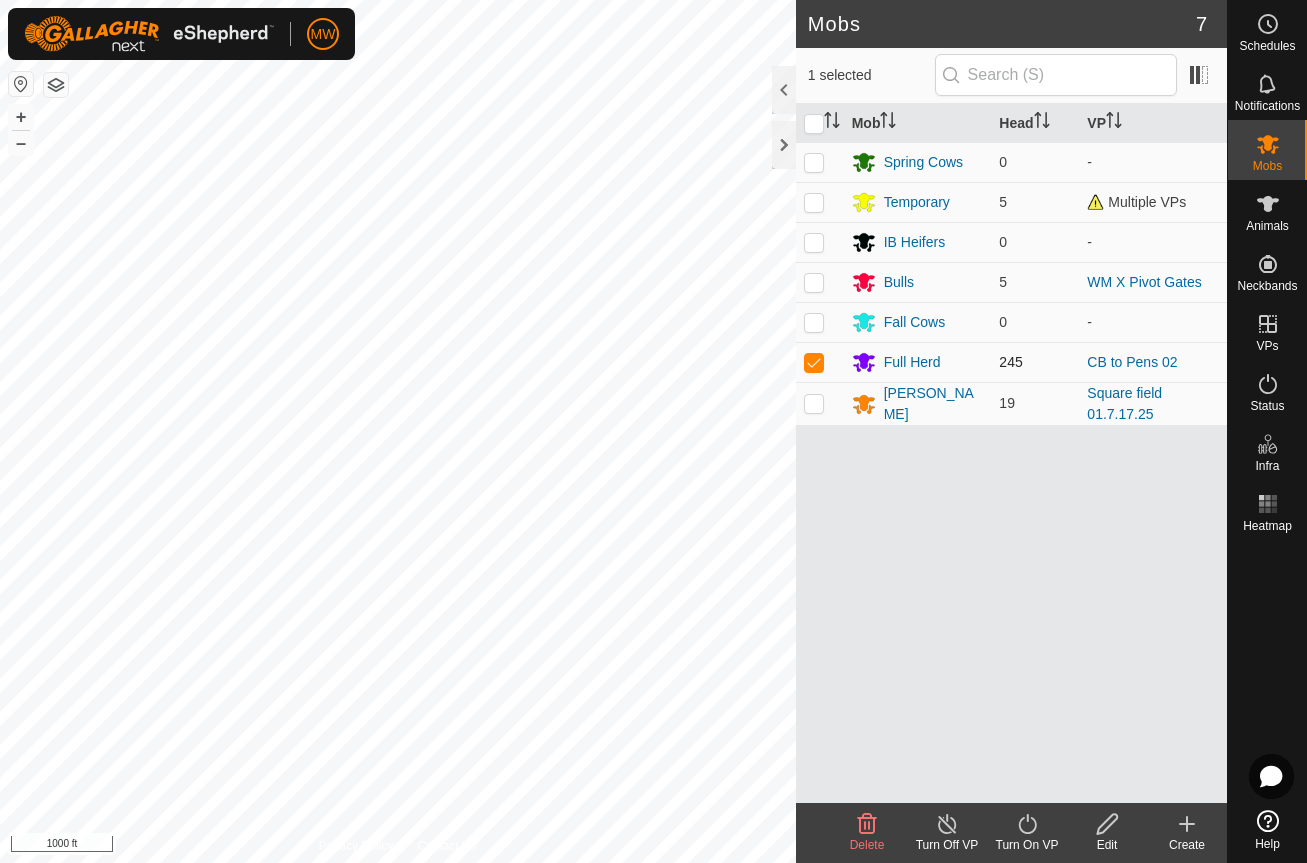 checkbox on "true" 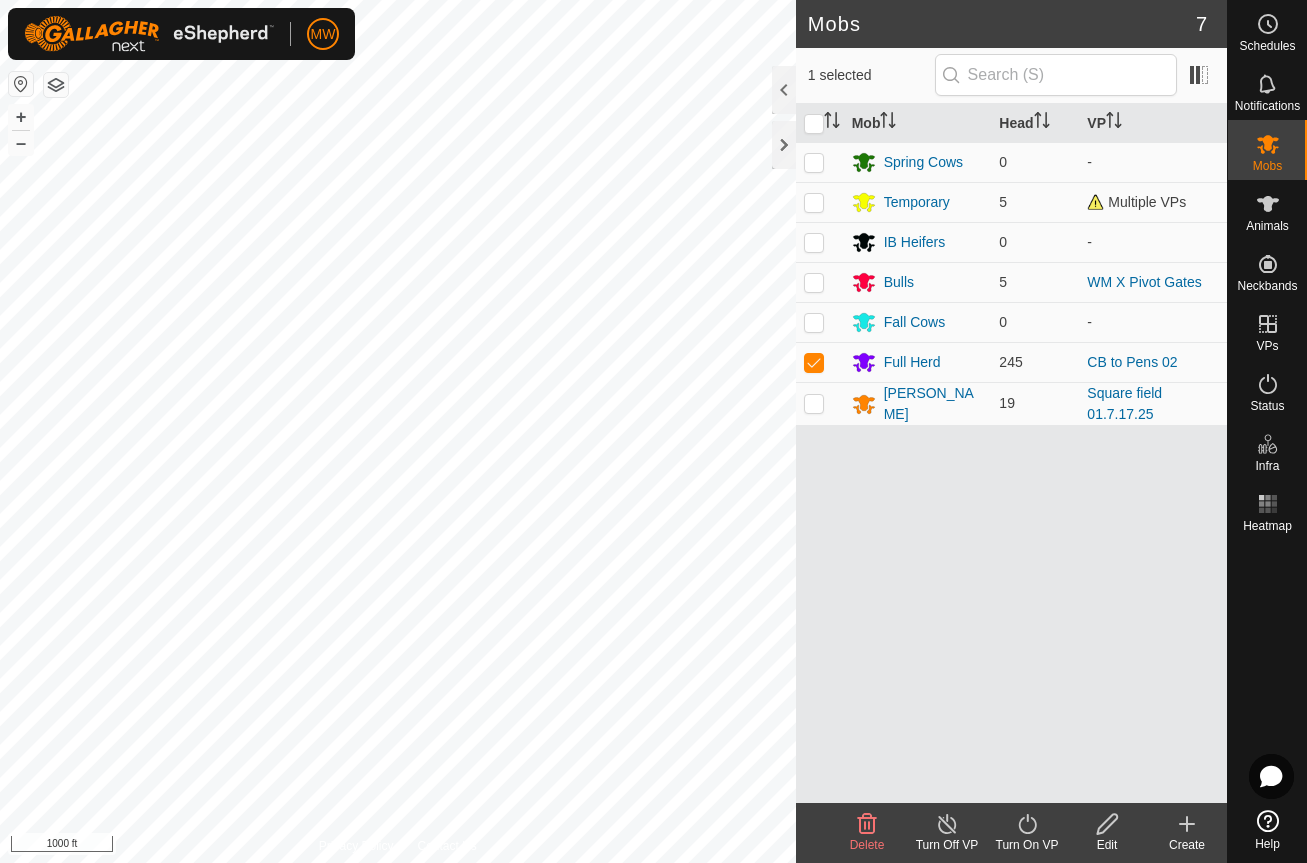 click 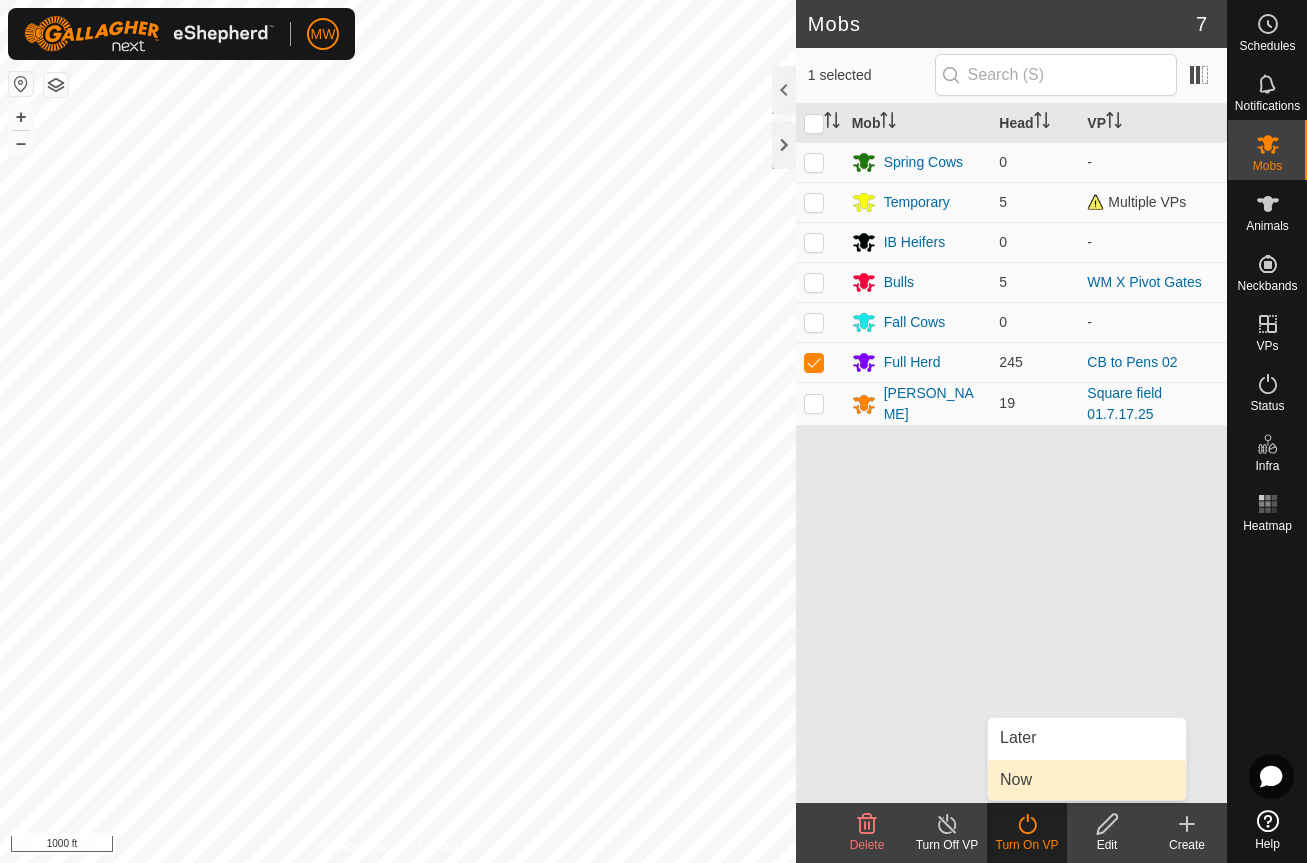 click on "Now" at bounding box center [1087, 780] 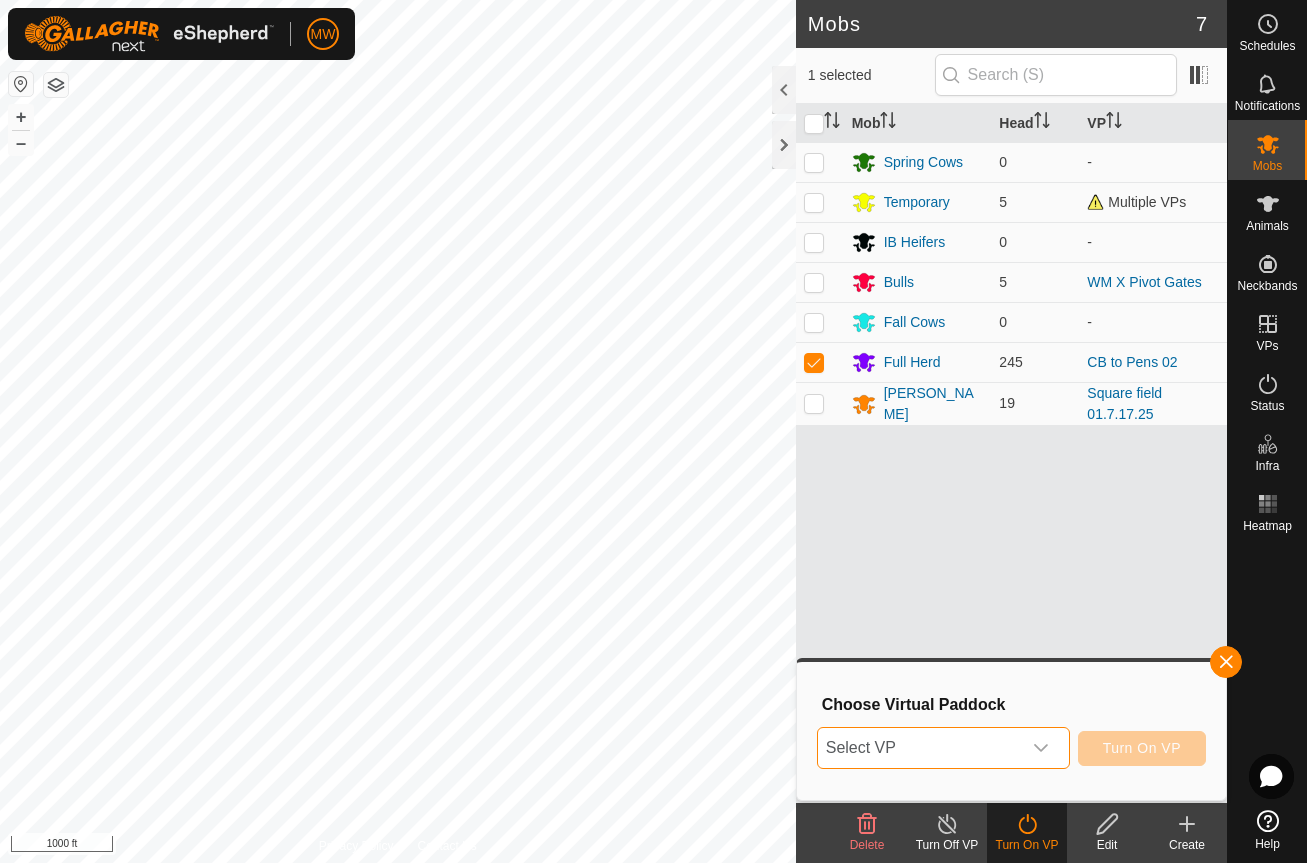 click on "Select VP" at bounding box center (919, 748) 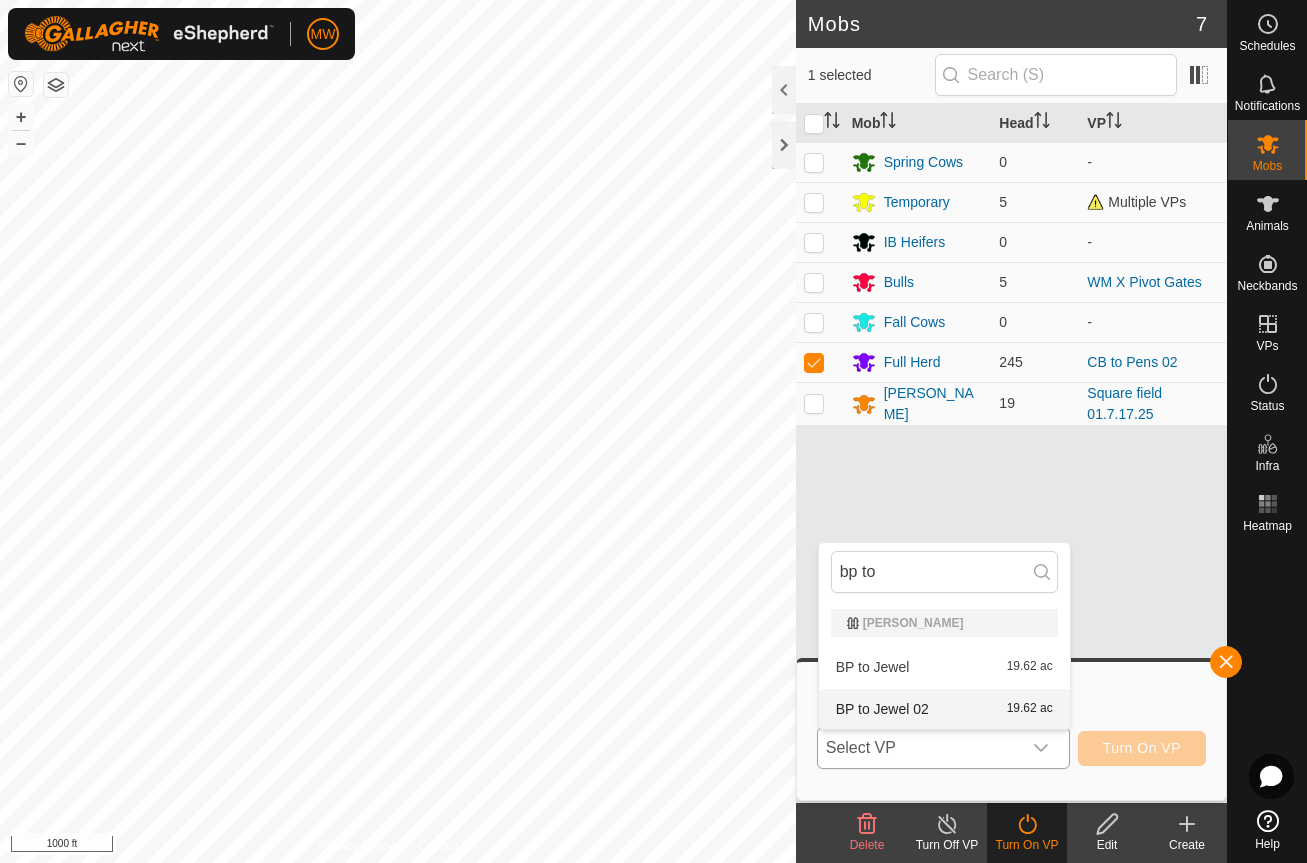 type on "bp to" 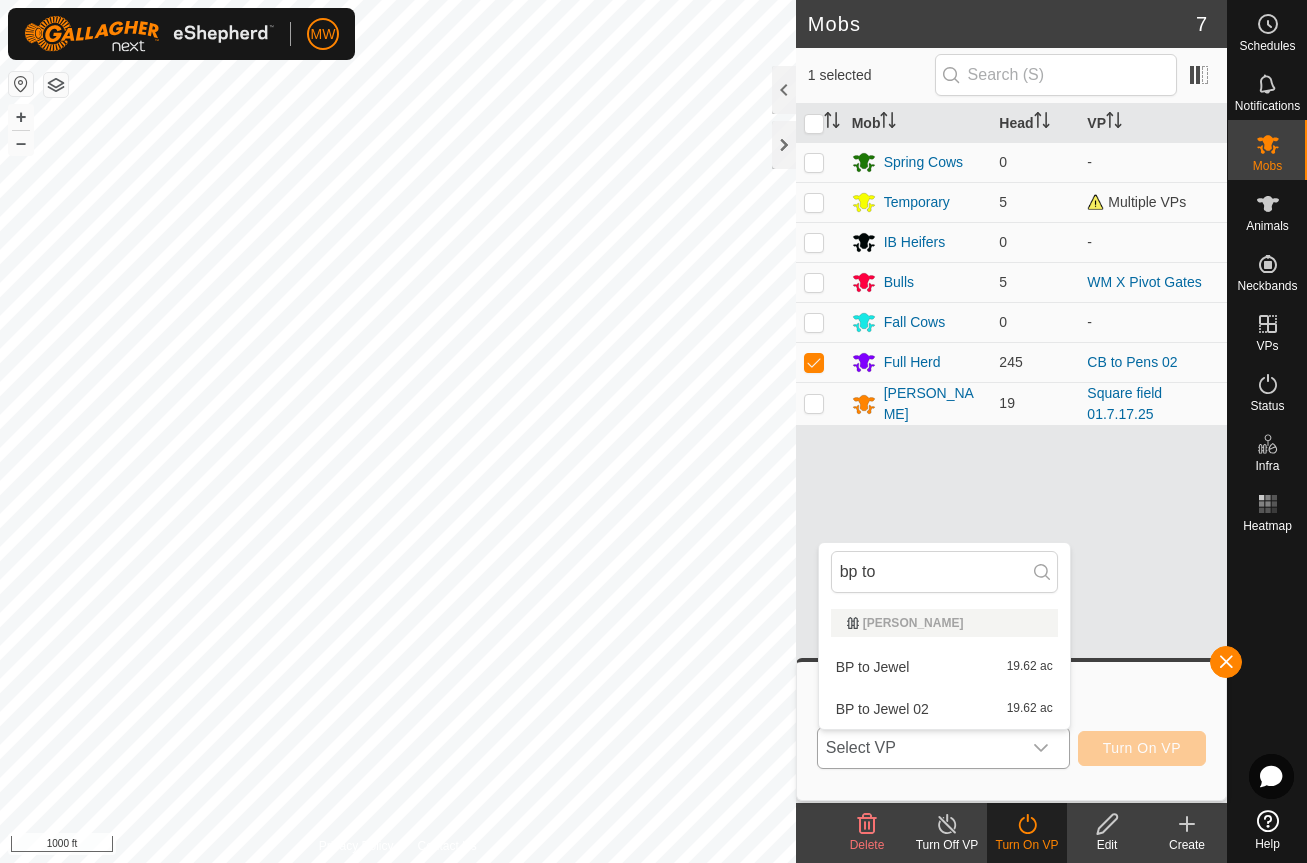 click on "BP to Jewel 02  19.62 ac" at bounding box center (944, 709) 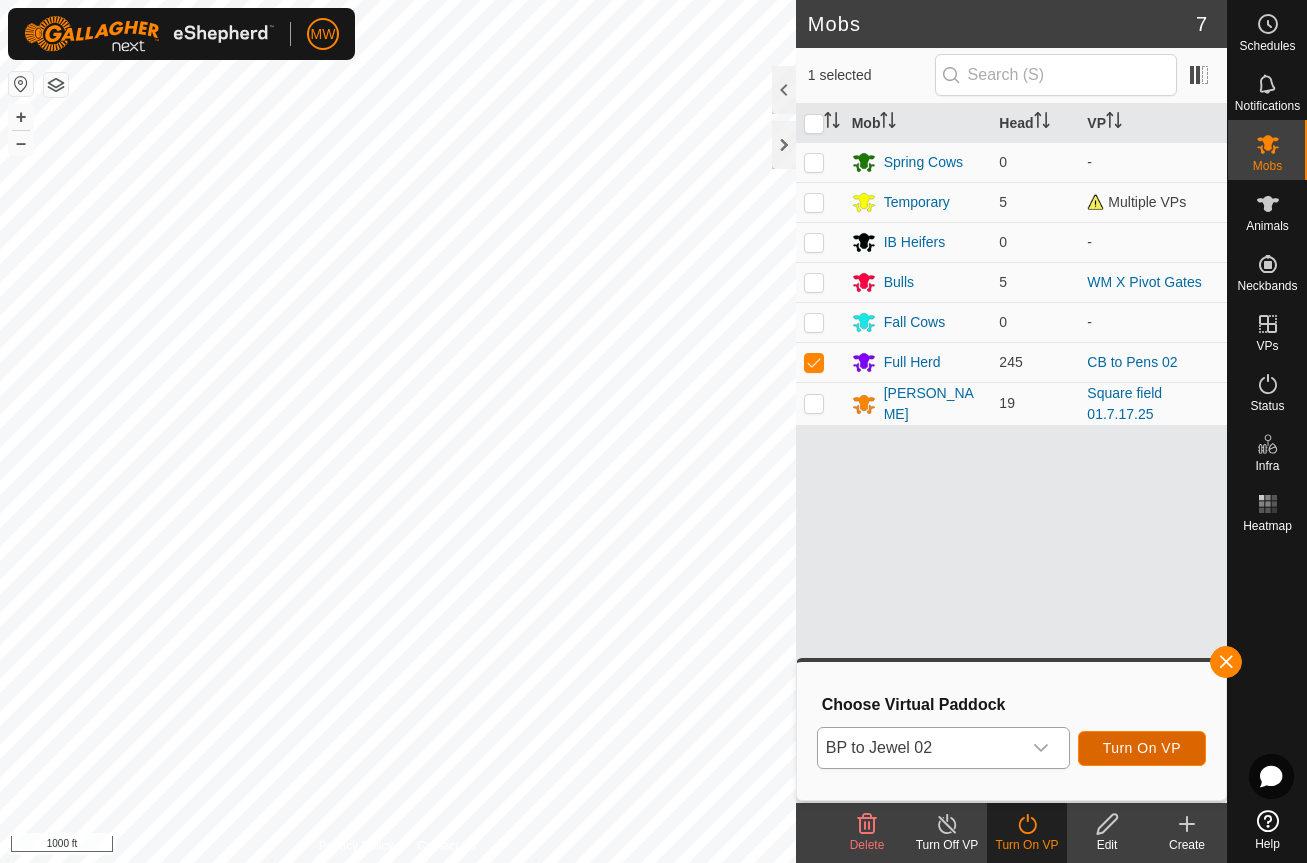 click on "Turn On VP" at bounding box center [1142, 748] 